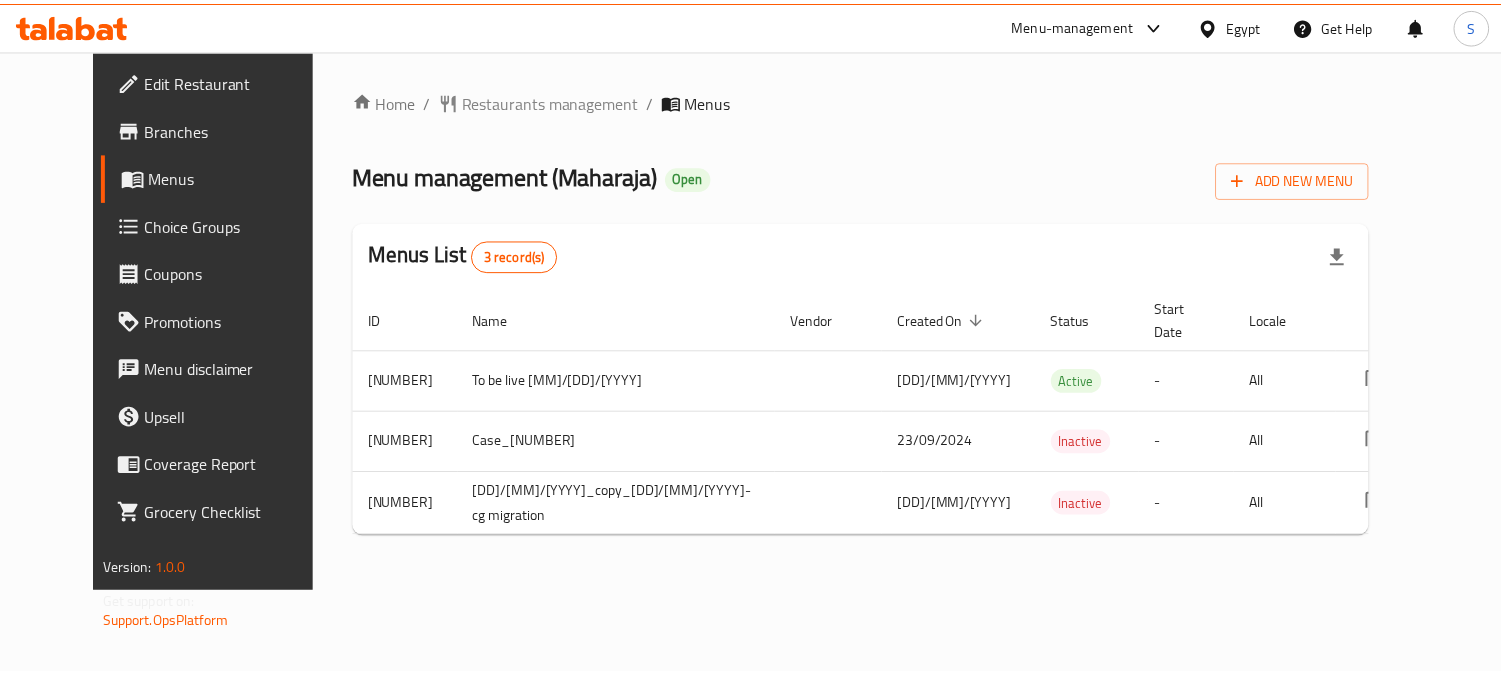 scroll, scrollTop: 0, scrollLeft: 0, axis: both 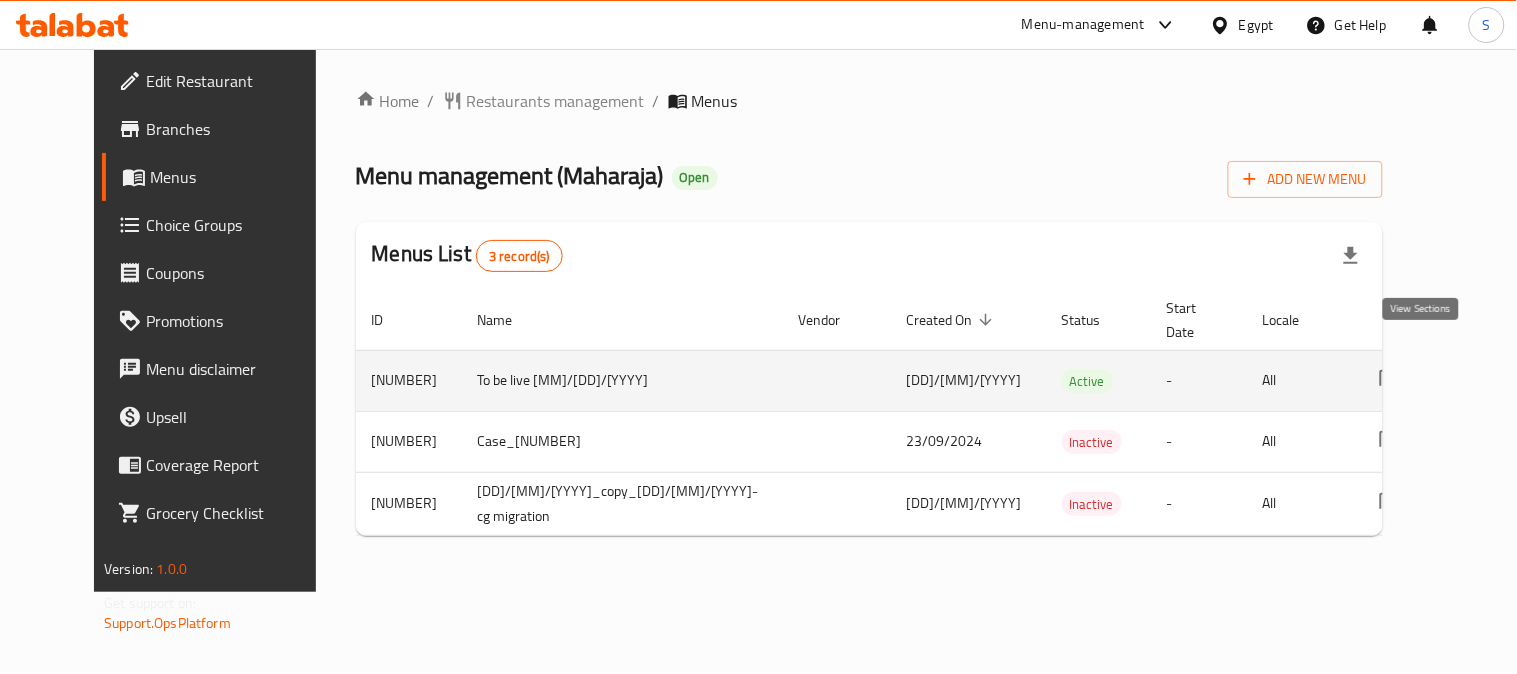 click 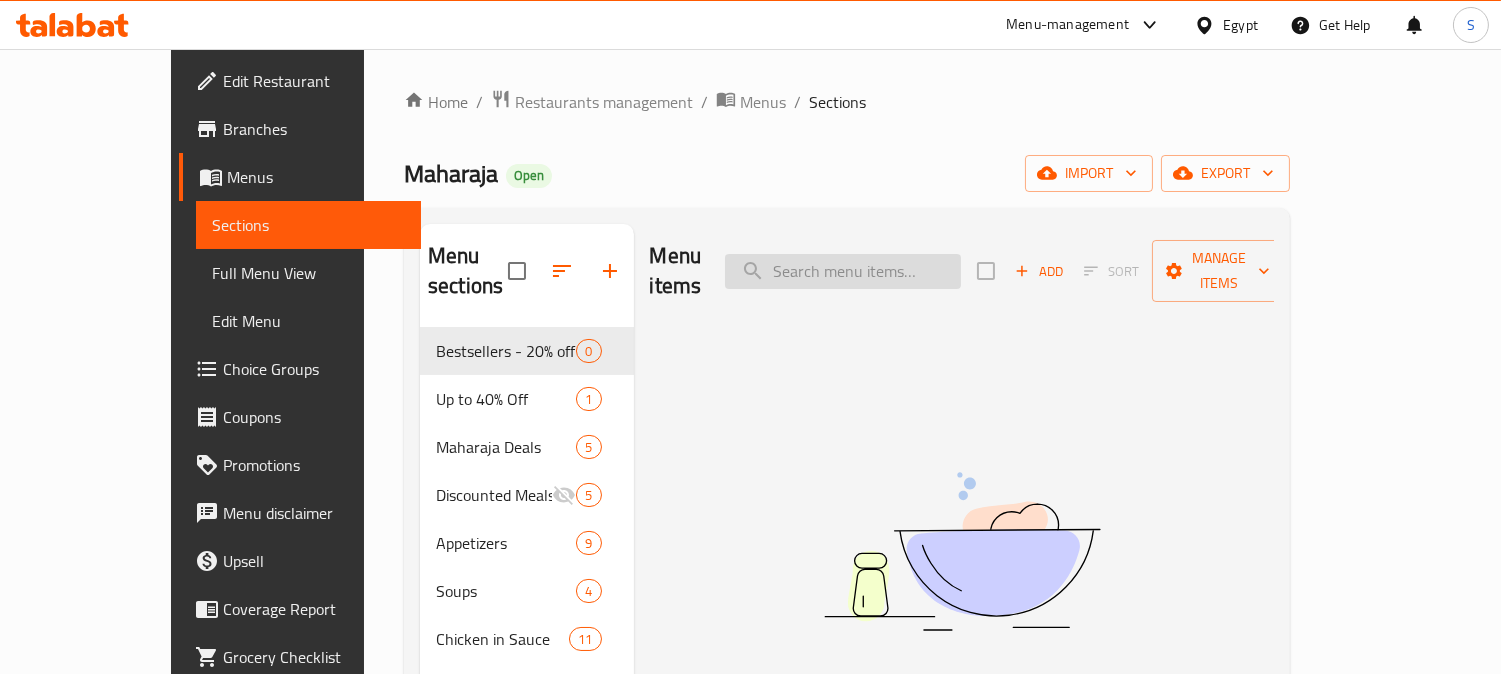 click at bounding box center [843, 271] 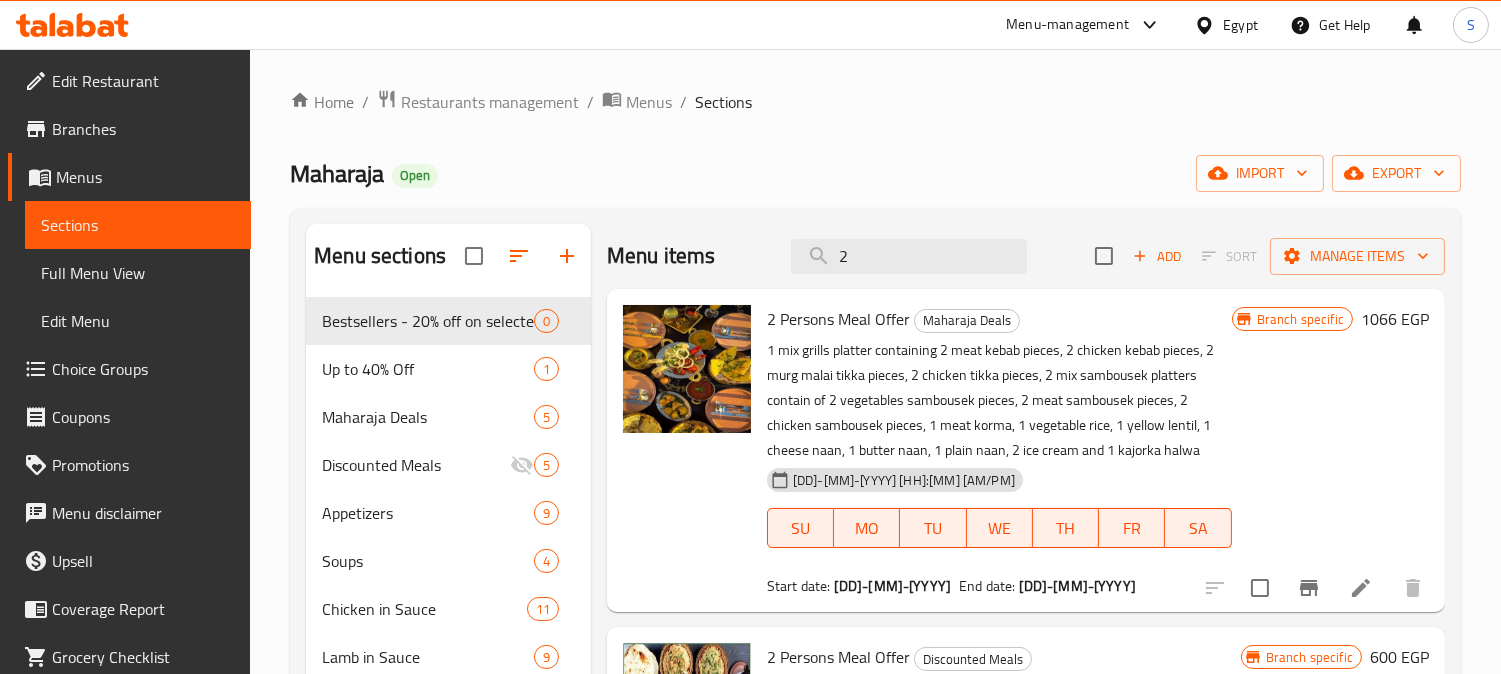 type on "2" 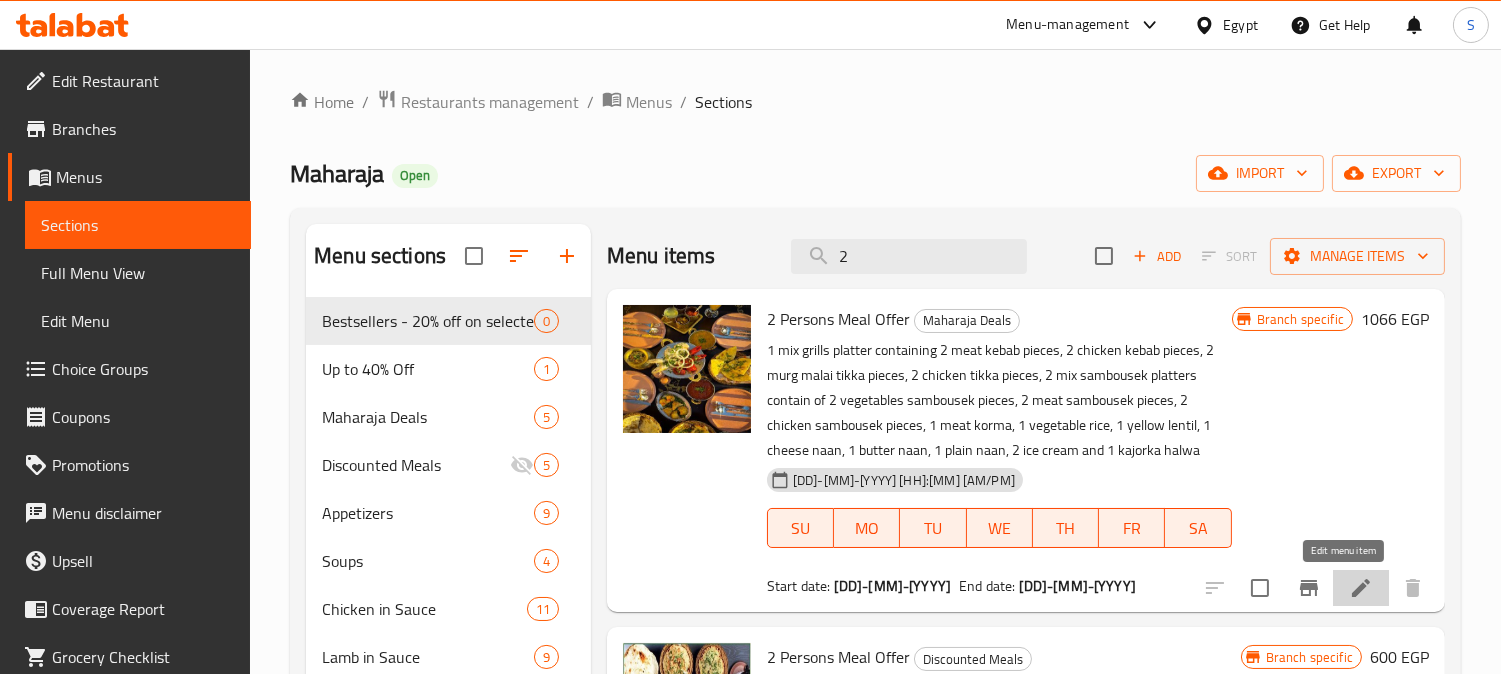 click 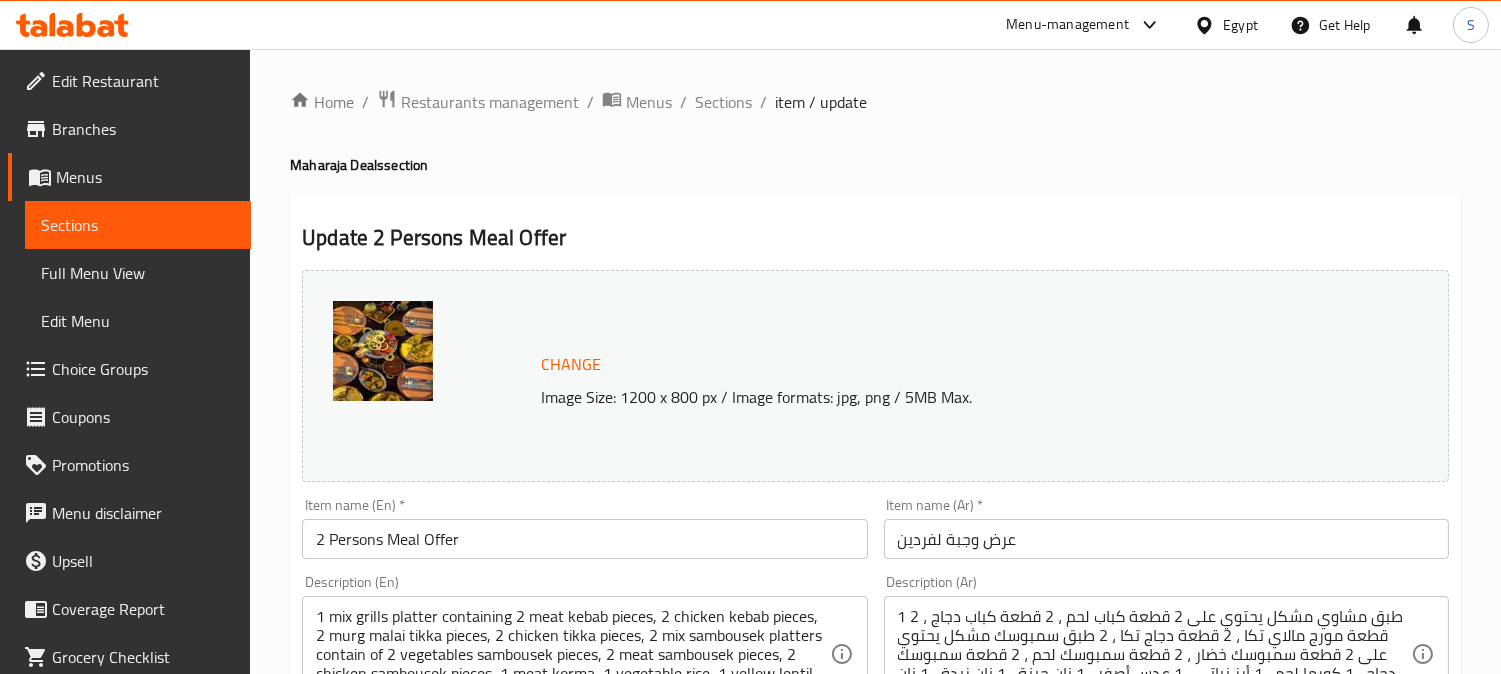 click on "Branches" at bounding box center [143, 129] 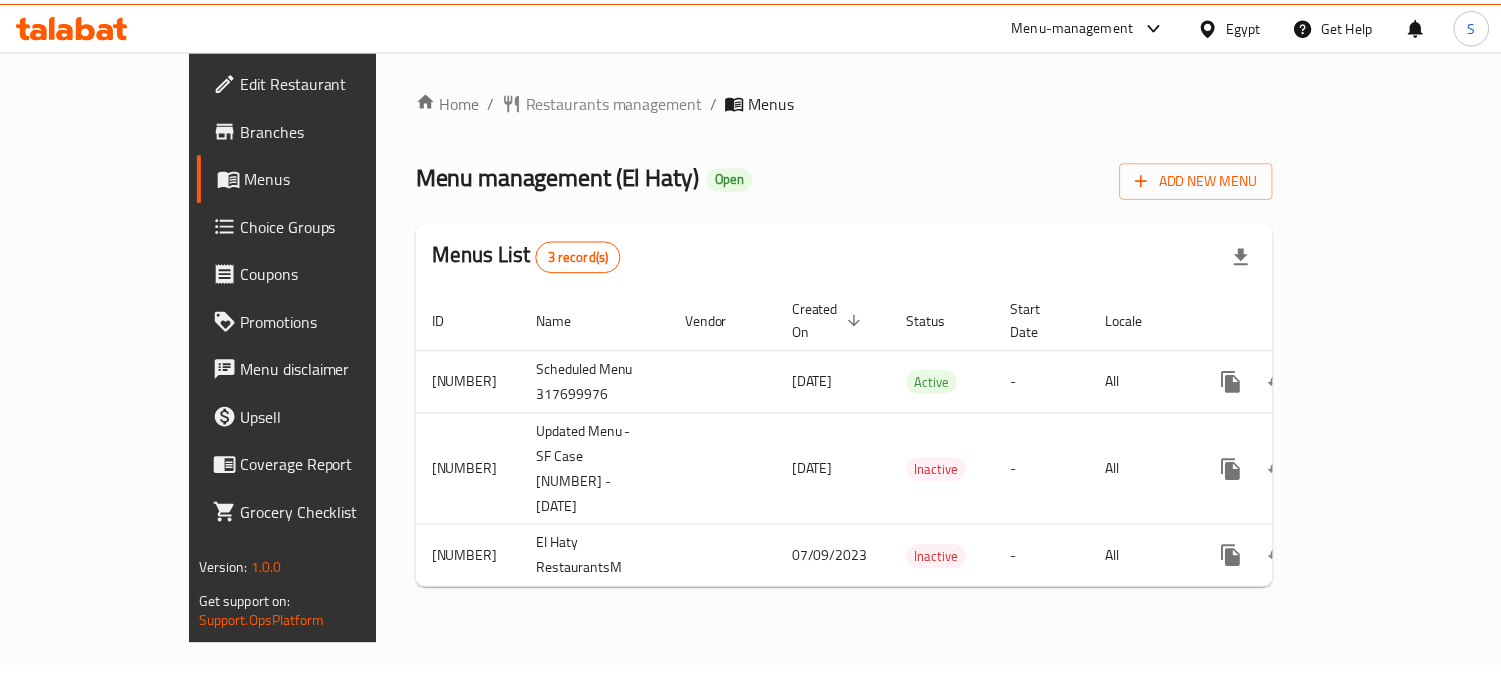 scroll, scrollTop: 0, scrollLeft: 0, axis: both 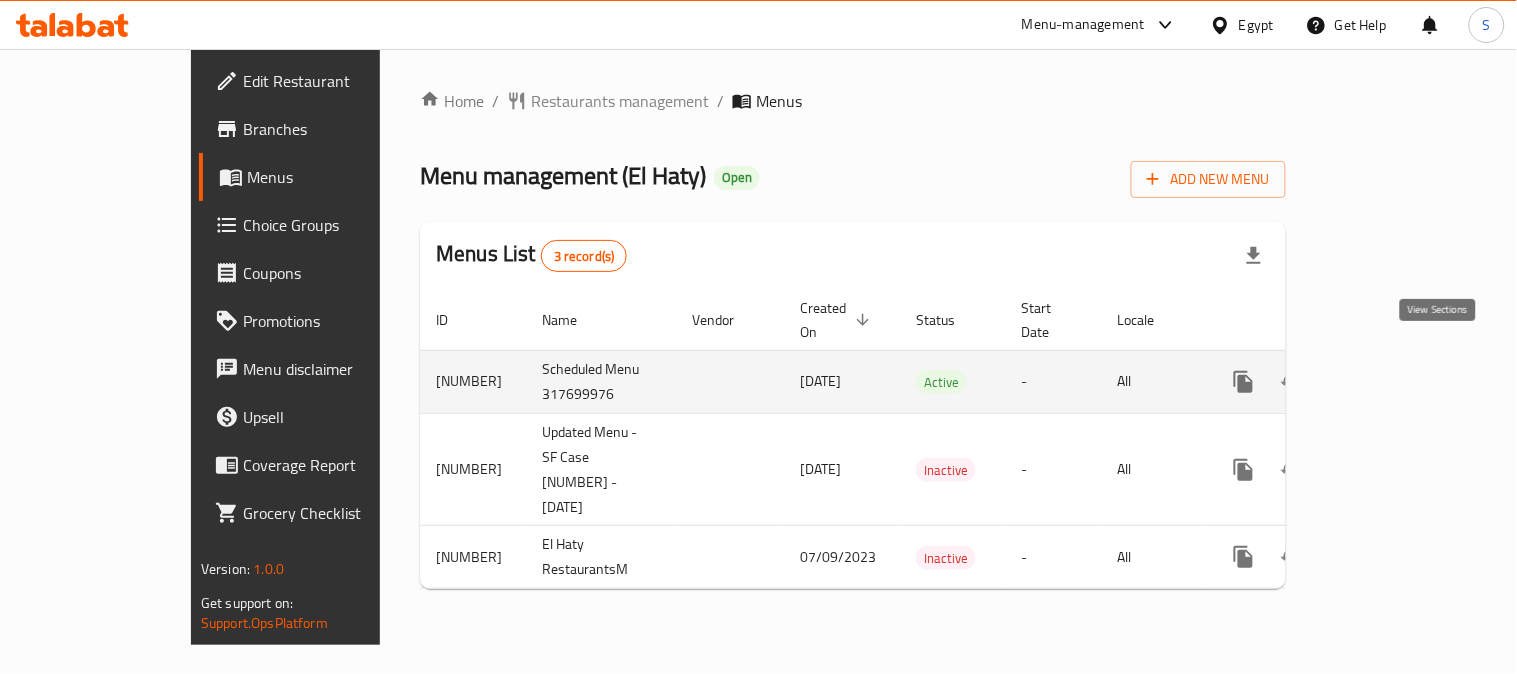 click 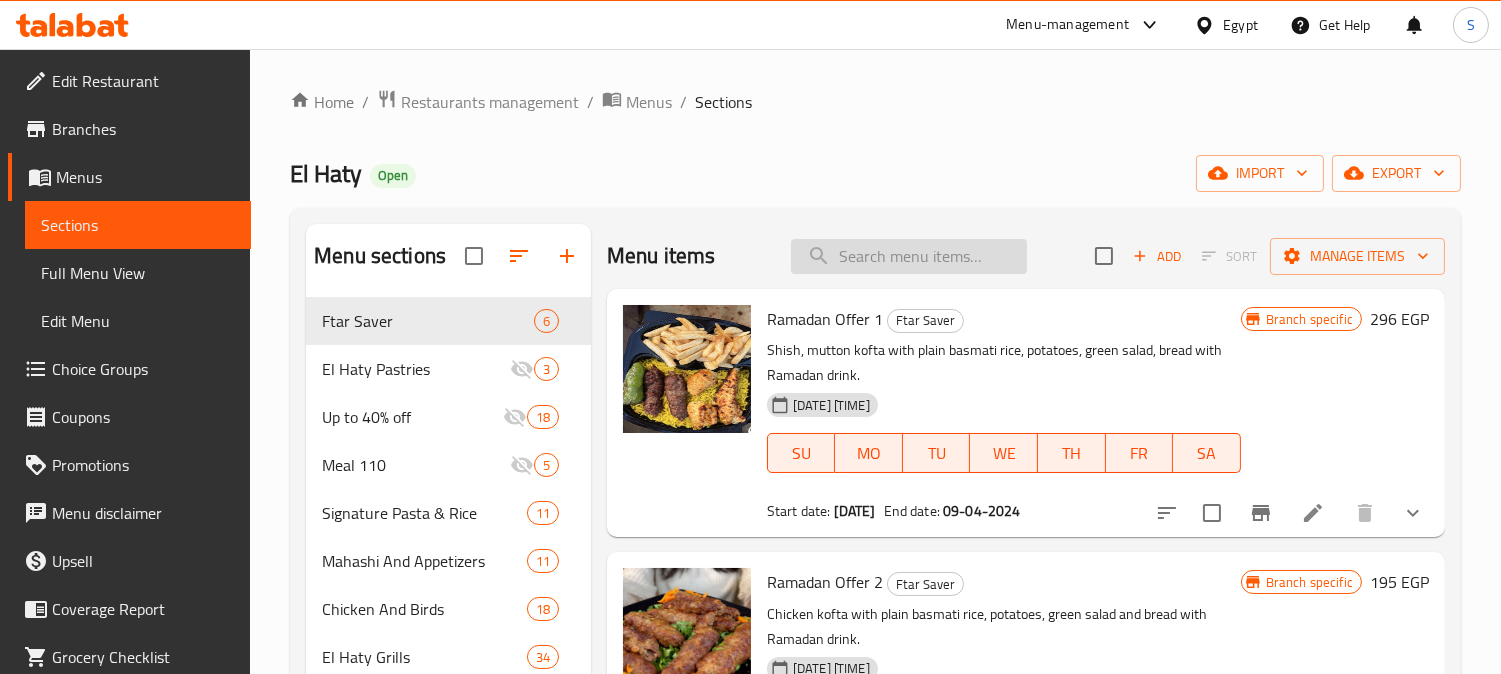 click at bounding box center (909, 256) 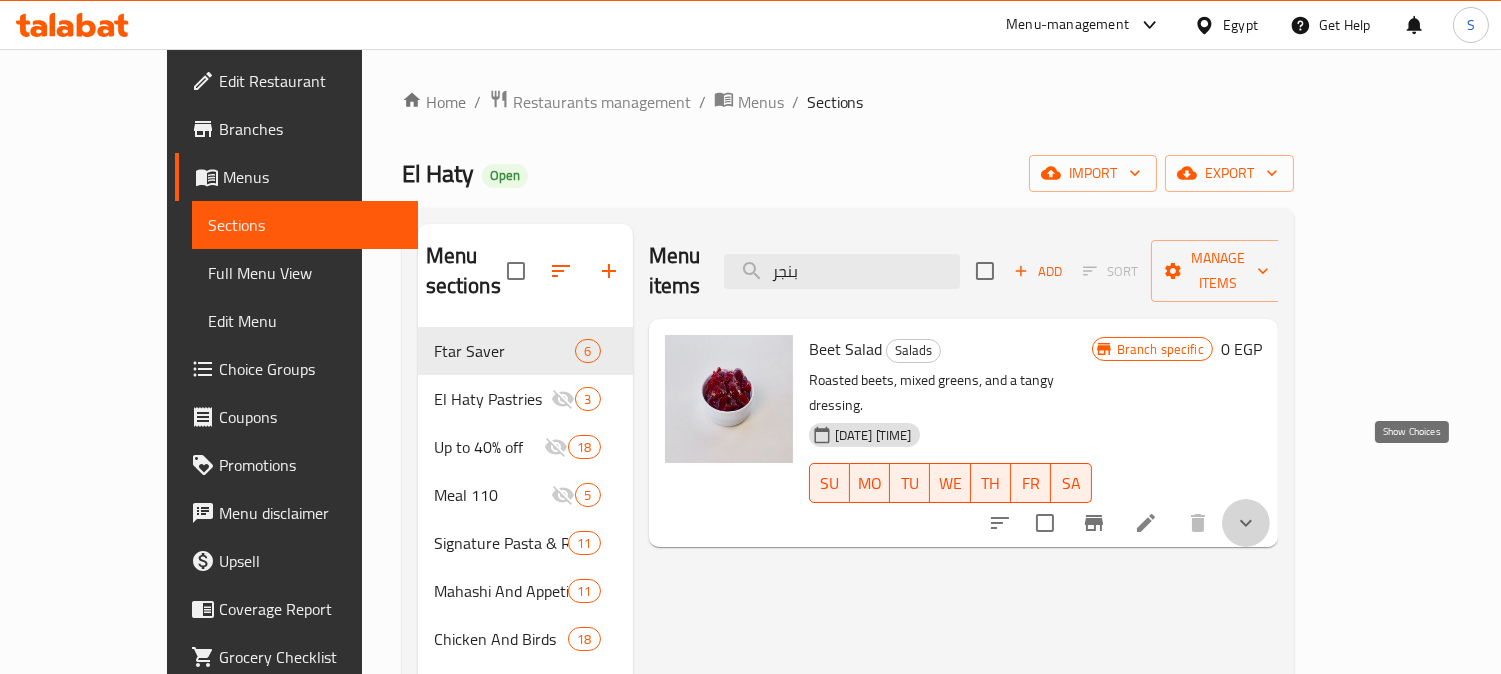 click 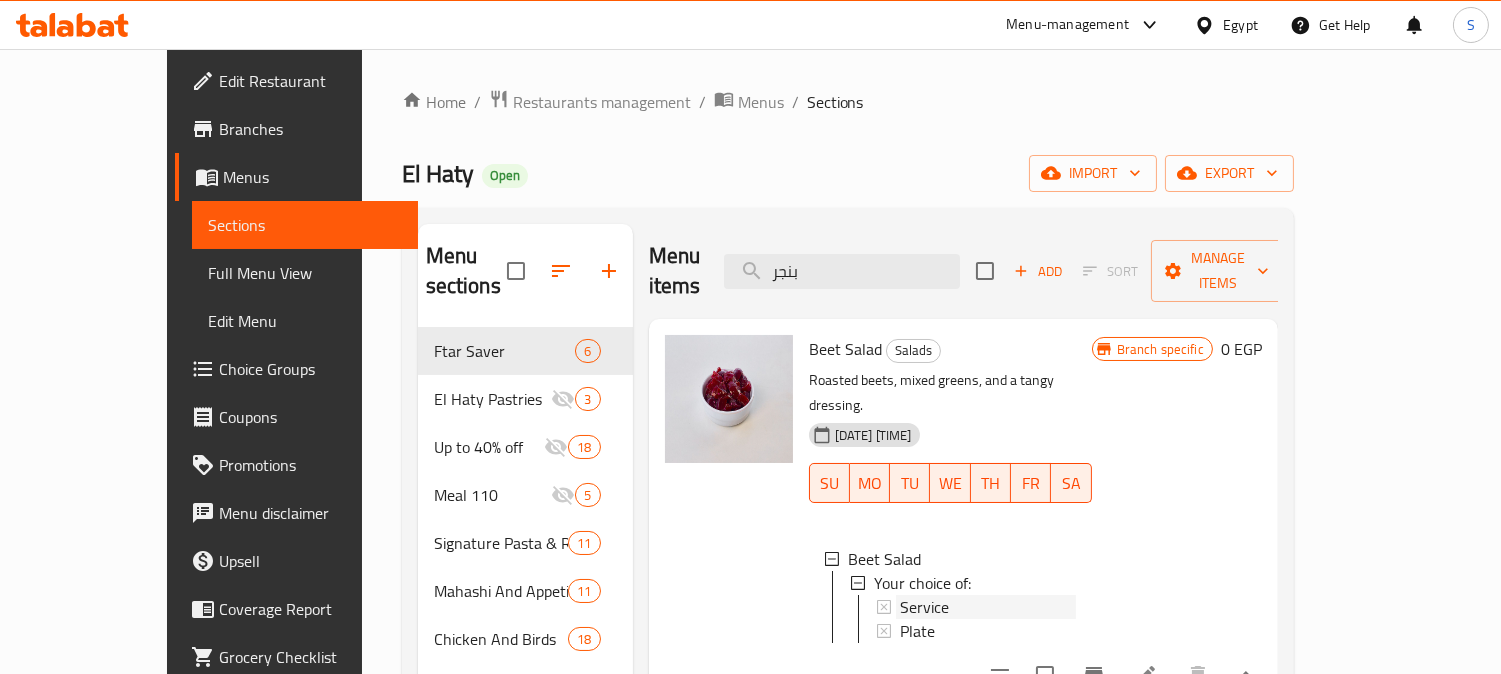 click on "Service" at bounding box center (924, 607) 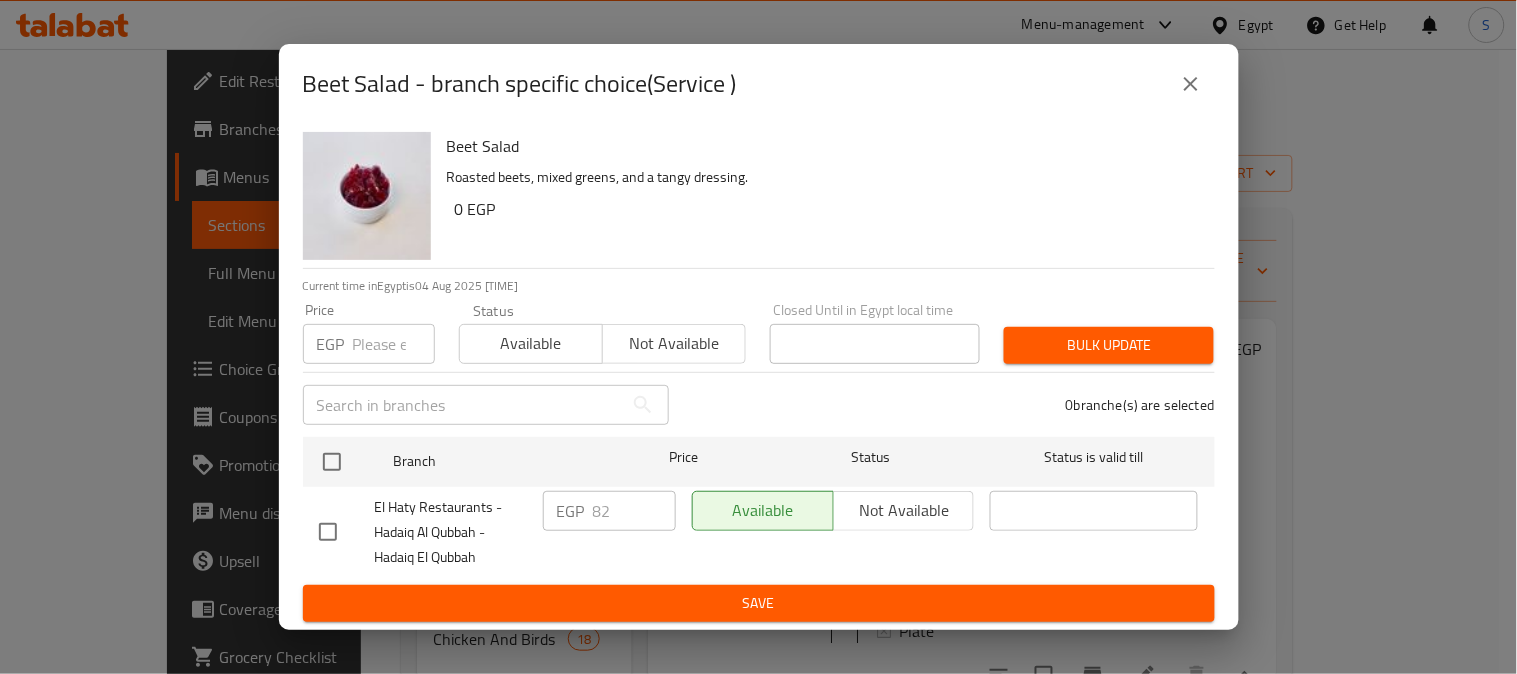 click 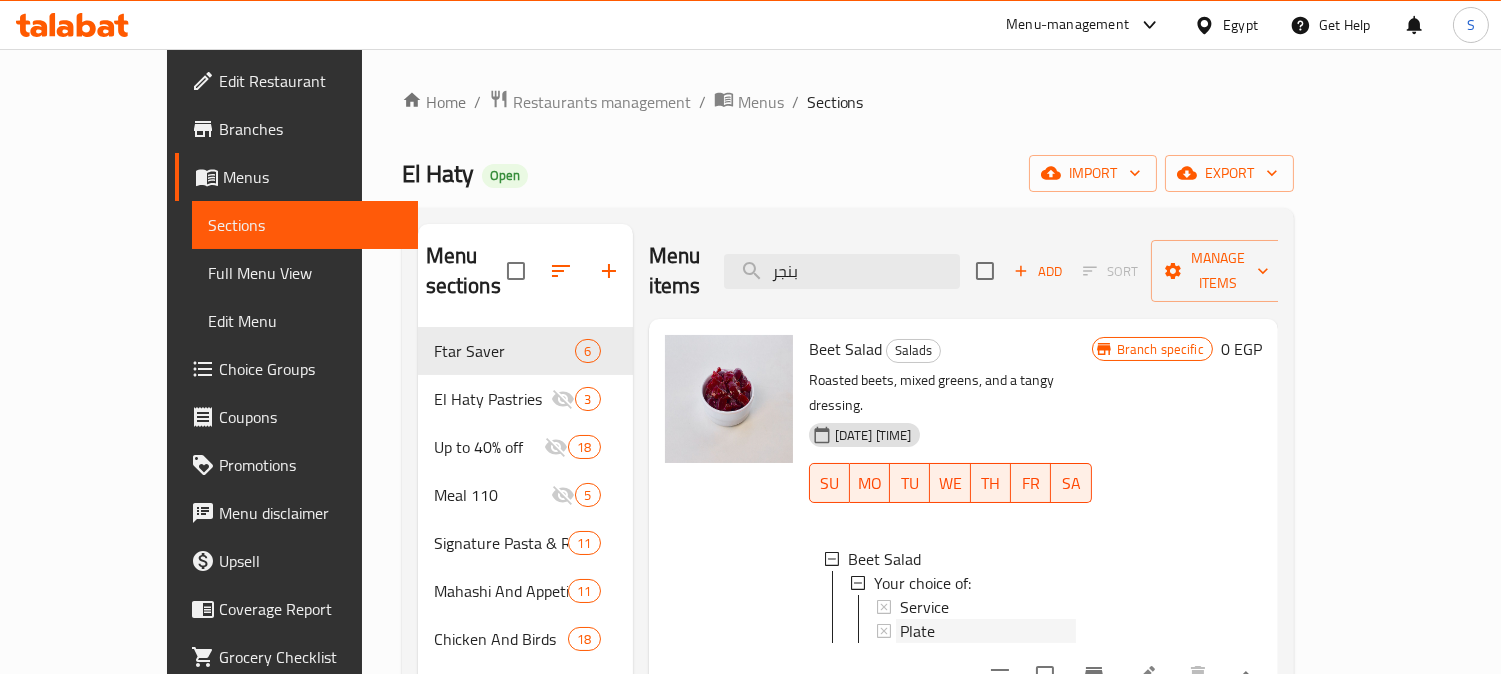click on "Plate" at bounding box center (917, 631) 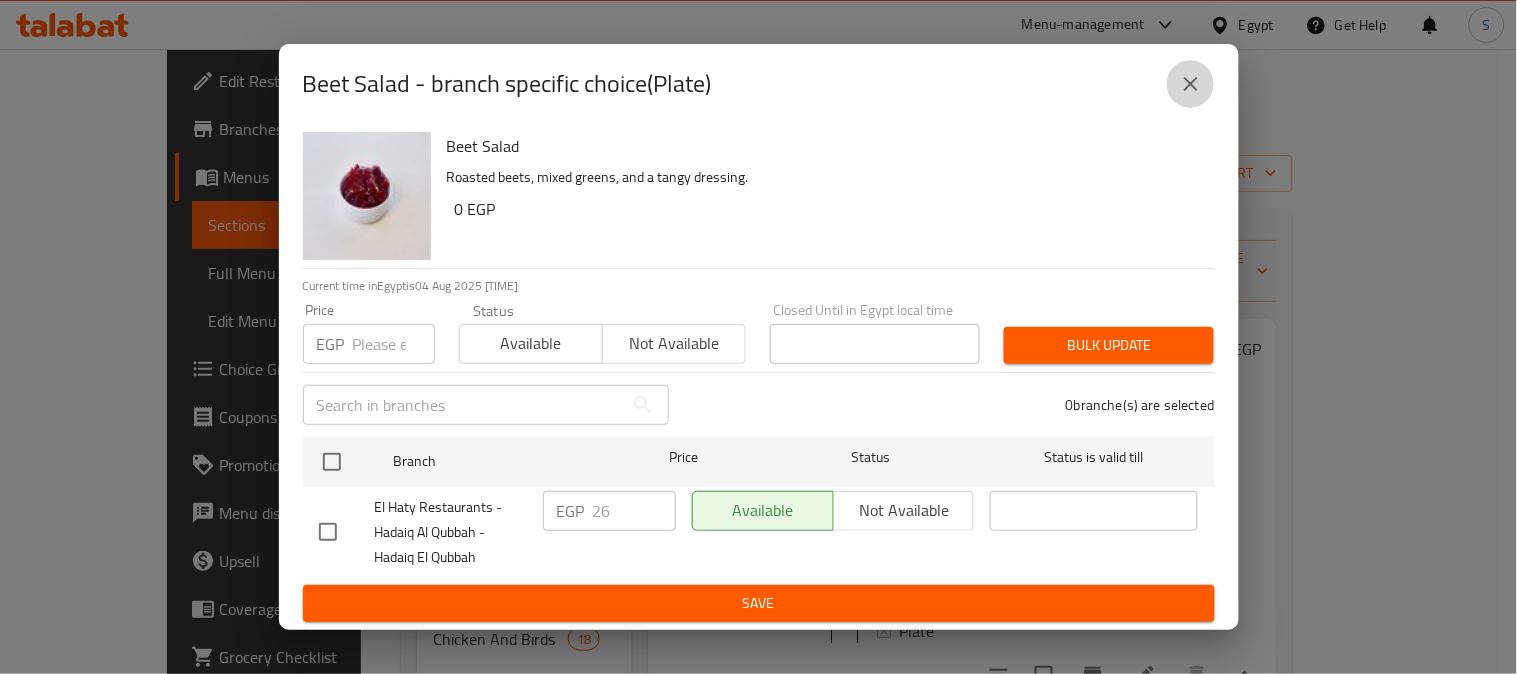 click at bounding box center [1191, 84] 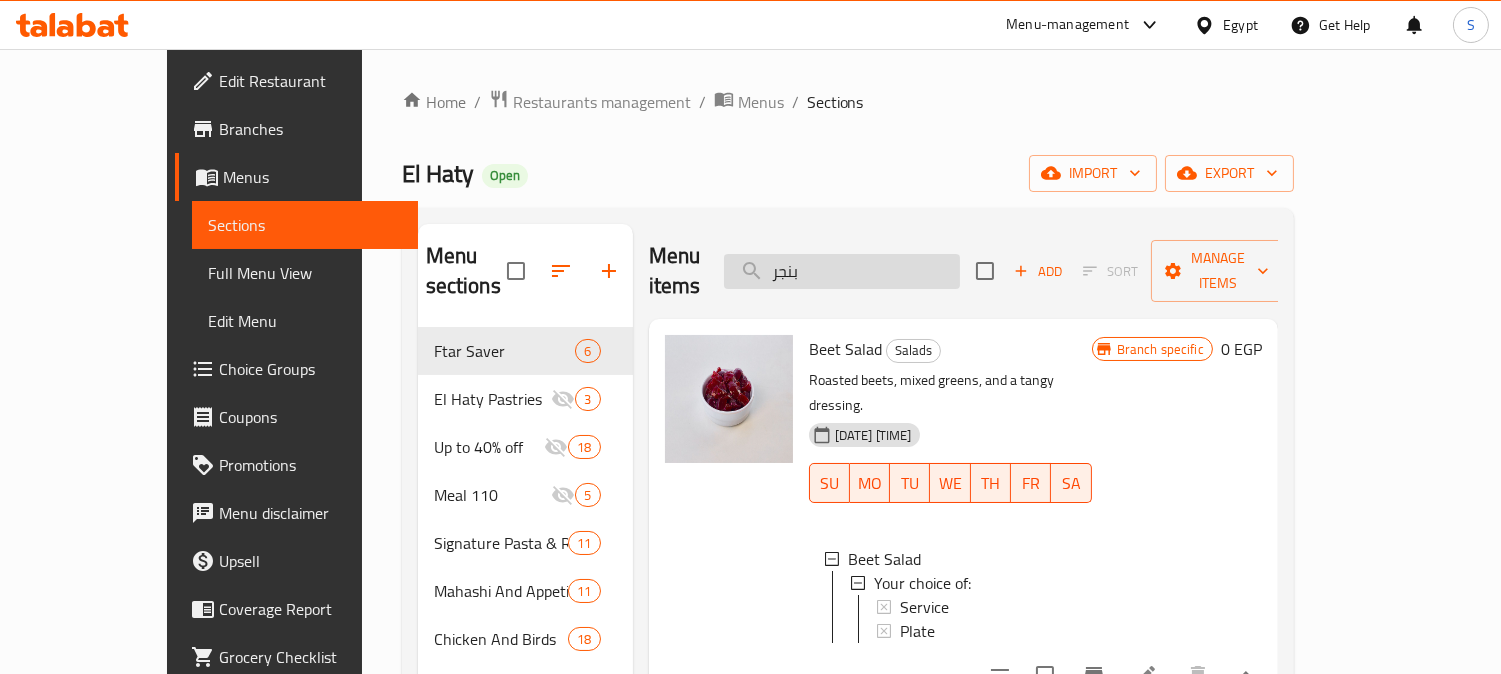 click on "بنجر" at bounding box center [842, 271] 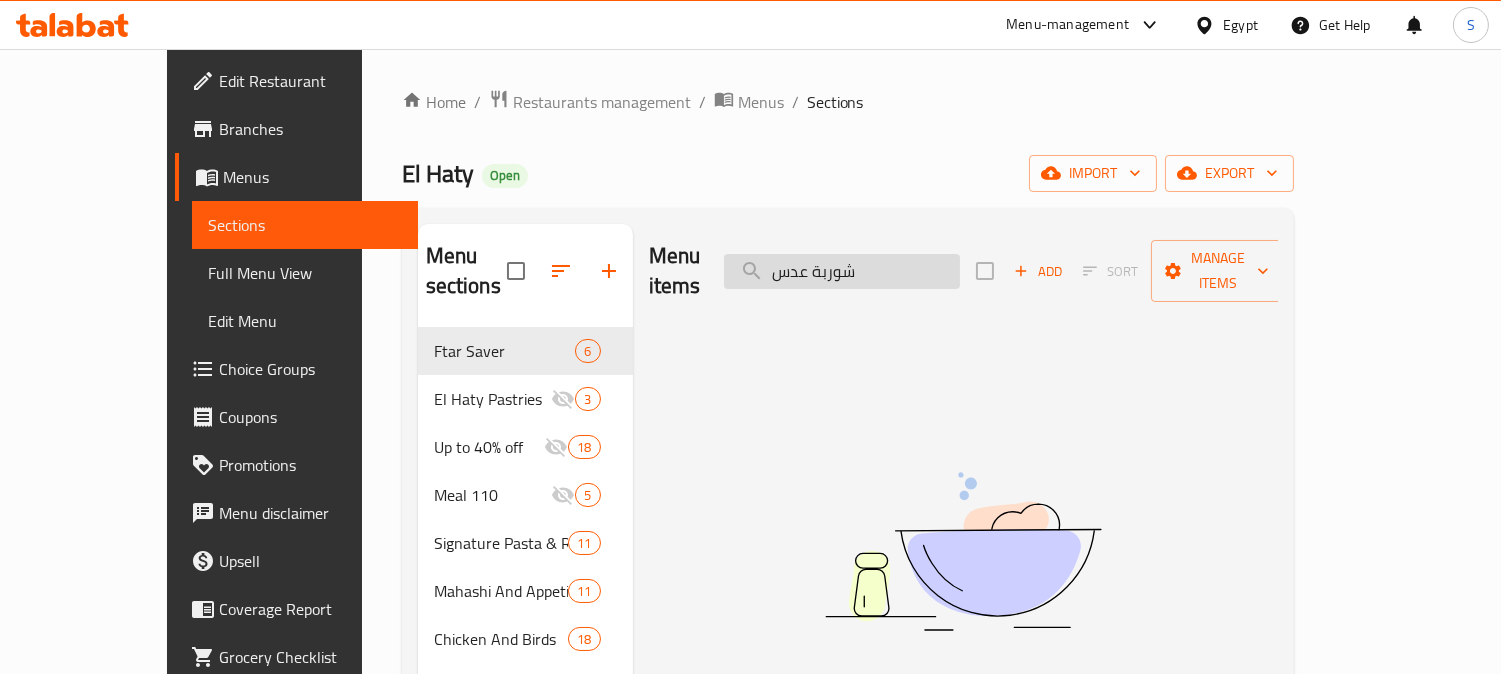 drag, startPoint x: 967, startPoint y: 247, endPoint x: 876, endPoint y: 265, distance: 92.76314 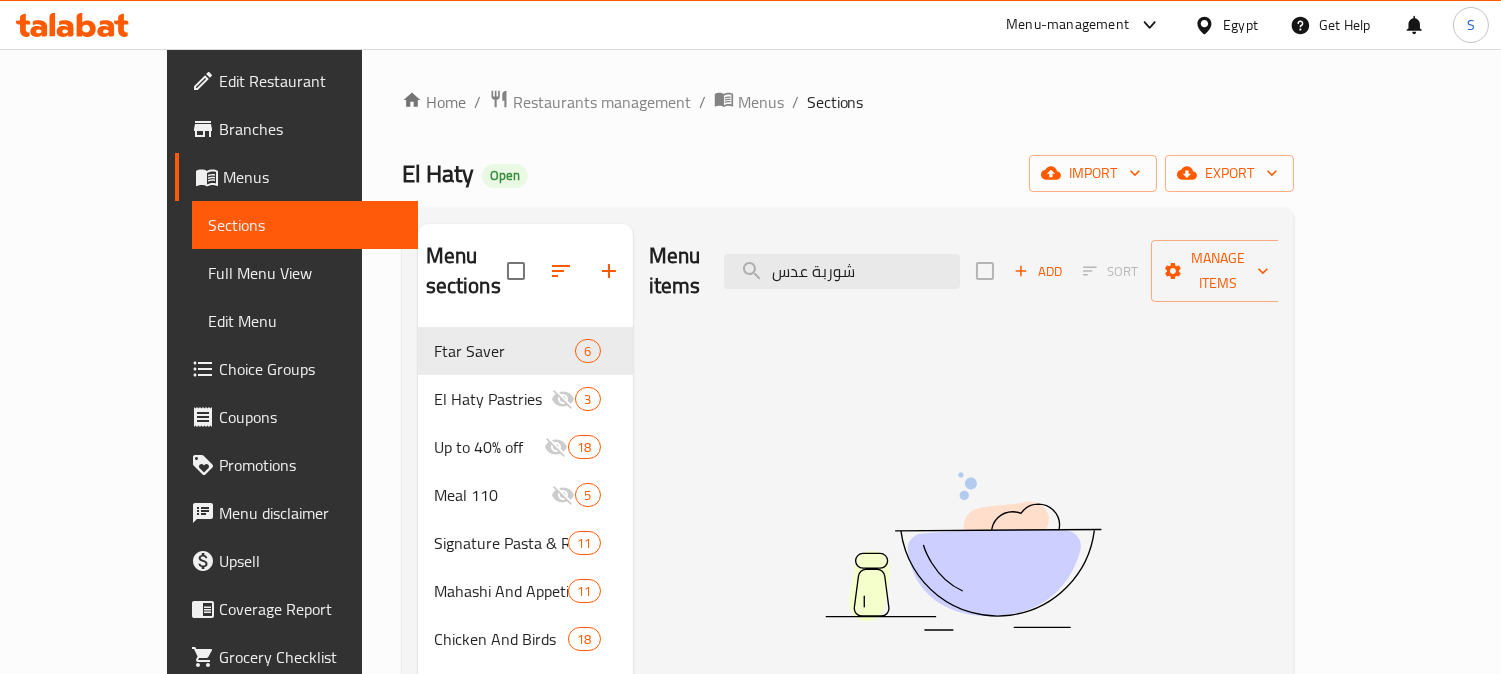 type on "شوربة عدس" 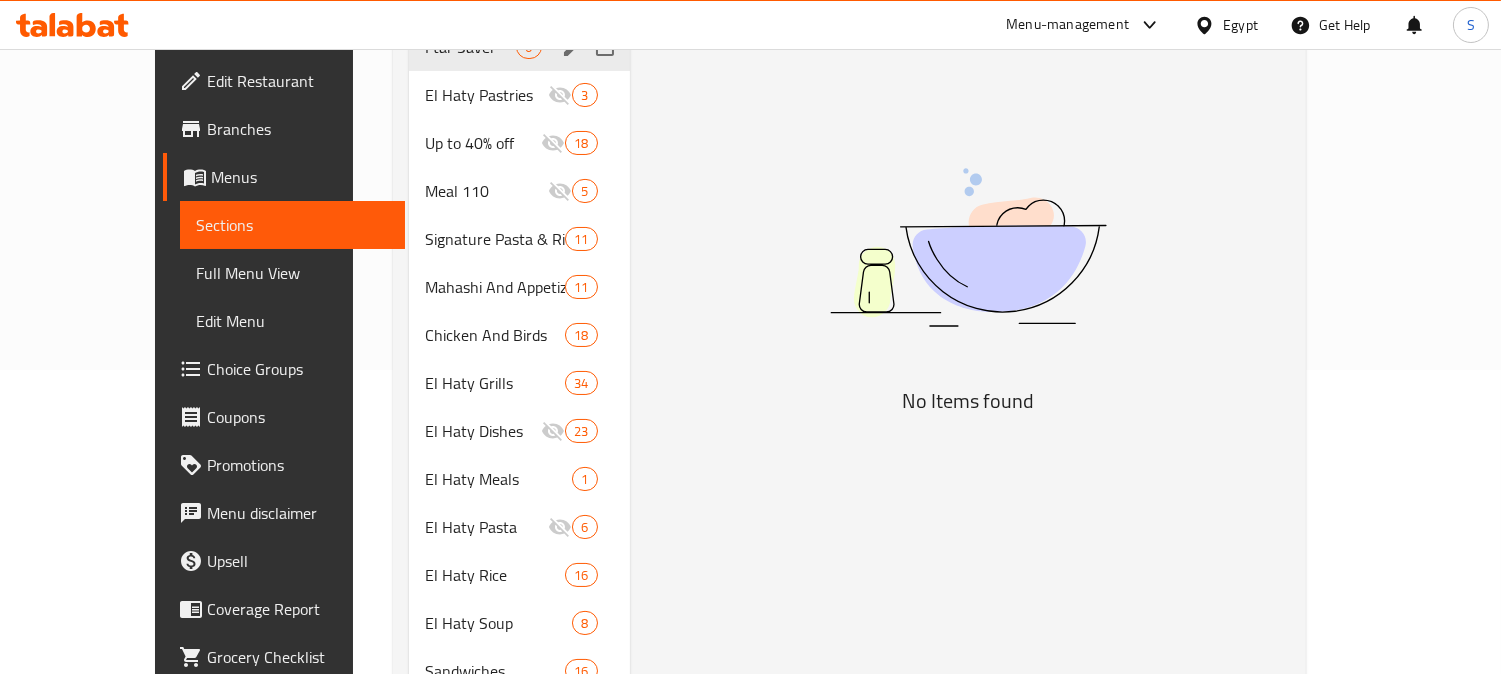 scroll, scrollTop: 444, scrollLeft: 0, axis: vertical 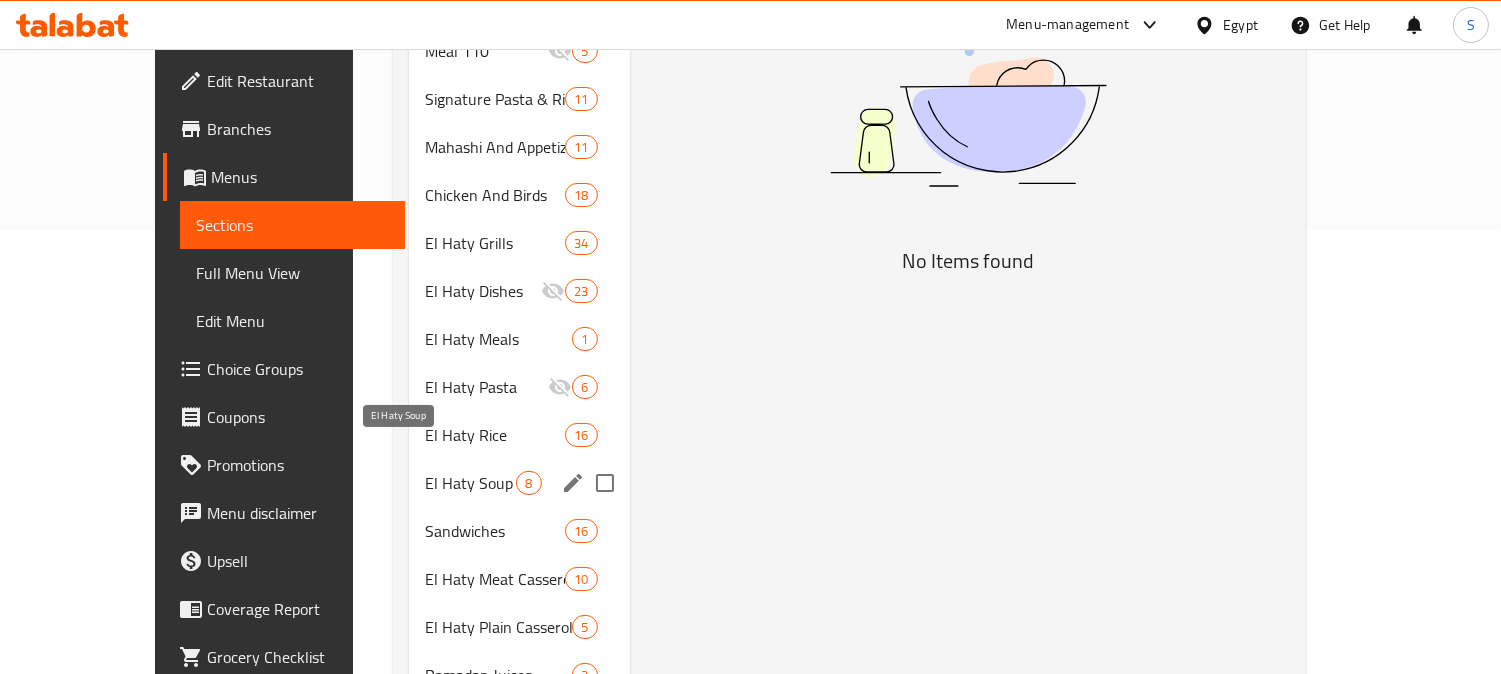 click on "El Haty Soup" at bounding box center (470, 483) 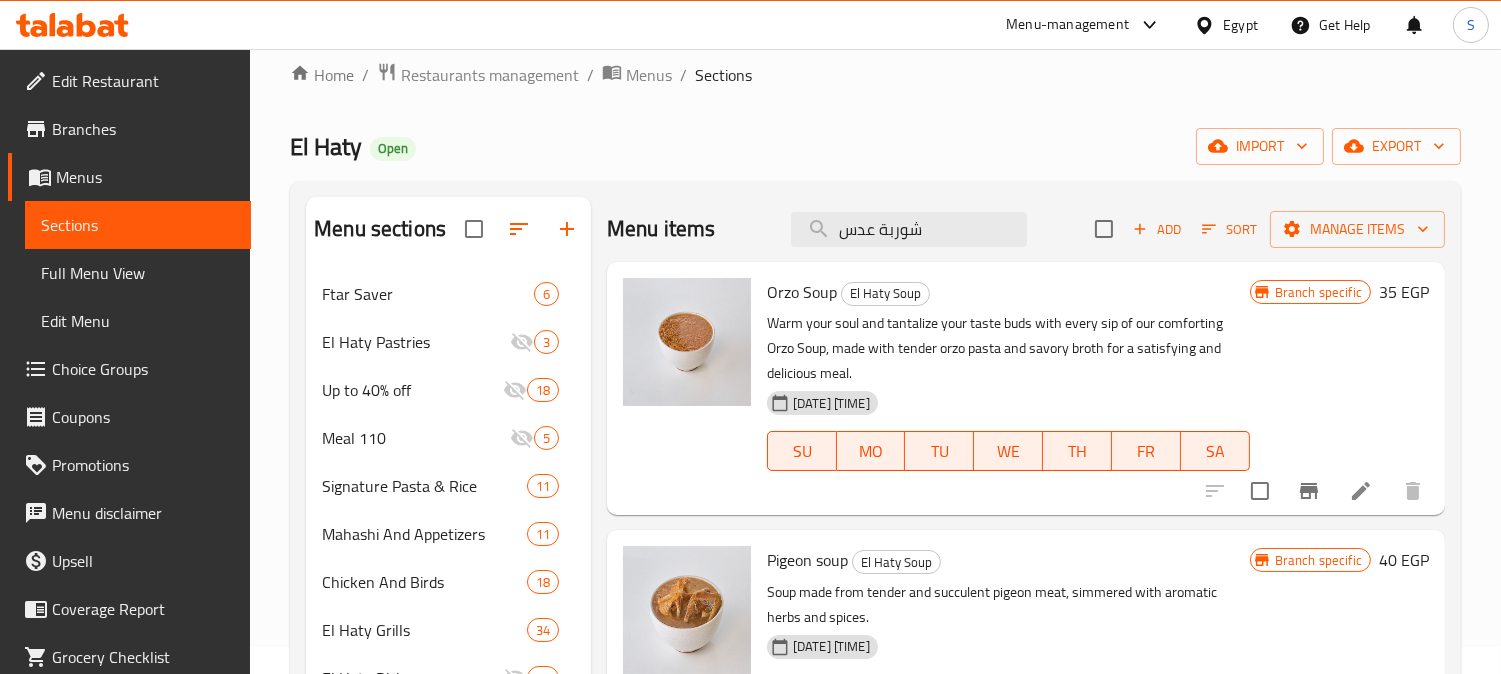 scroll, scrollTop: 0, scrollLeft: 0, axis: both 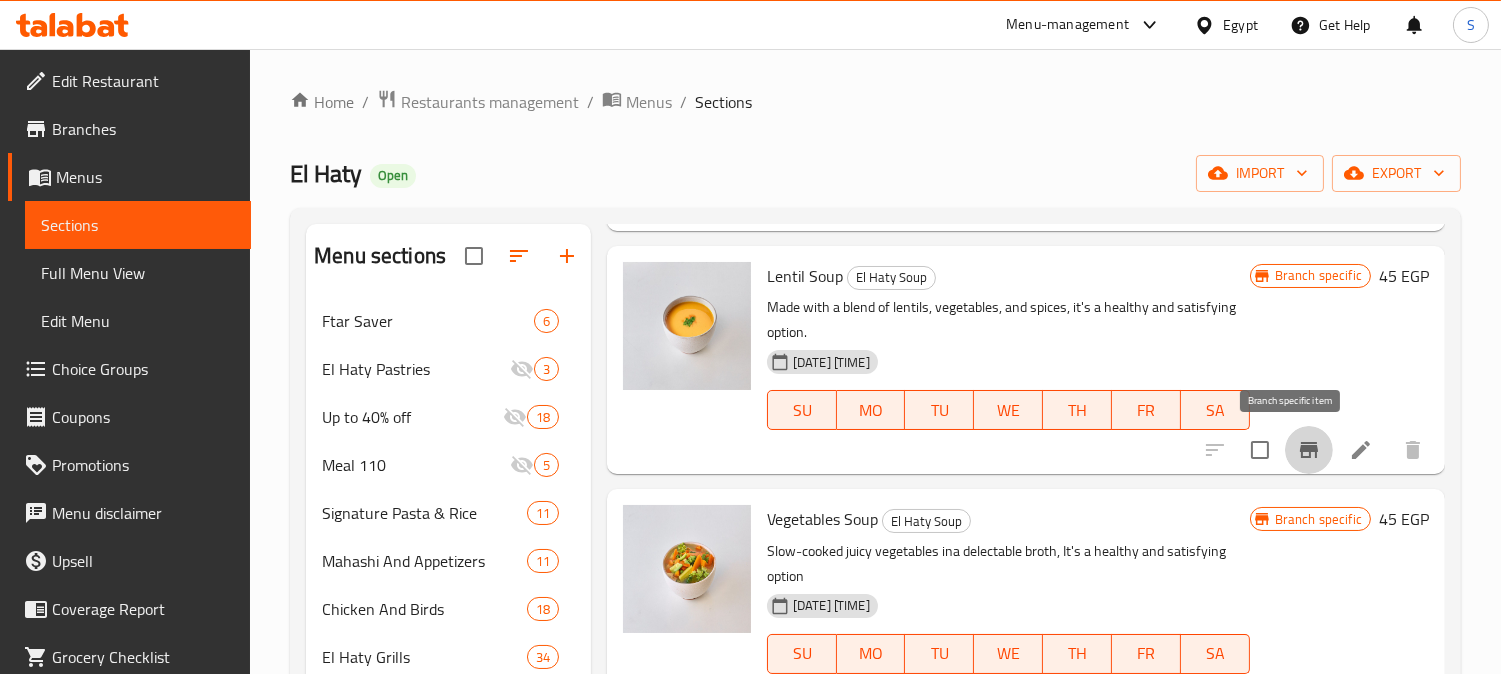 click 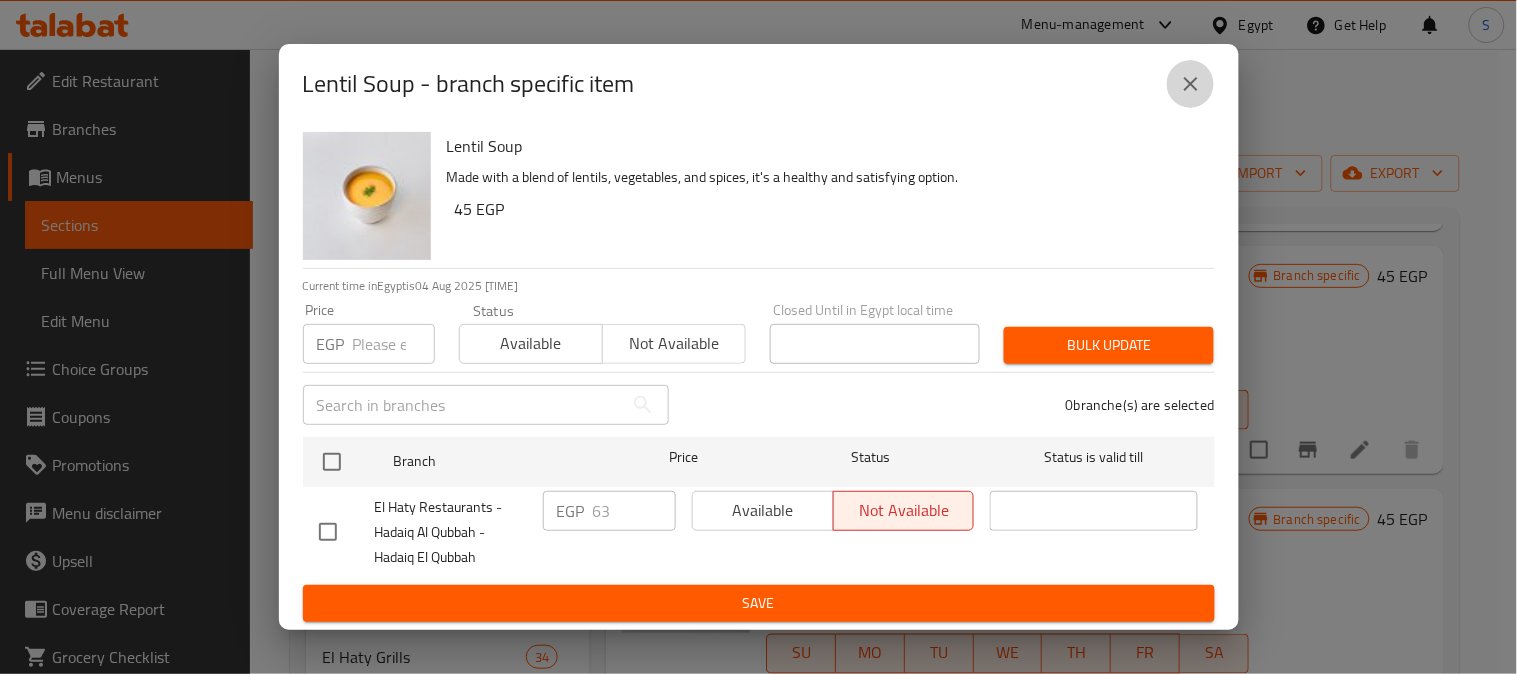 click 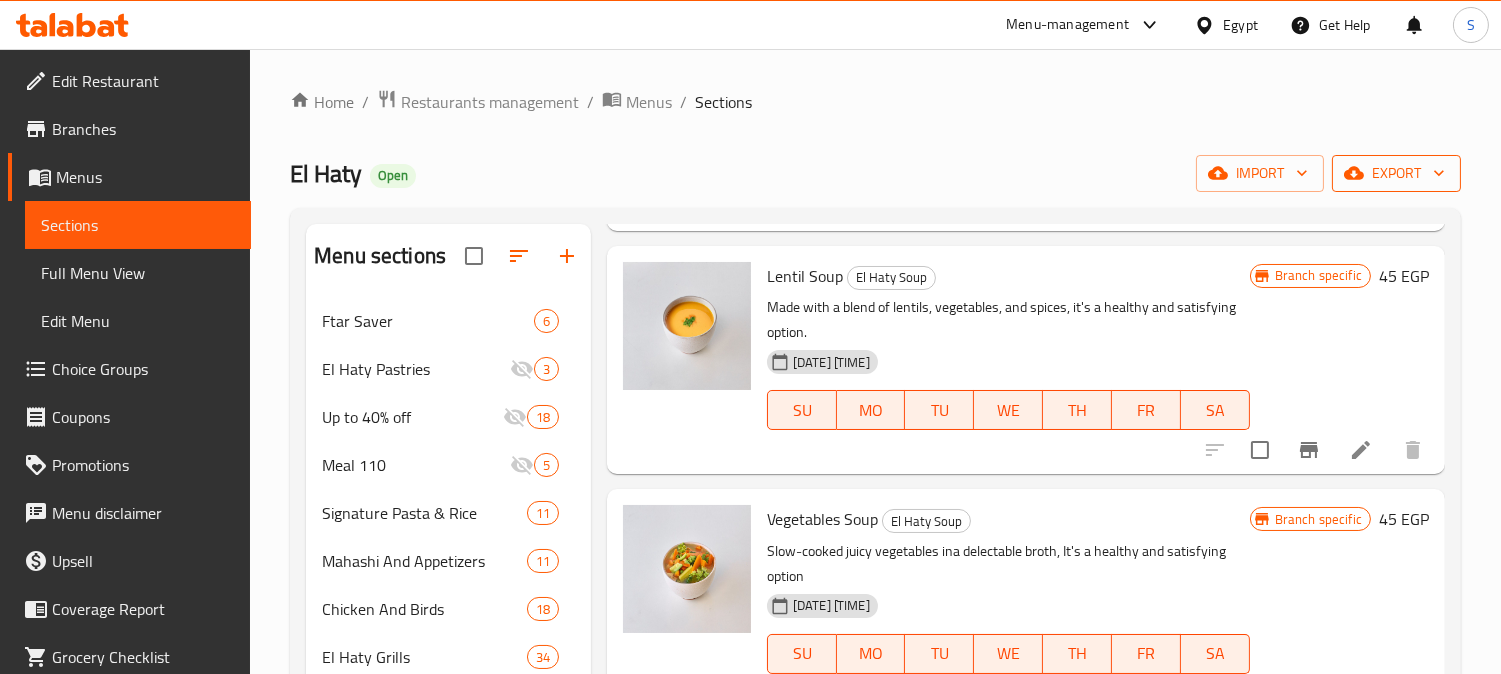 click on "export" at bounding box center (1396, 173) 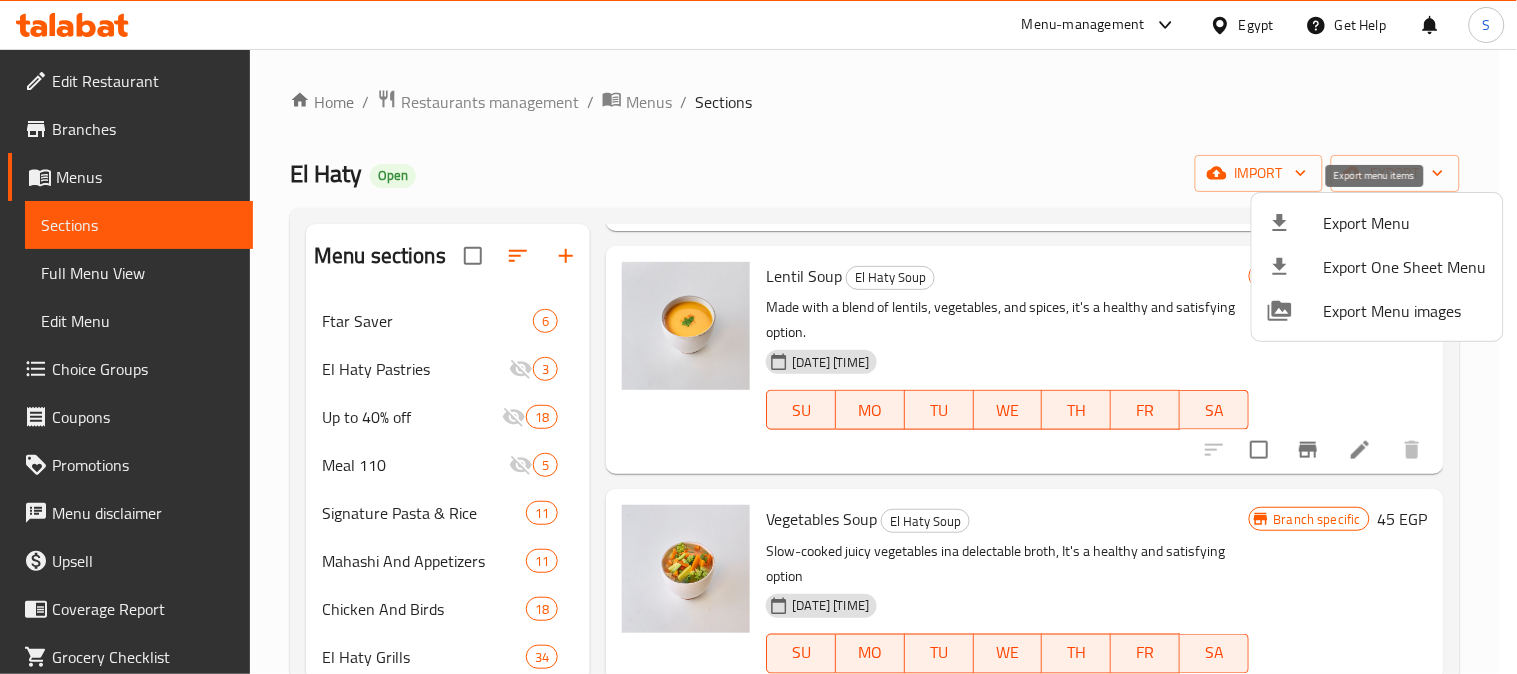 click on "Export Menu" at bounding box center [1405, 223] 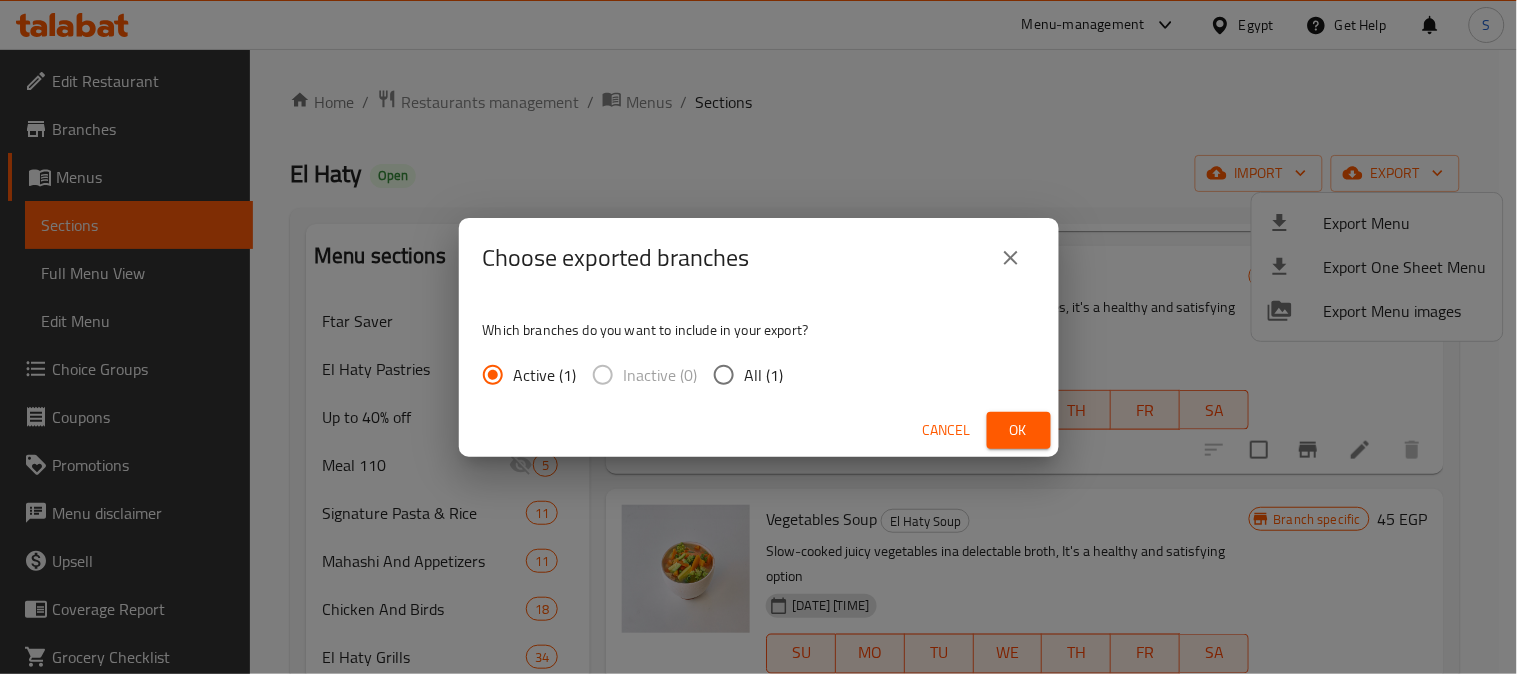click on "All (1)" at bounding box center [724, 375] 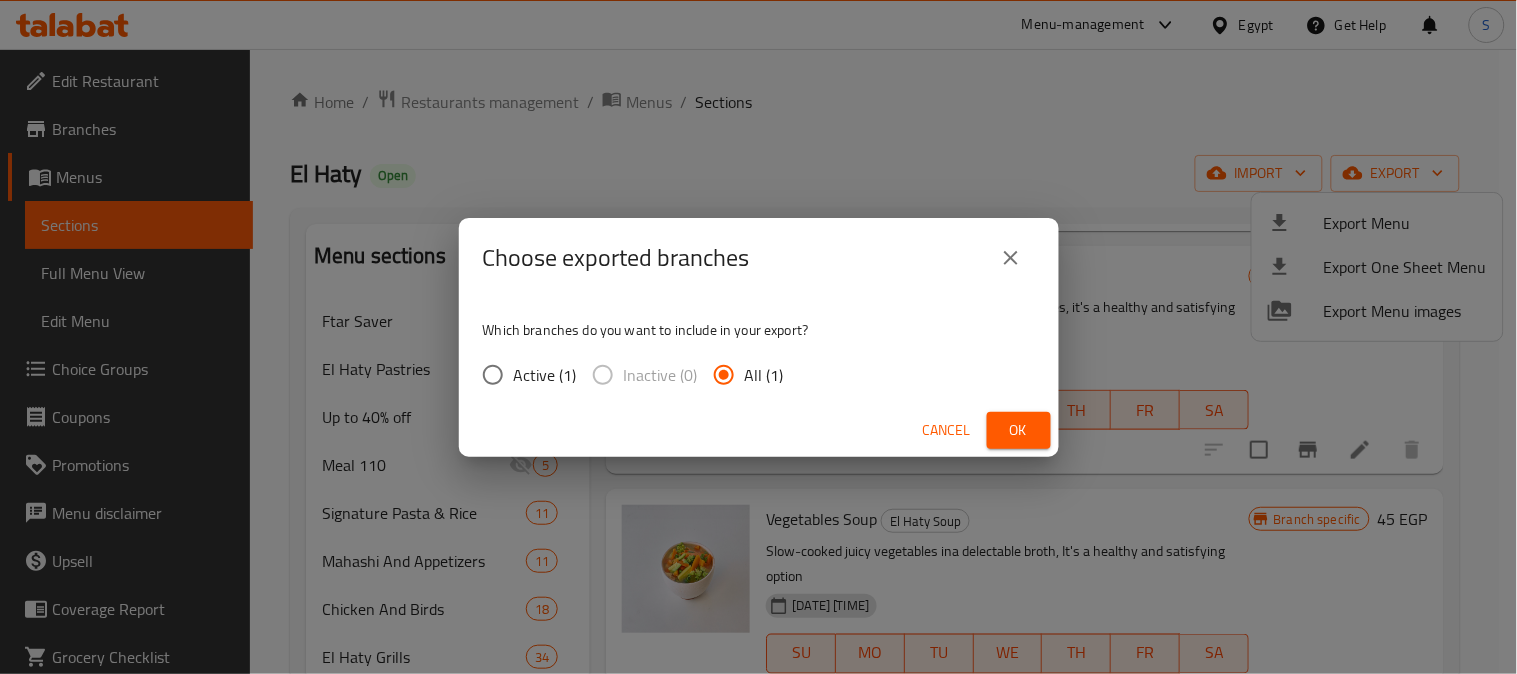 click on "Ok" at bounding box center (1019, 430) 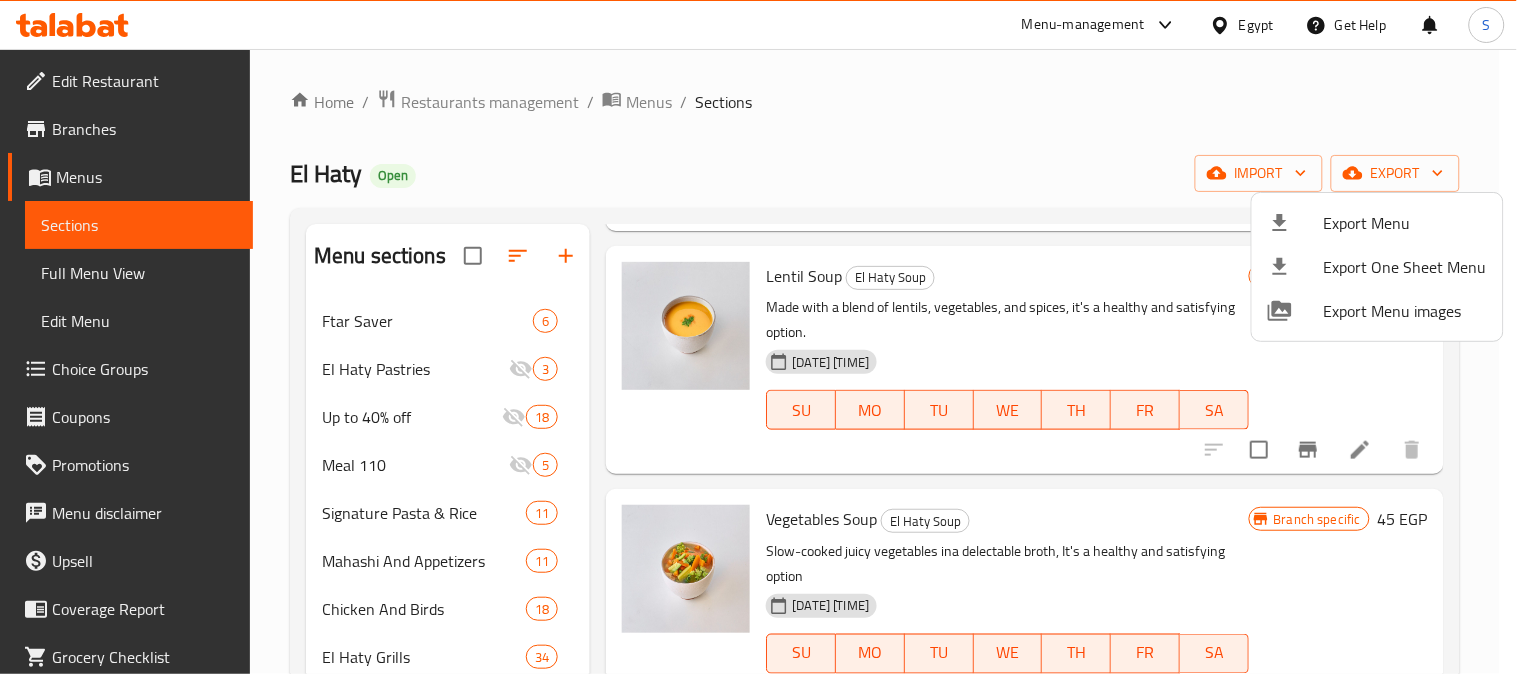 drag, startPoint x: 824, startPoint y: 123, endPoint x: 878, endPoint y: 147, distance: 59.093147 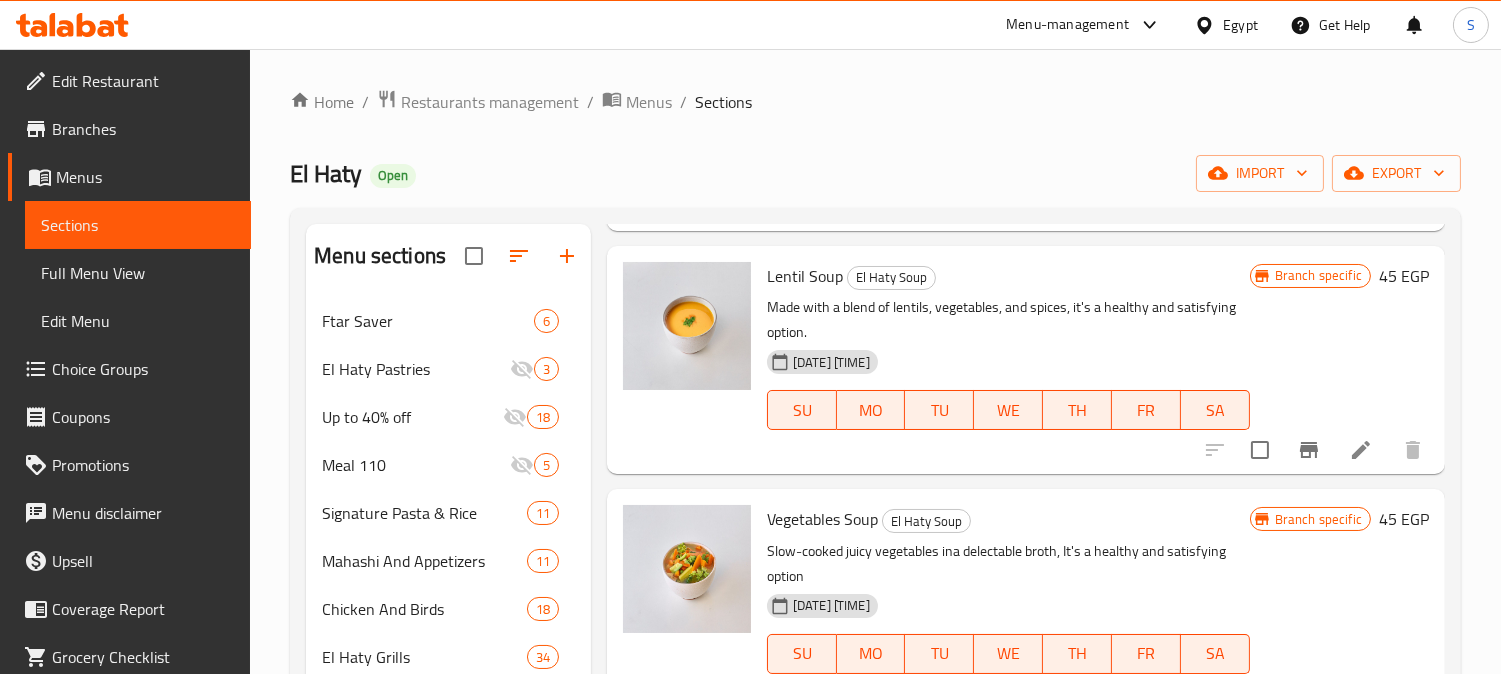 click 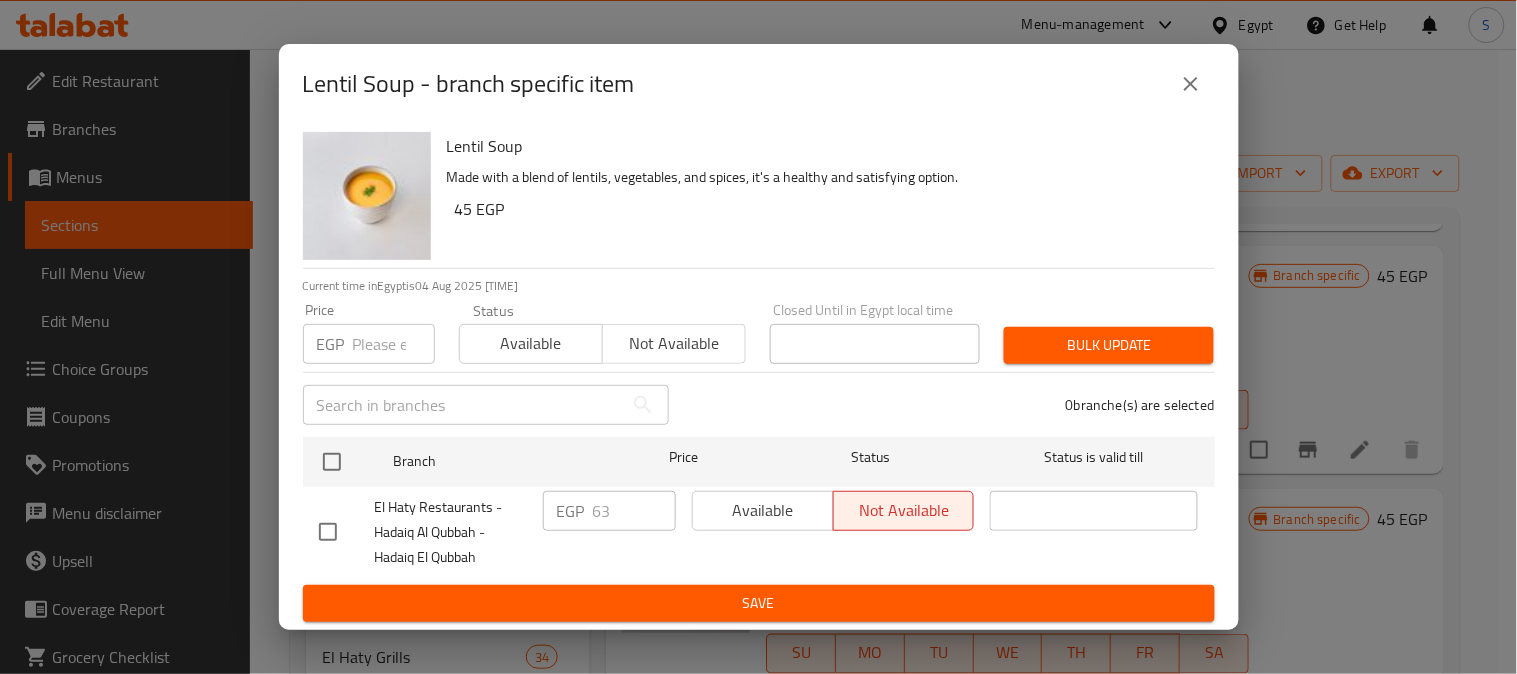 click 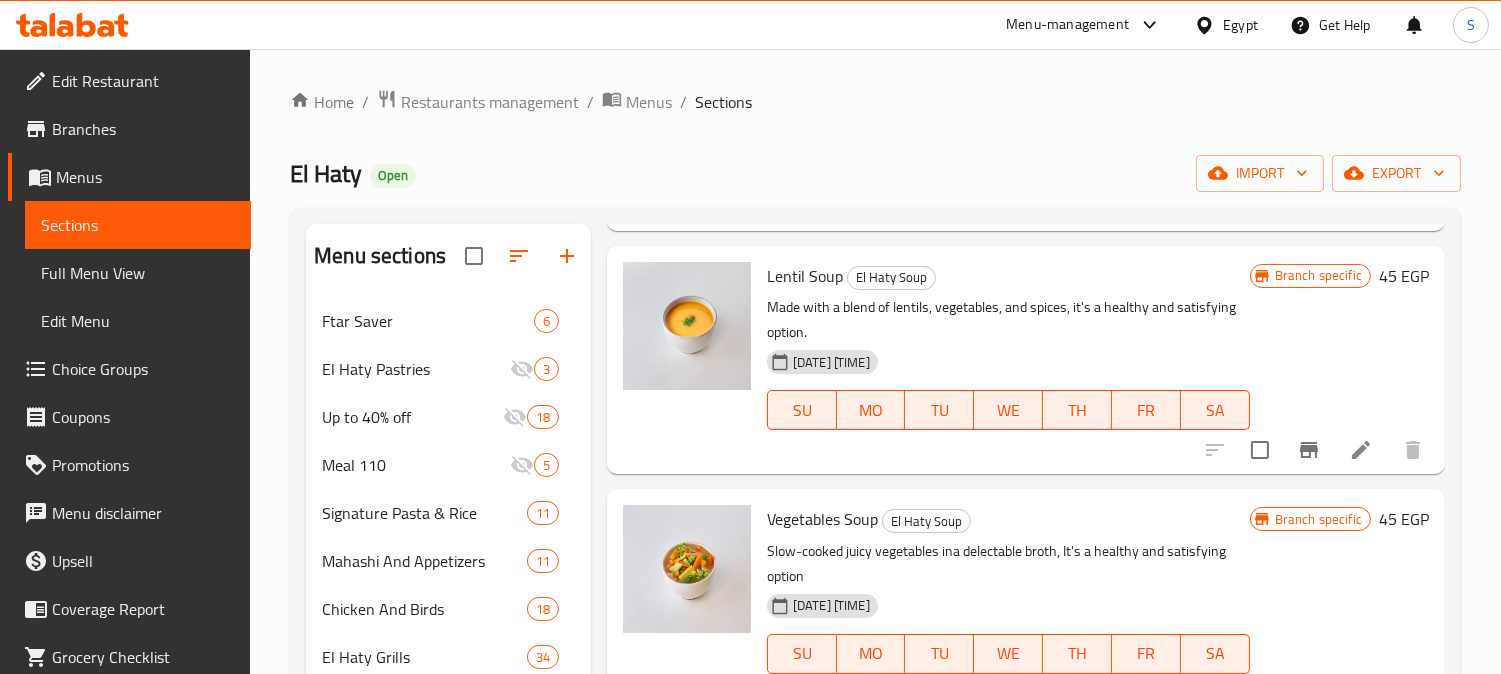 click on "Home / Restaurants management / Menus / Sections El Haty Open import export Menu sections Ftar Saver 6 El Haty Pastries 3 Up to 40% off  18 Meal 110 5 Signature Pasta & Rice  11 Mahashi And Appetizers 11 Chicken And Birds 18 El Haty Grills 34 El Haty Dishes 23 El Haty Meals 1 El Haty Pasta 6 El Haty Rice 16 El Haty Soup 8 Sandwiches 16 El Haty Meat Casseroles 10 El Haty Plain Casseroles 5 Ramadan Juices 3 Salads 14 Side Dishes 6 El Haty Trays 6 Kids Meals 2 Desserts & Beverages  13 El Haty Desserts 6 Cold Drinks 9 Menu items شوربة عدس Add Sort Manage items Orzo Soup   El Haty Soup Warm your soul and tantalize your taste buds with every sip of our comforting Orzo Soup, made with tender orzo pasta and savory broth for a satisfying and delicious meal. [DATE] [TIME] SU MO TU WE TH FR SA Branch specific 35   EGP Pigeon soup   El Haty Soup Soup made from tender and succulent pigeon meat, simmered with aromatic herbs and spices. [DATE] [TIME] SU MO TU WE TH FR SA Branch specific 40   EGP   SU MO" at bounding box center [875, 781] 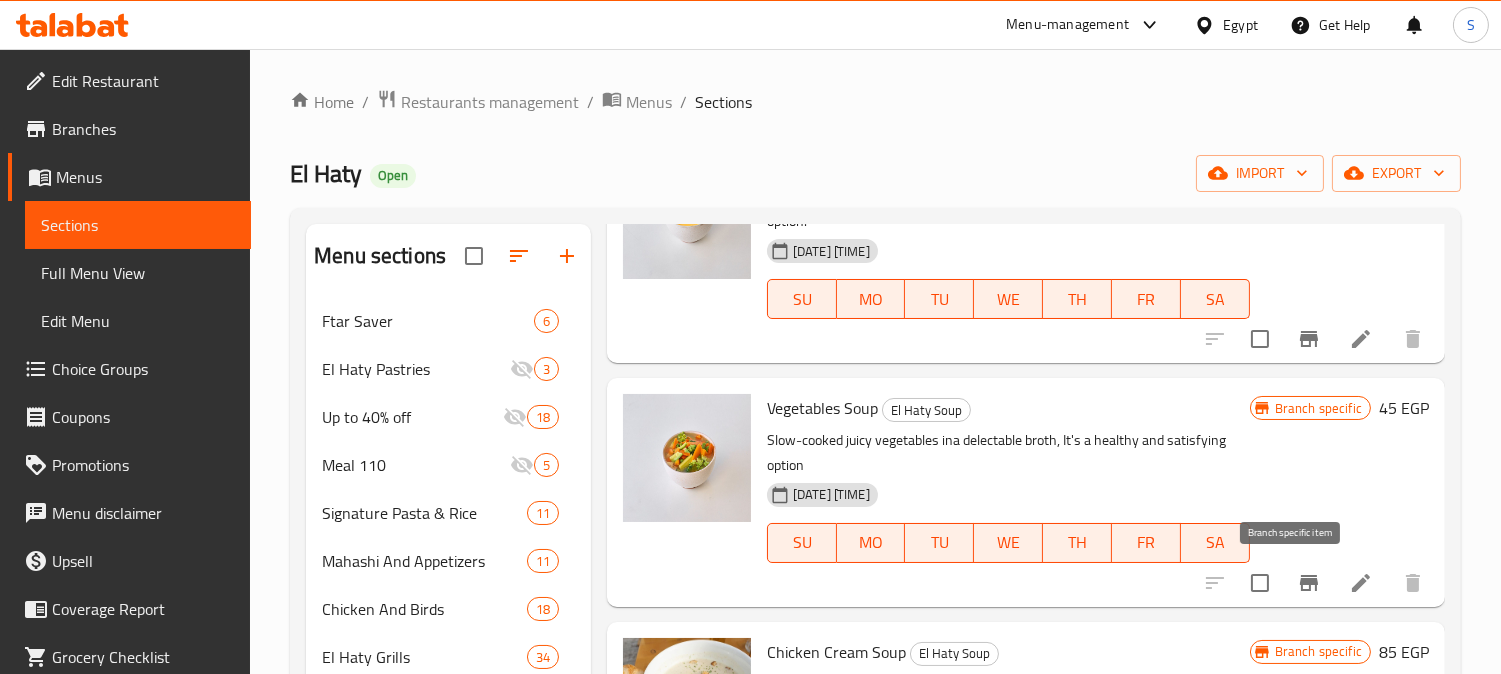 click 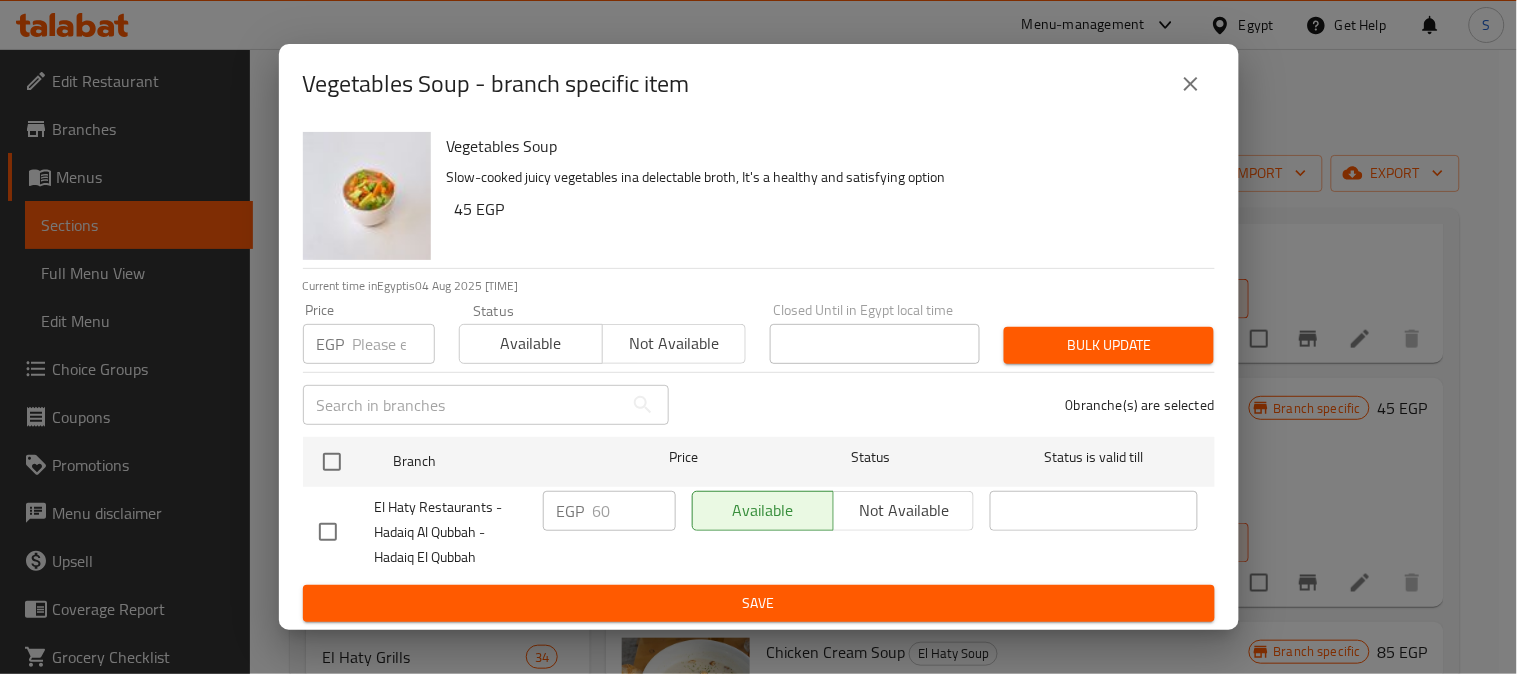 click at bounding box center [394, 344] 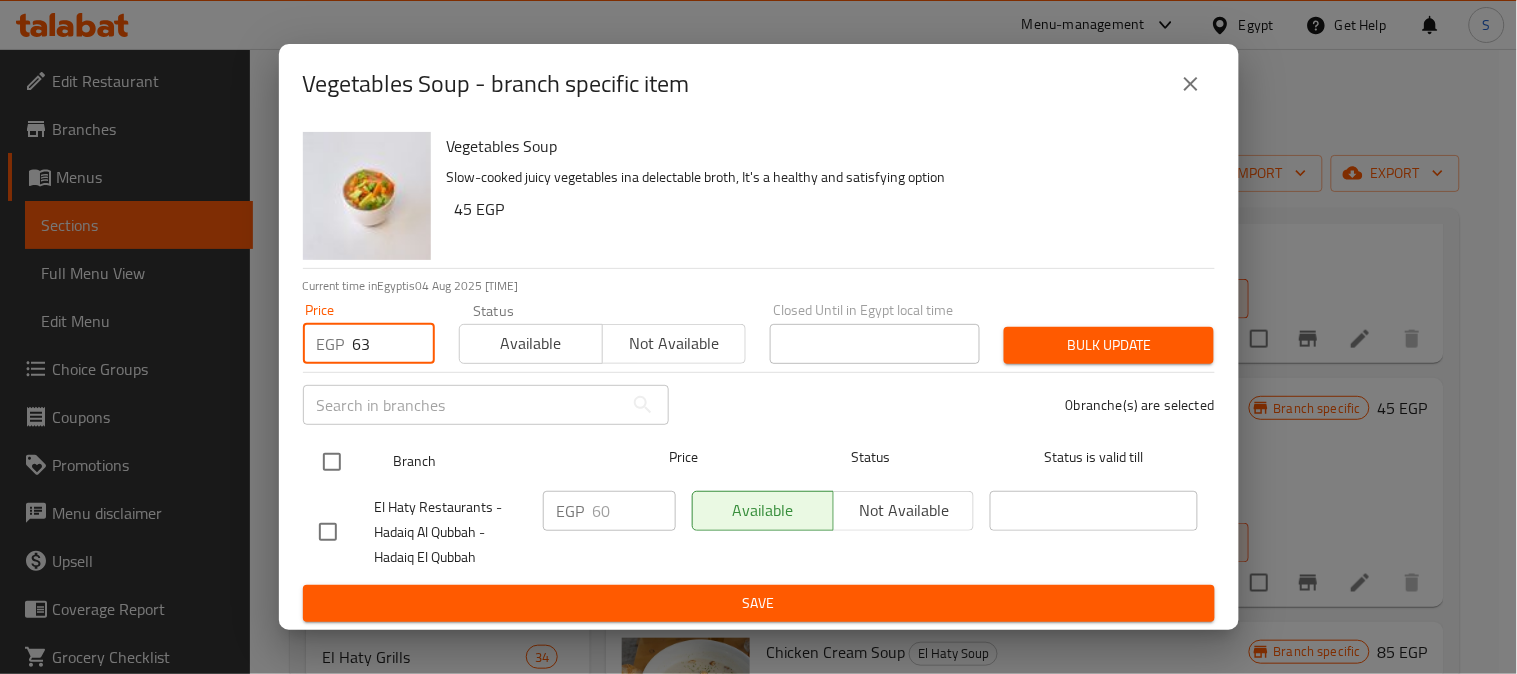 type on "63" 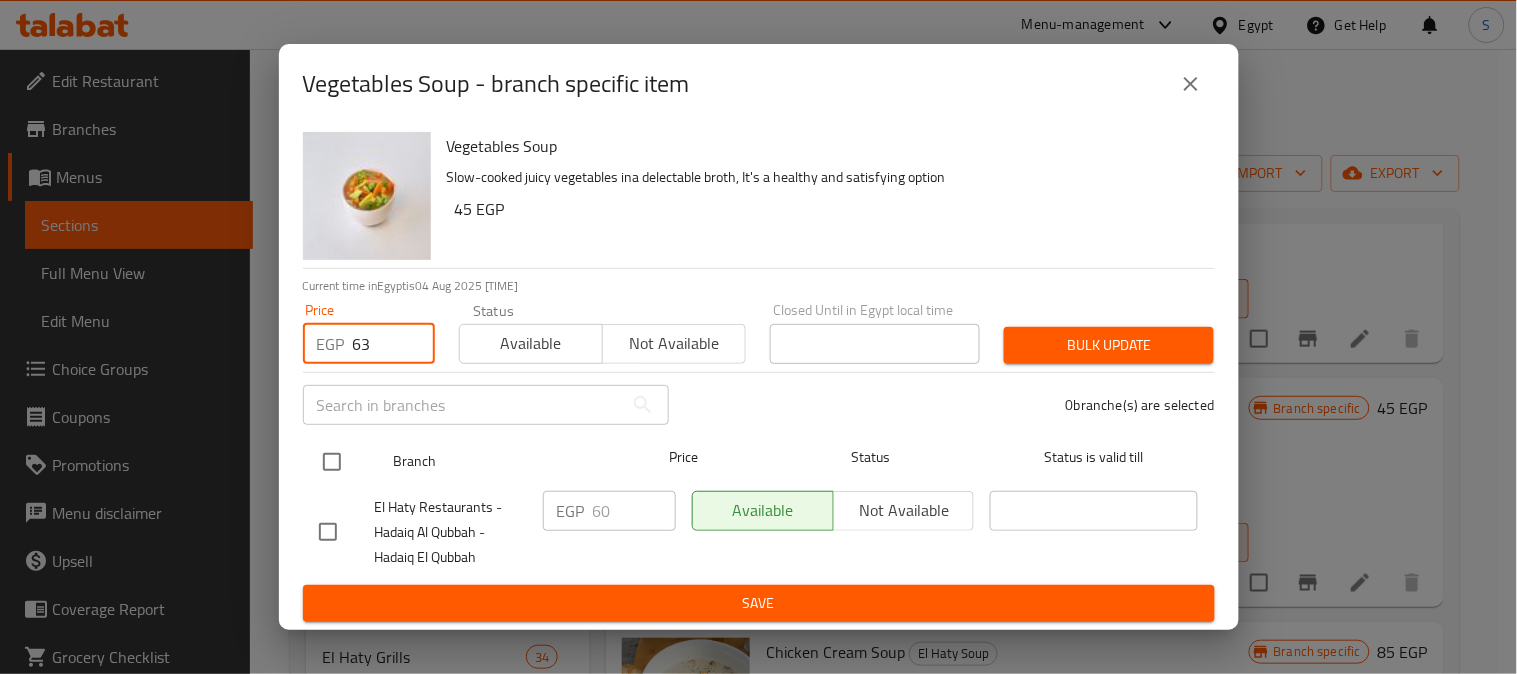 click at bounding box center (332, 462) 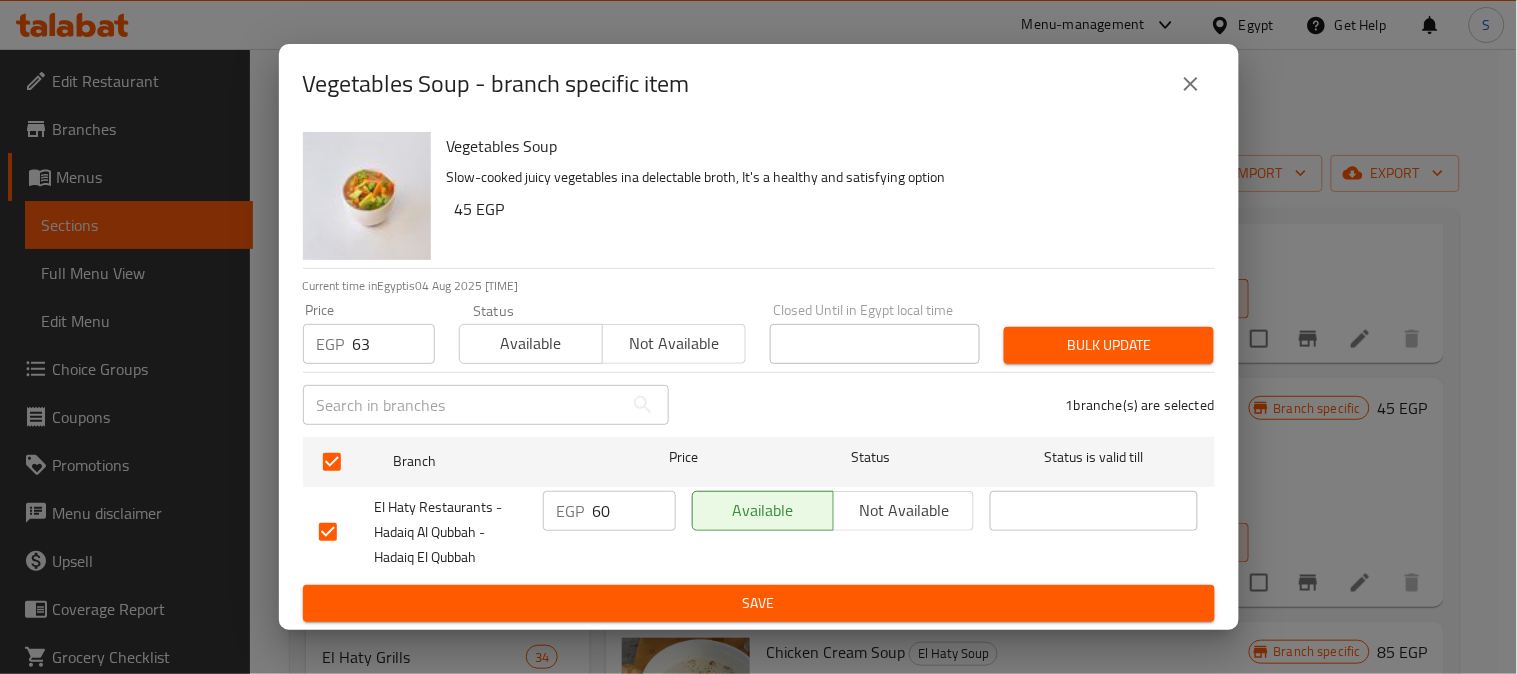 click on "Bulk update" at bounding box center [1109, 345] 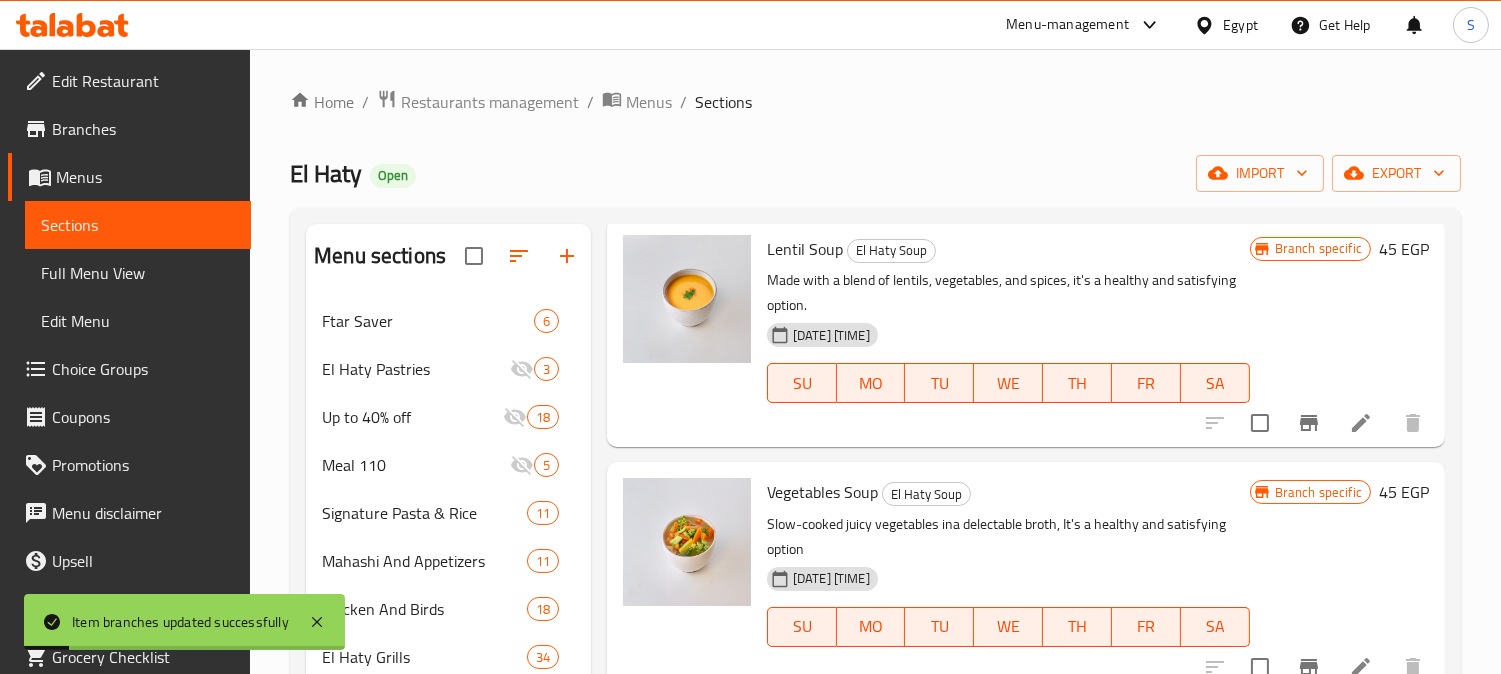 scroll, scrollTop: 444, scrollLeft: 0, axis: vertical 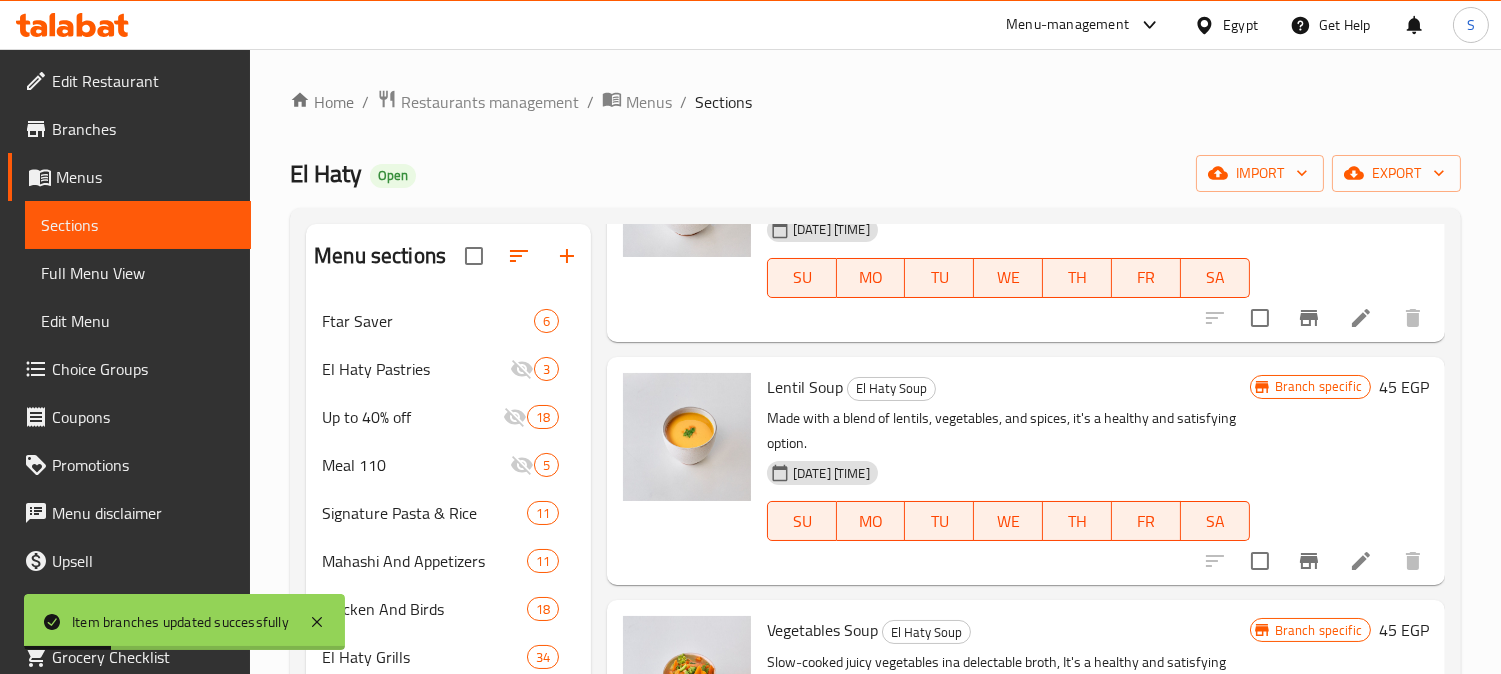 click 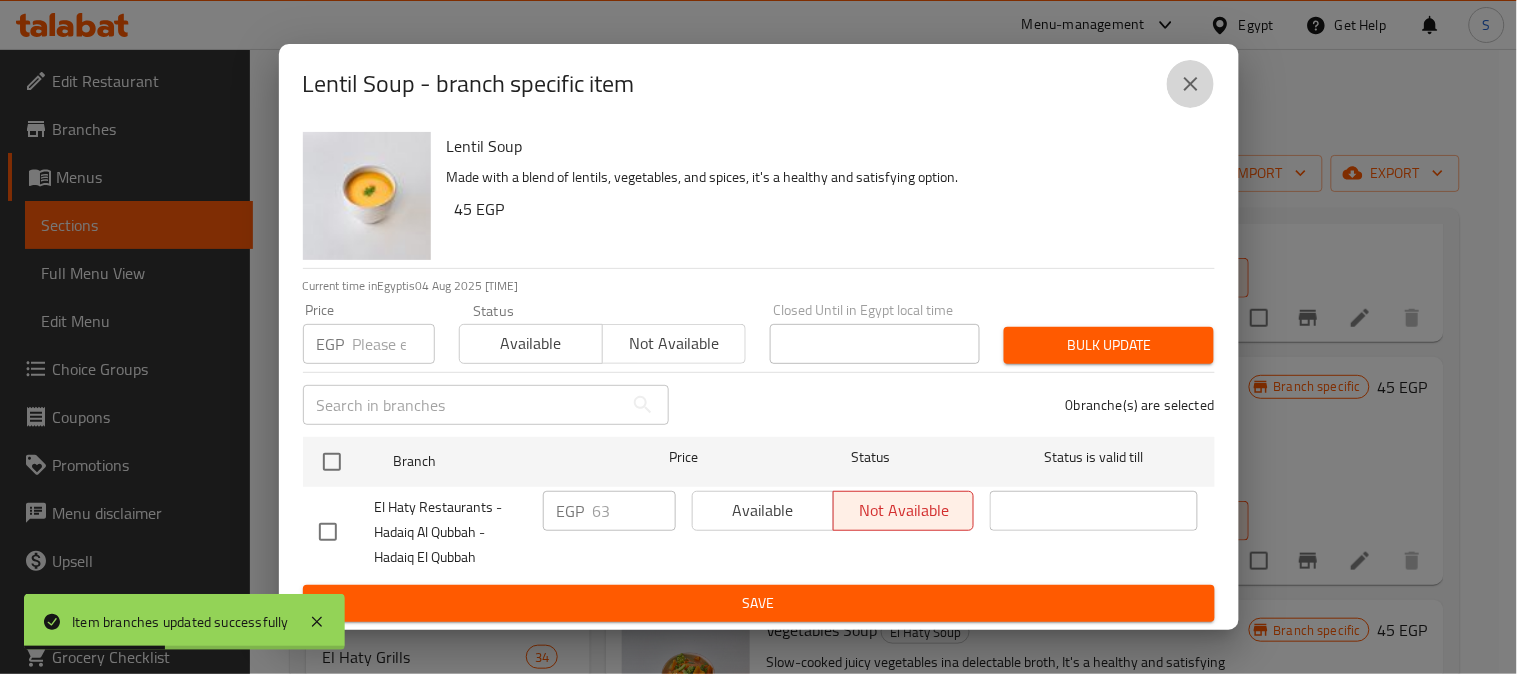 click 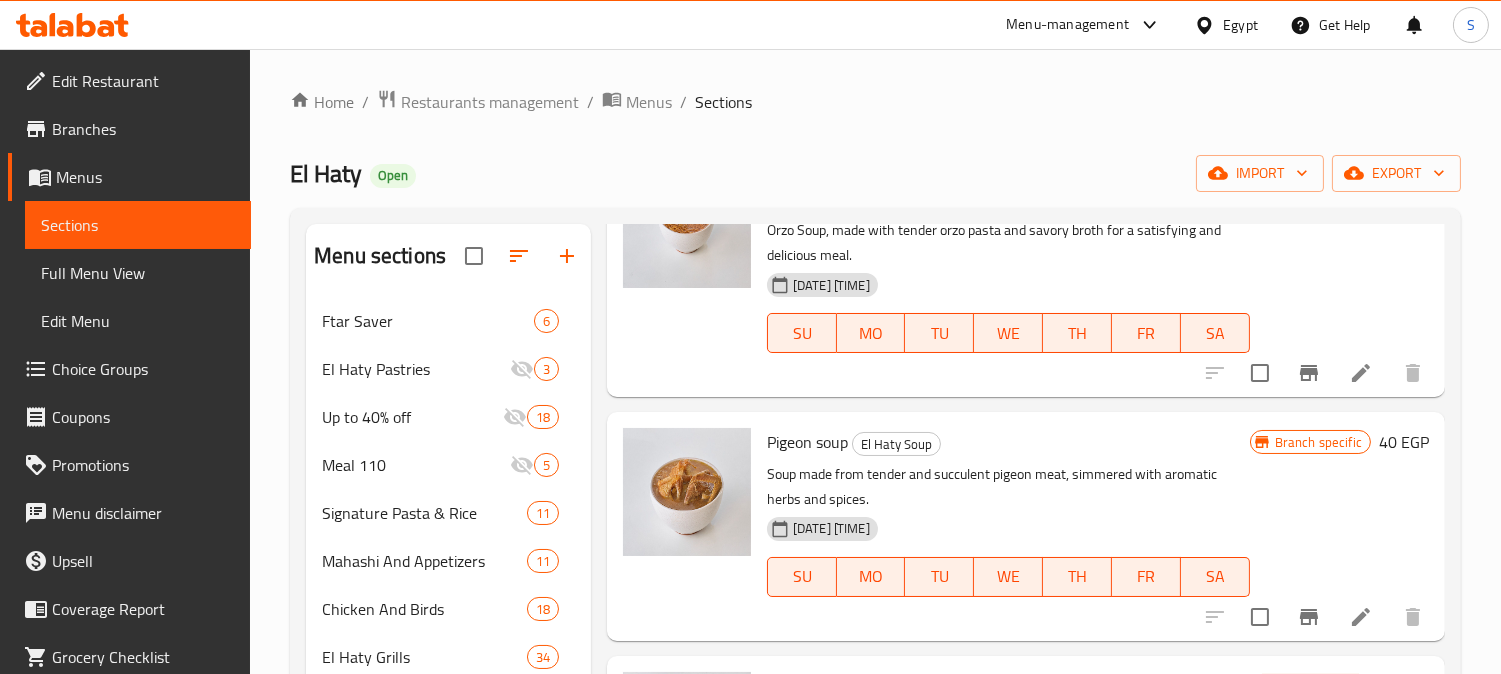 scroll, scrollTop: 0, scrollLeft: 0, axis: both 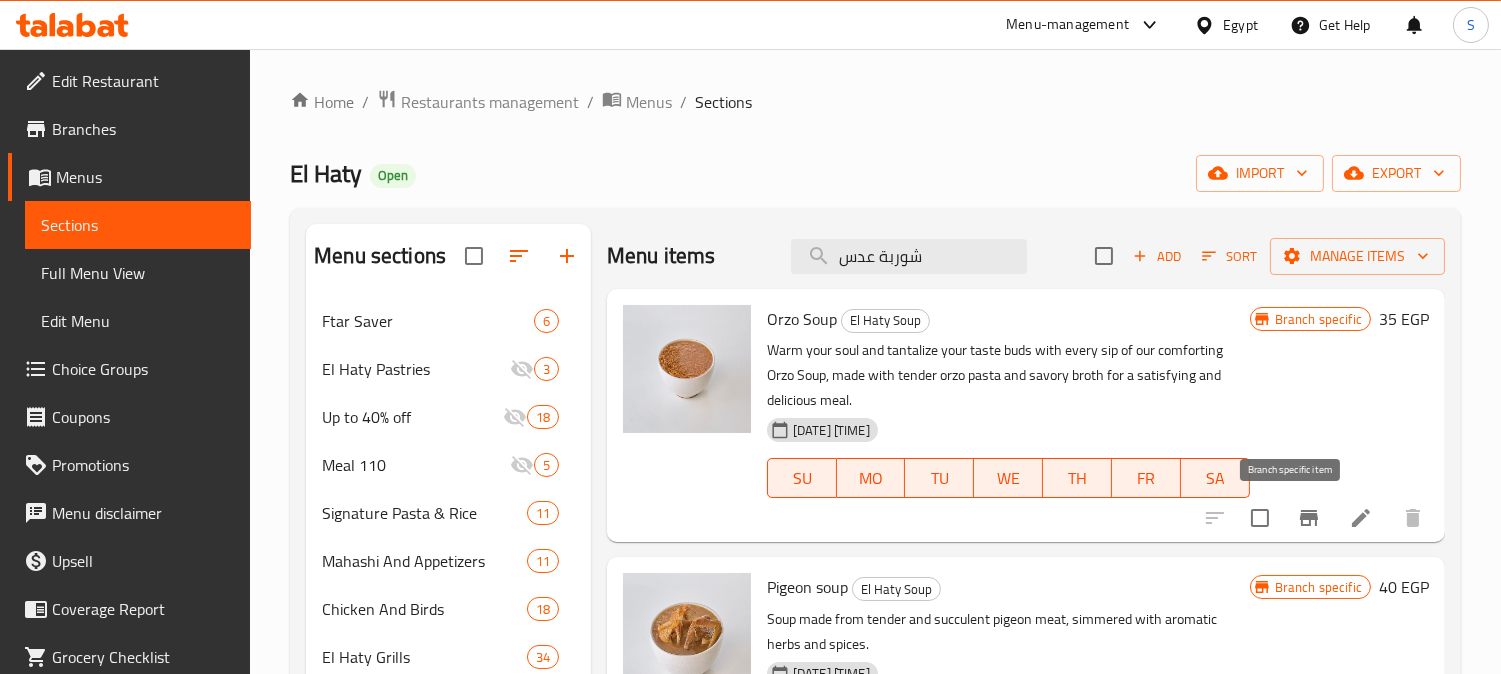 click 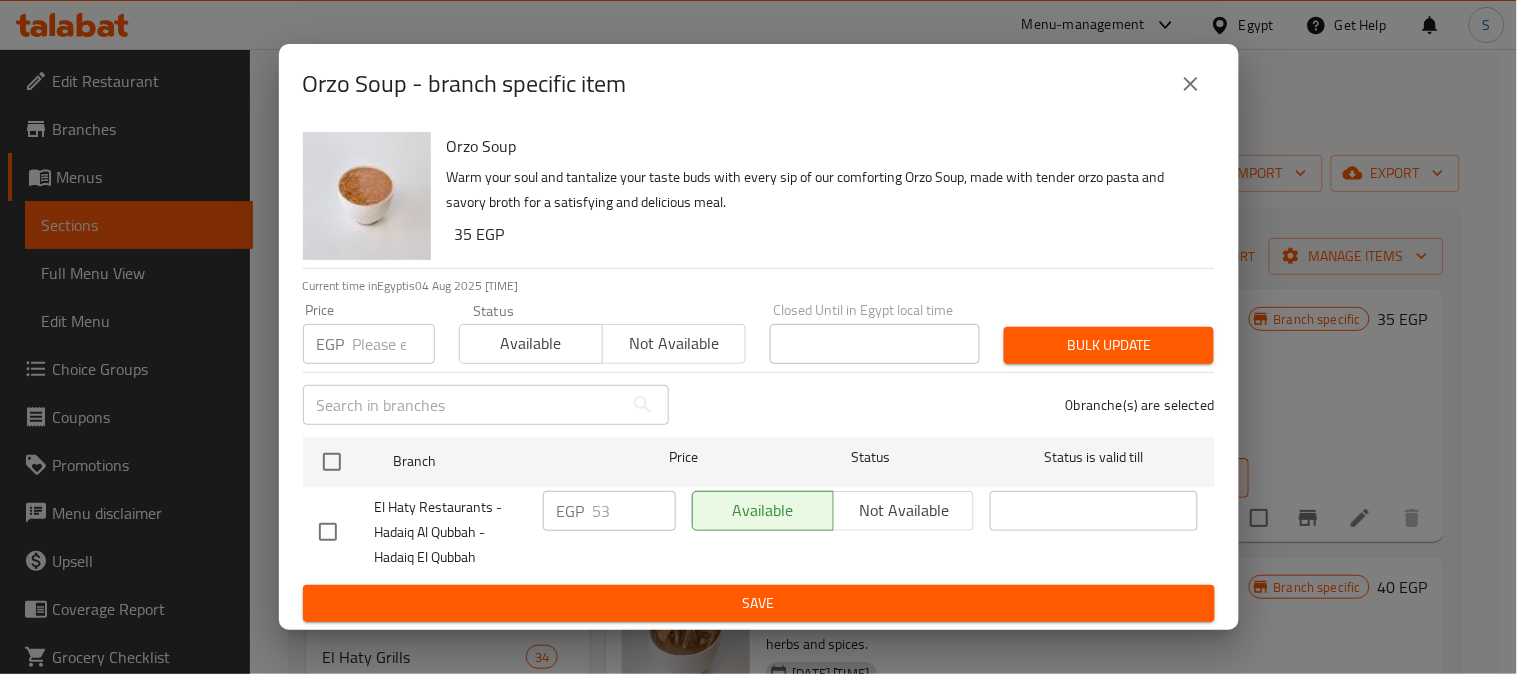 click on "Orzo Soup - branch specific item" at bounding box center (759, 84) 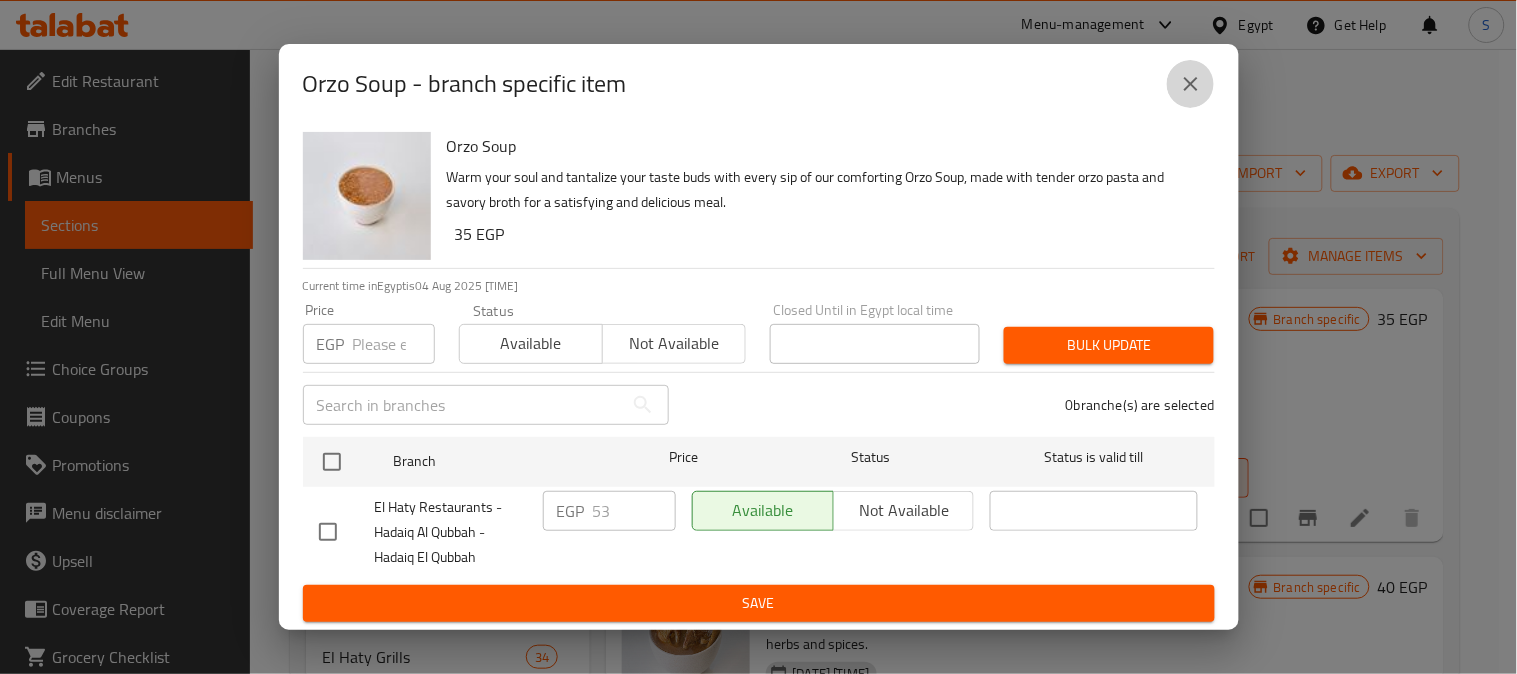 click at bounding box center [1191, 84] 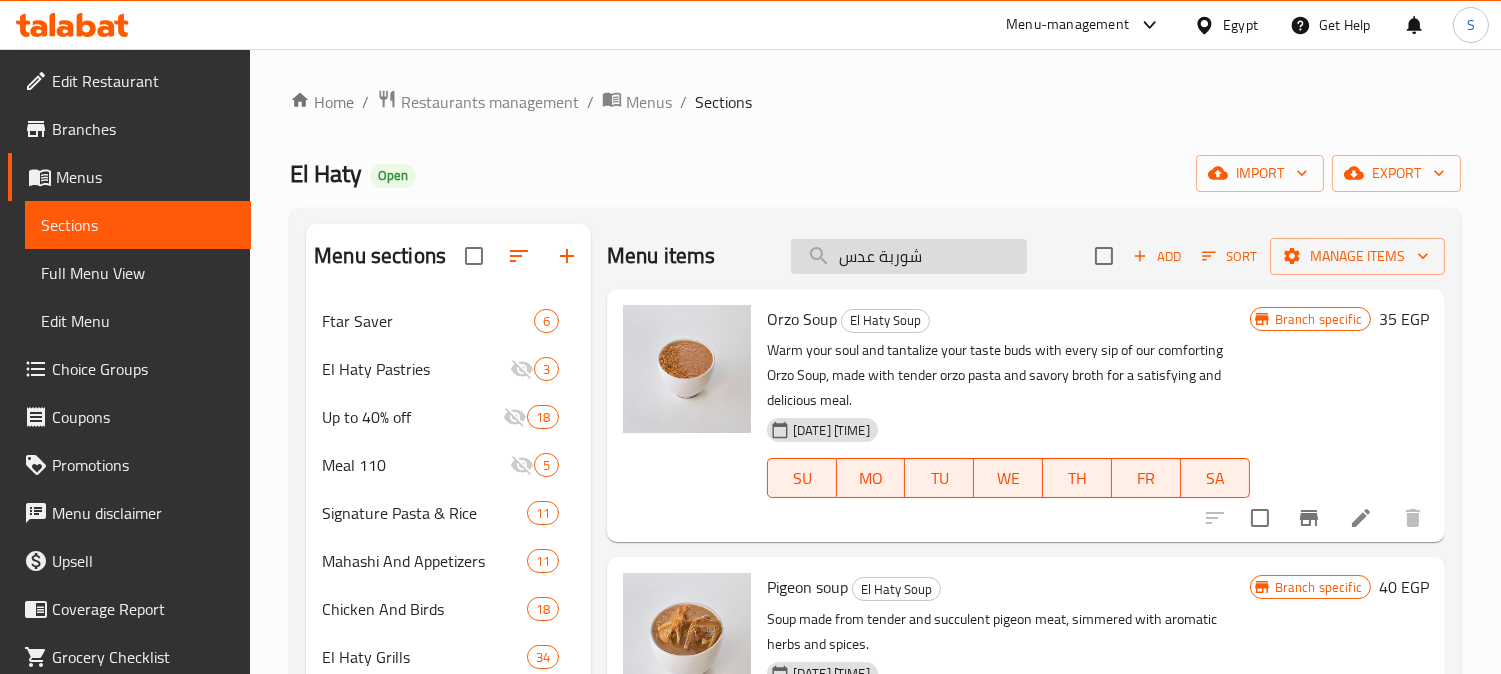 click on "شوربة عدس" at bounding box center (909, 256) 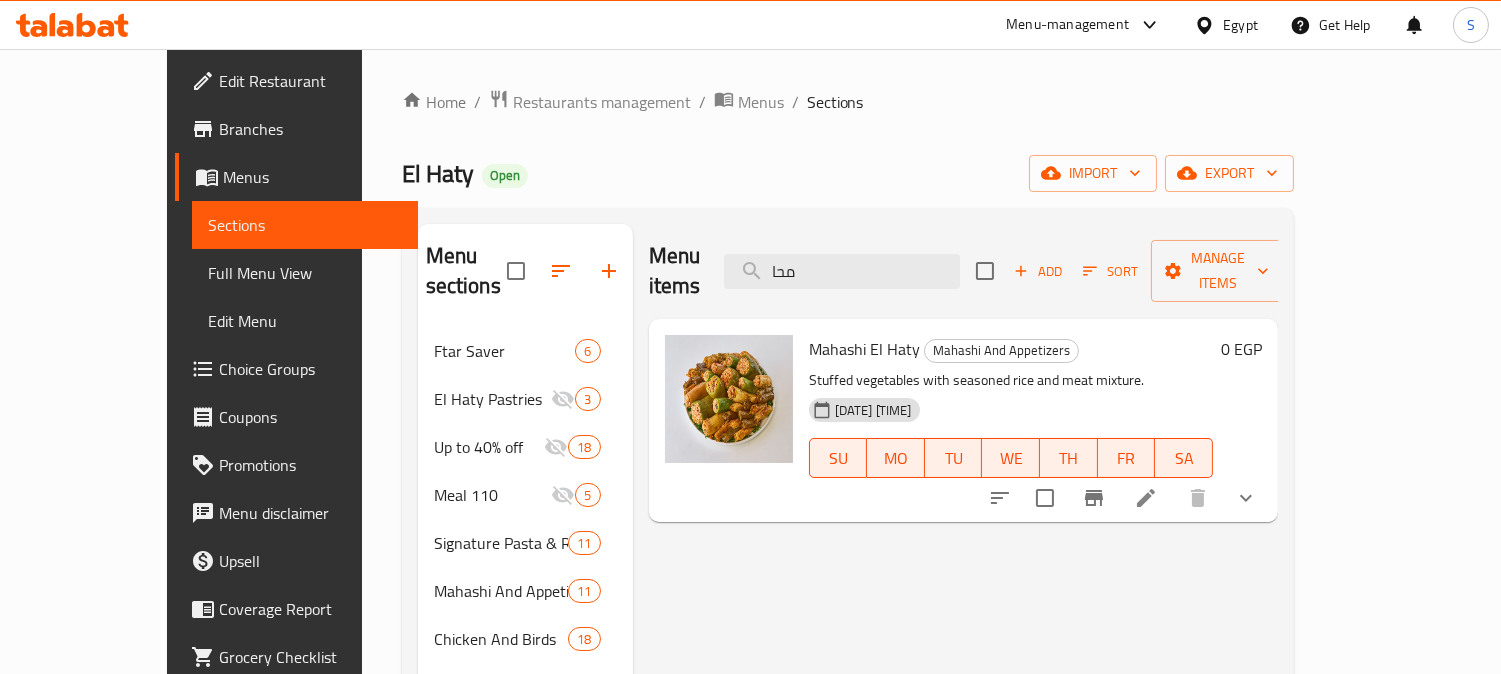 type on "محا" 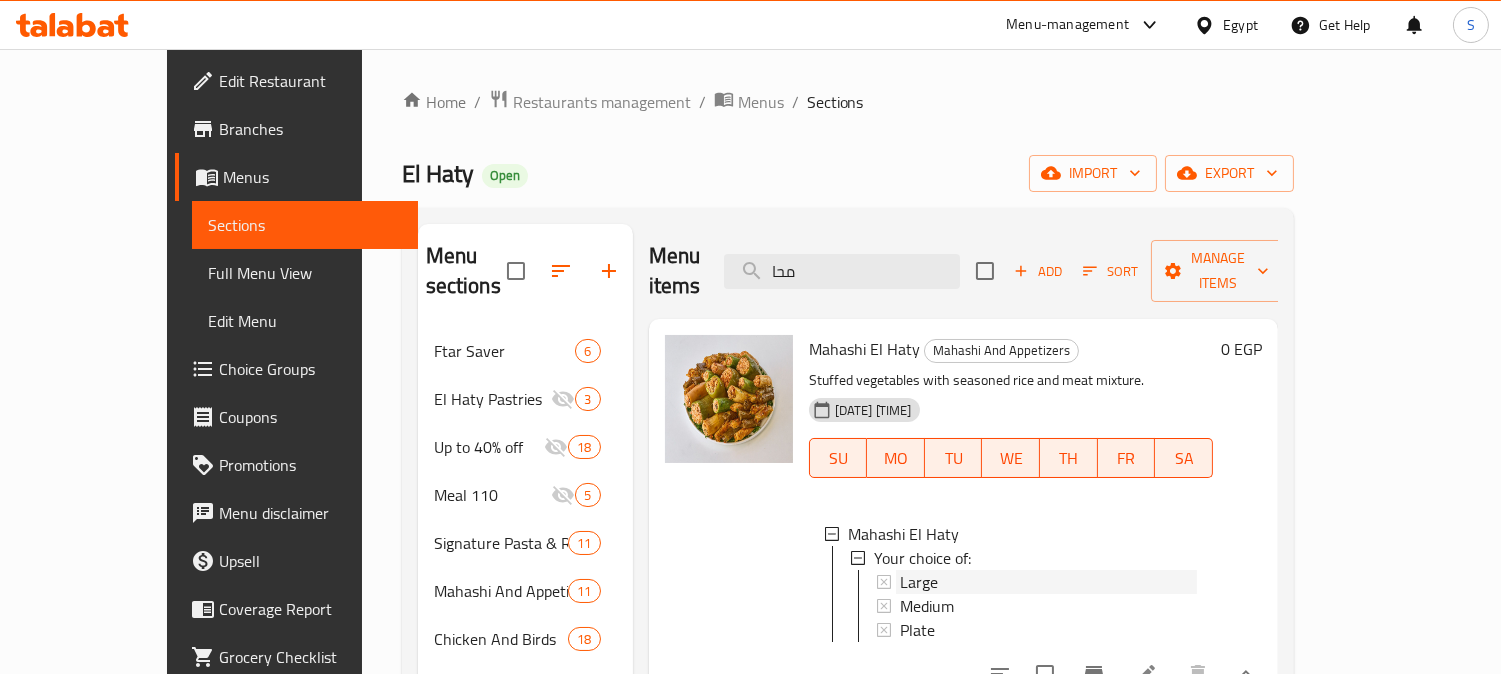 click on "Large" at bounding box center (1048, 582) 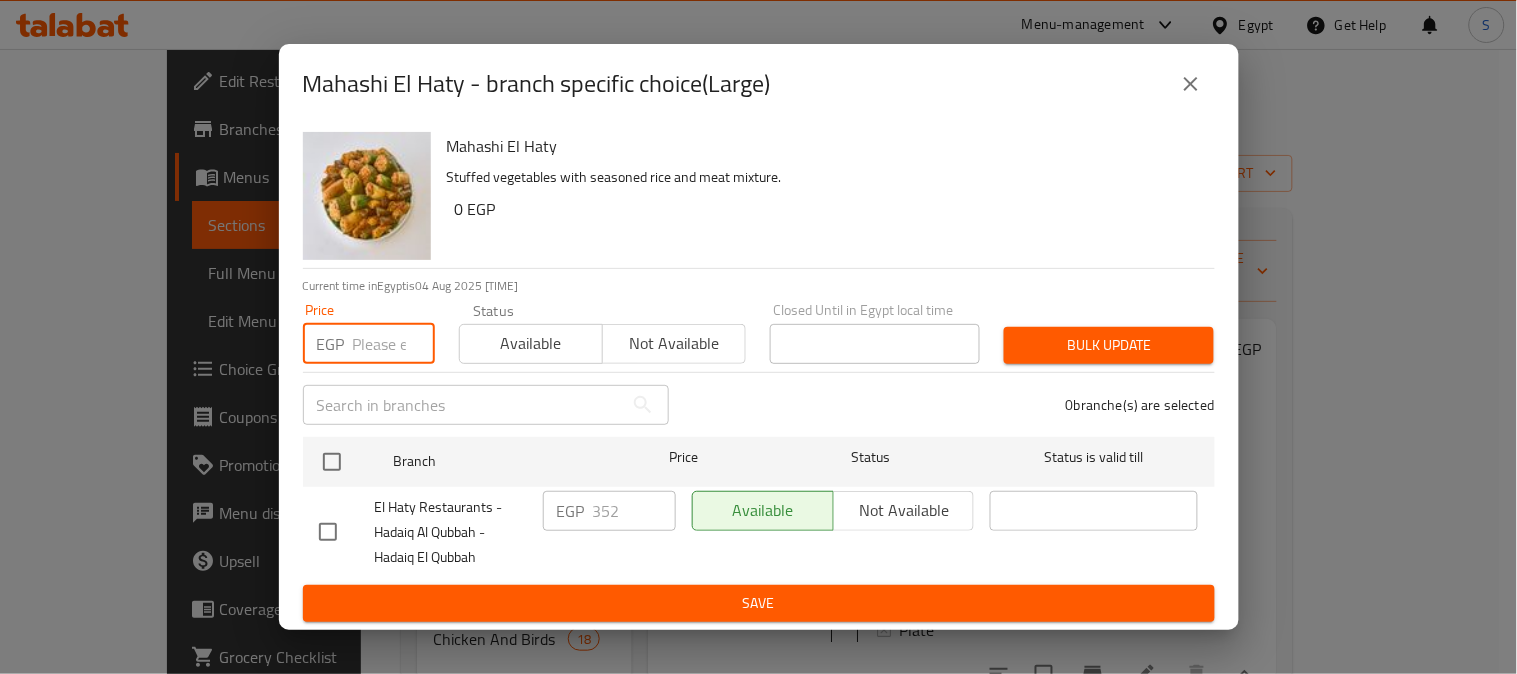 click at bounding box center [394, 344] 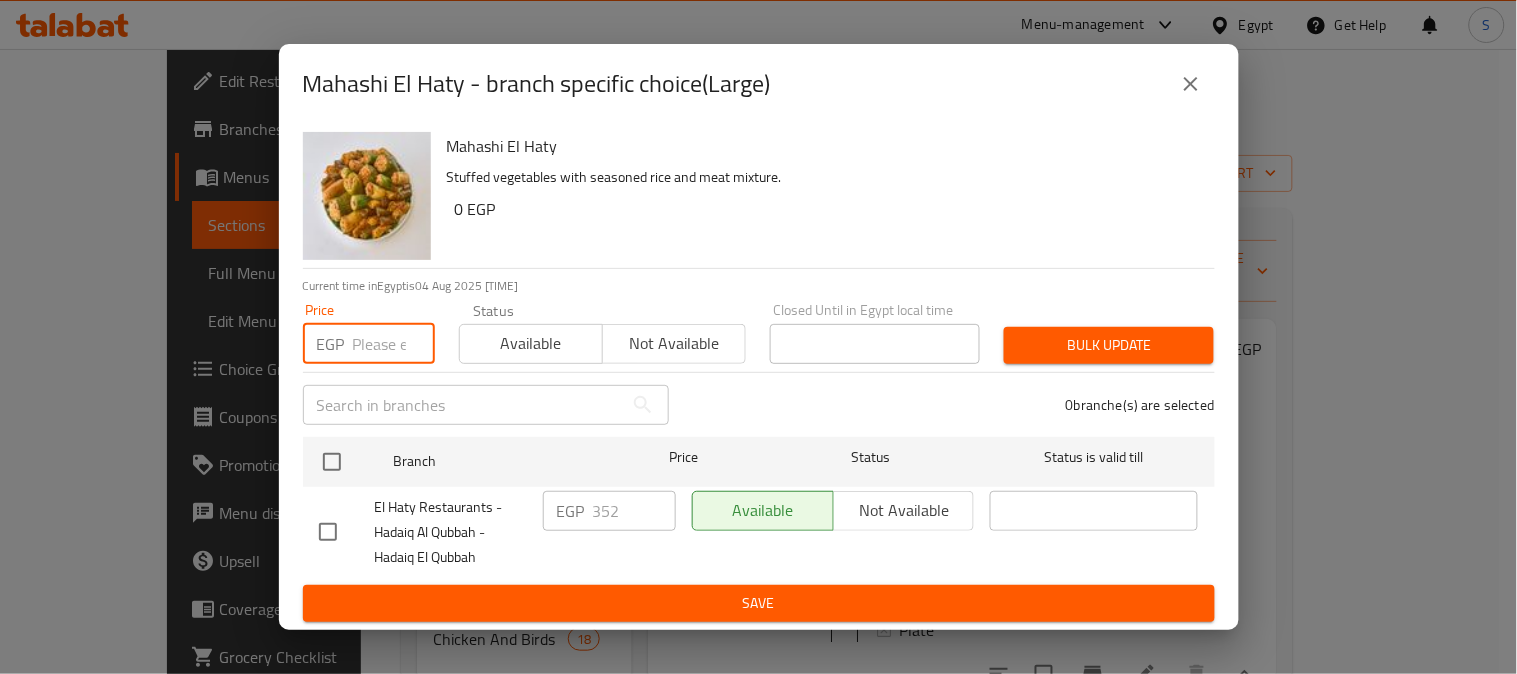 click 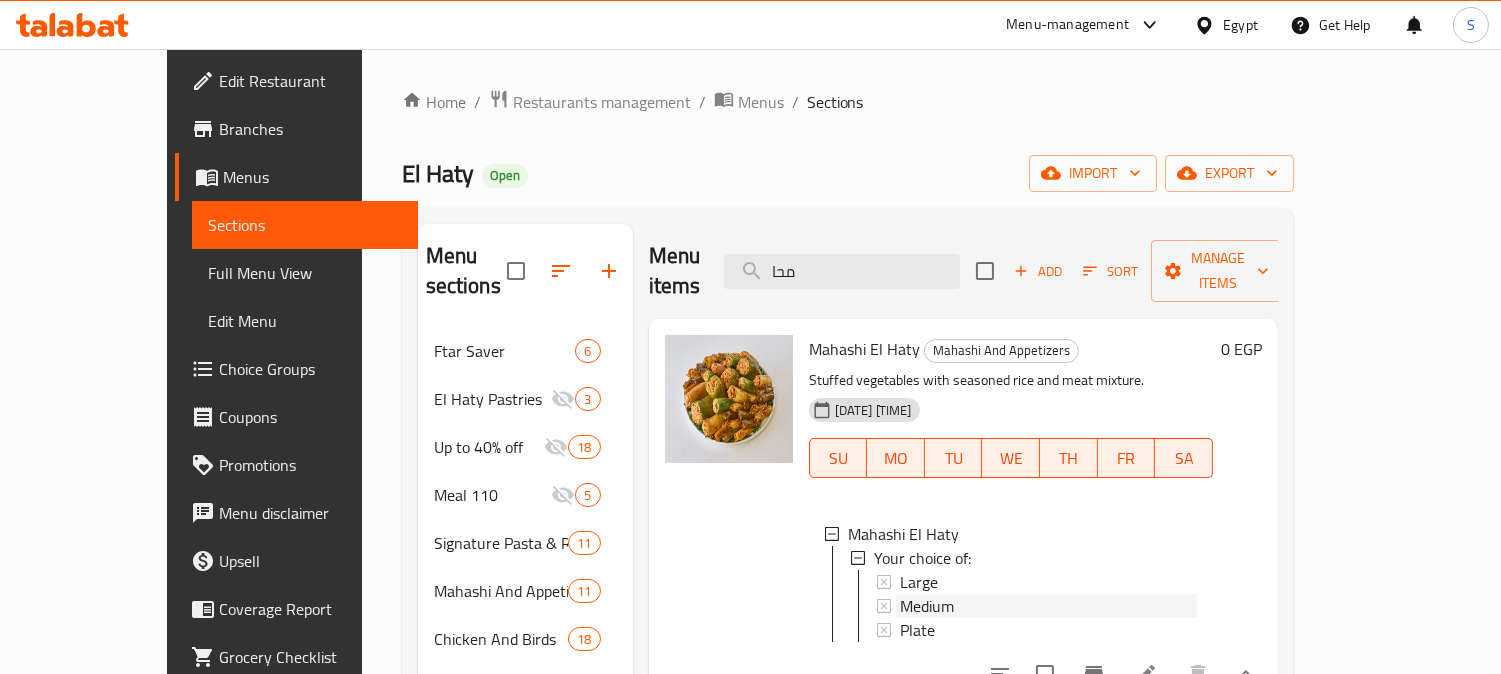 click on "Medium" at bounding box center (927, 606) 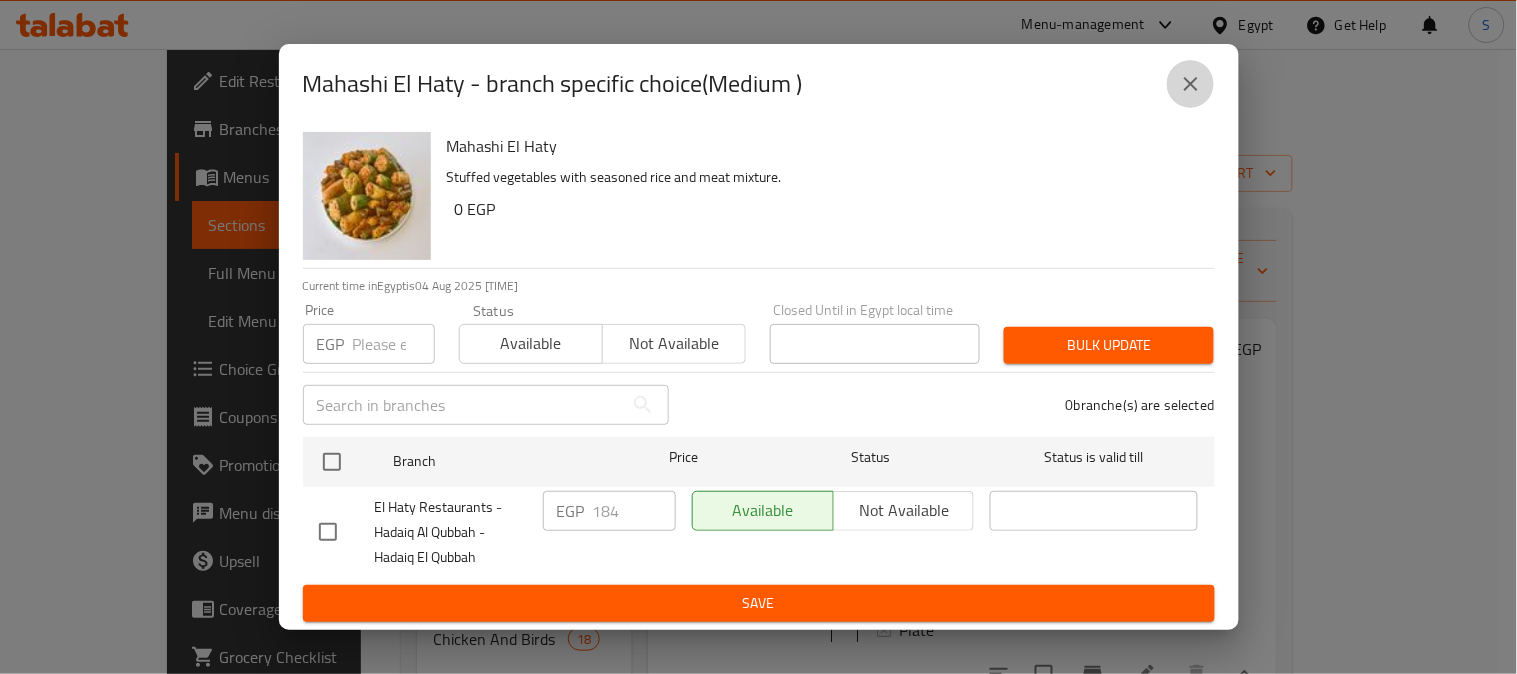 click at bounding box center [1191, 84] 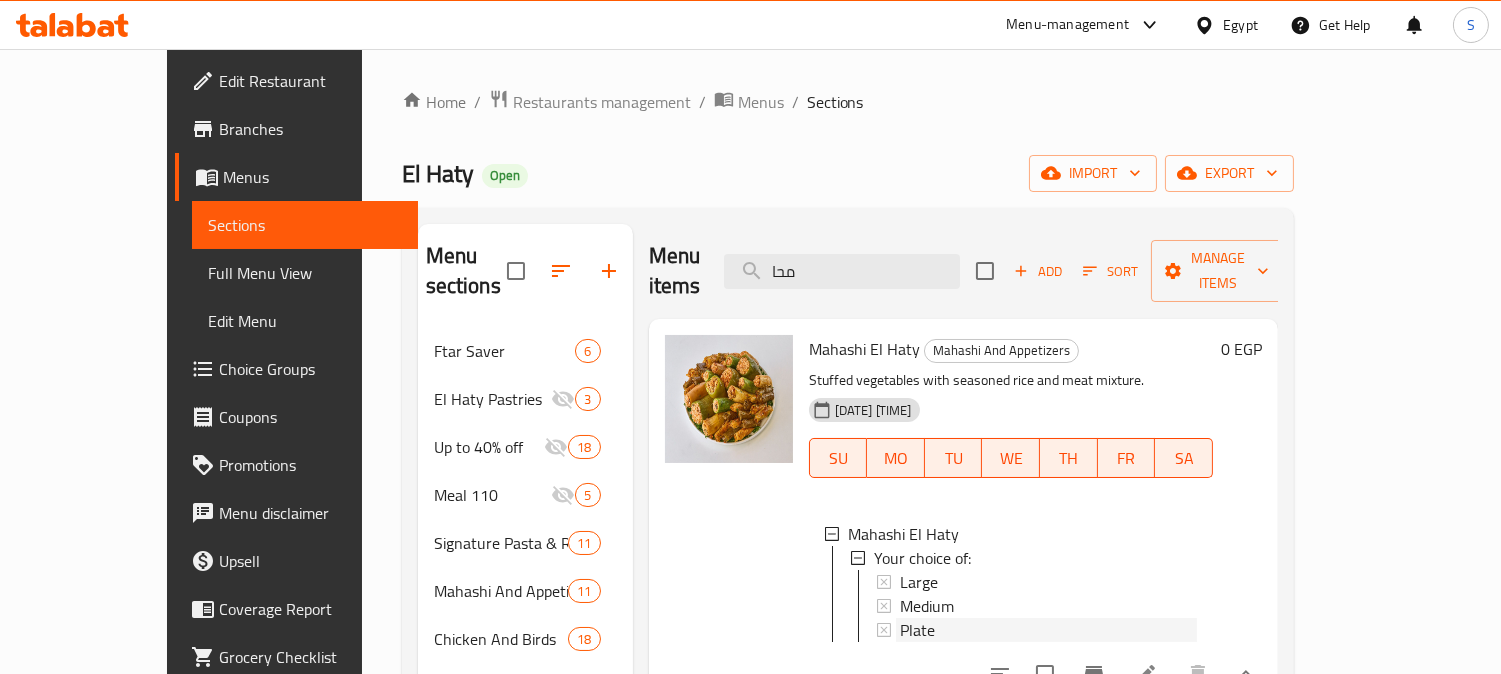 click on "Plate" at bounding box center (917, 630) 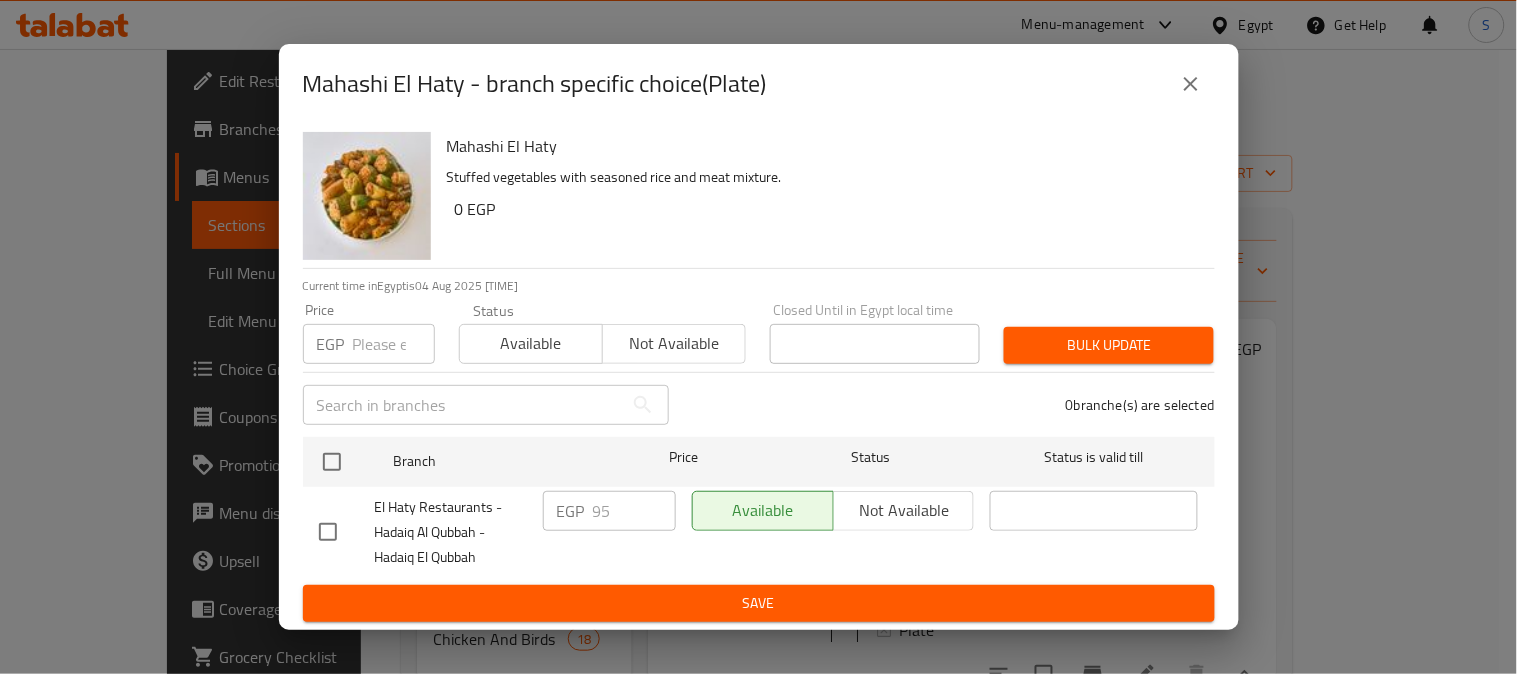 click at bounding box center (1191, 84) 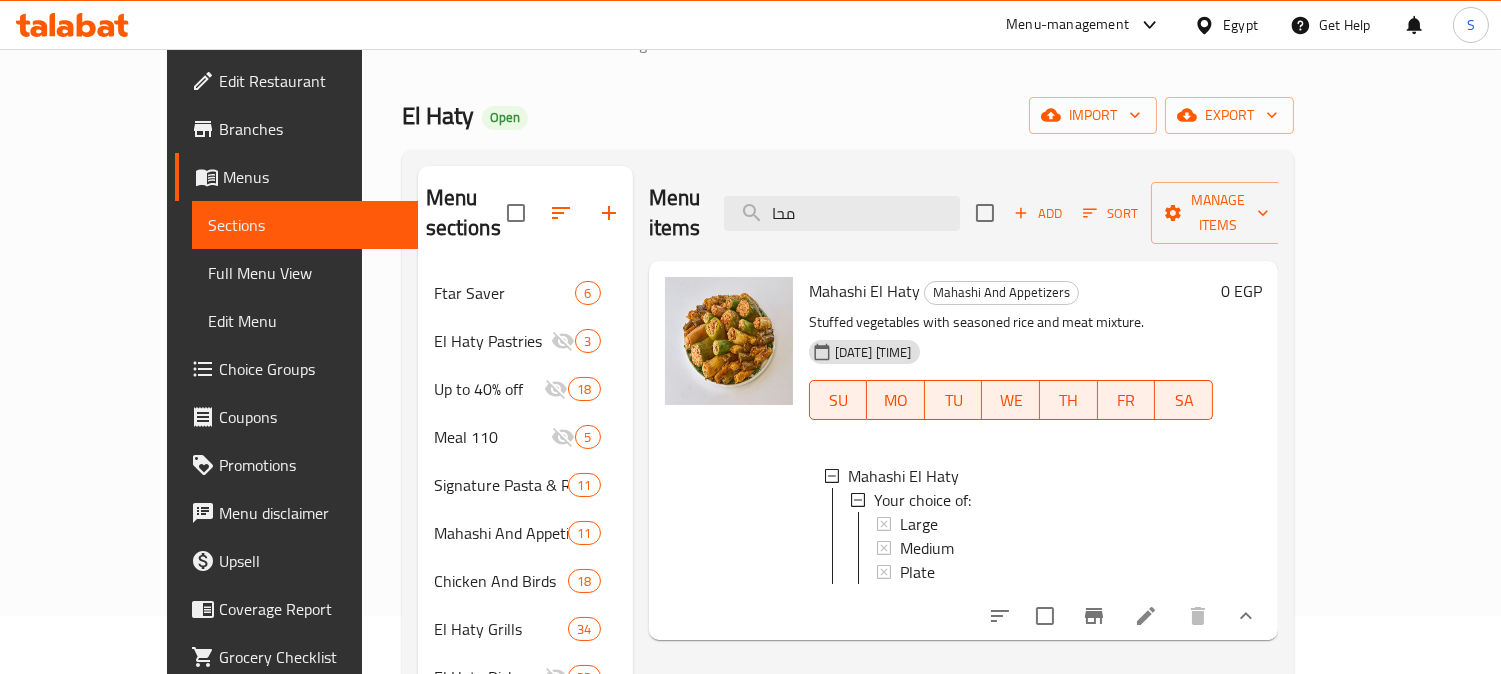 scroll, scrollTop: 111, scrollLeft: 0, axis: vertical 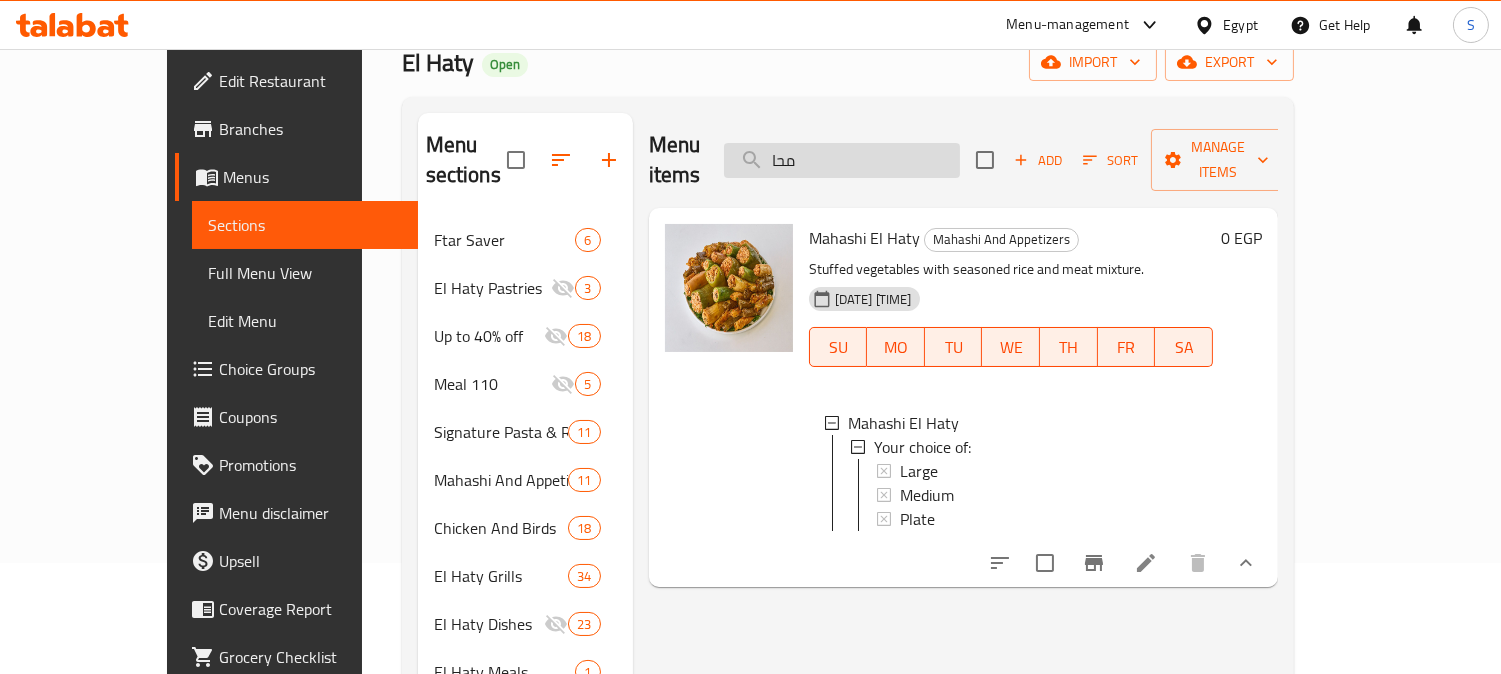 click on "محا" at bounding box center (842, 160) 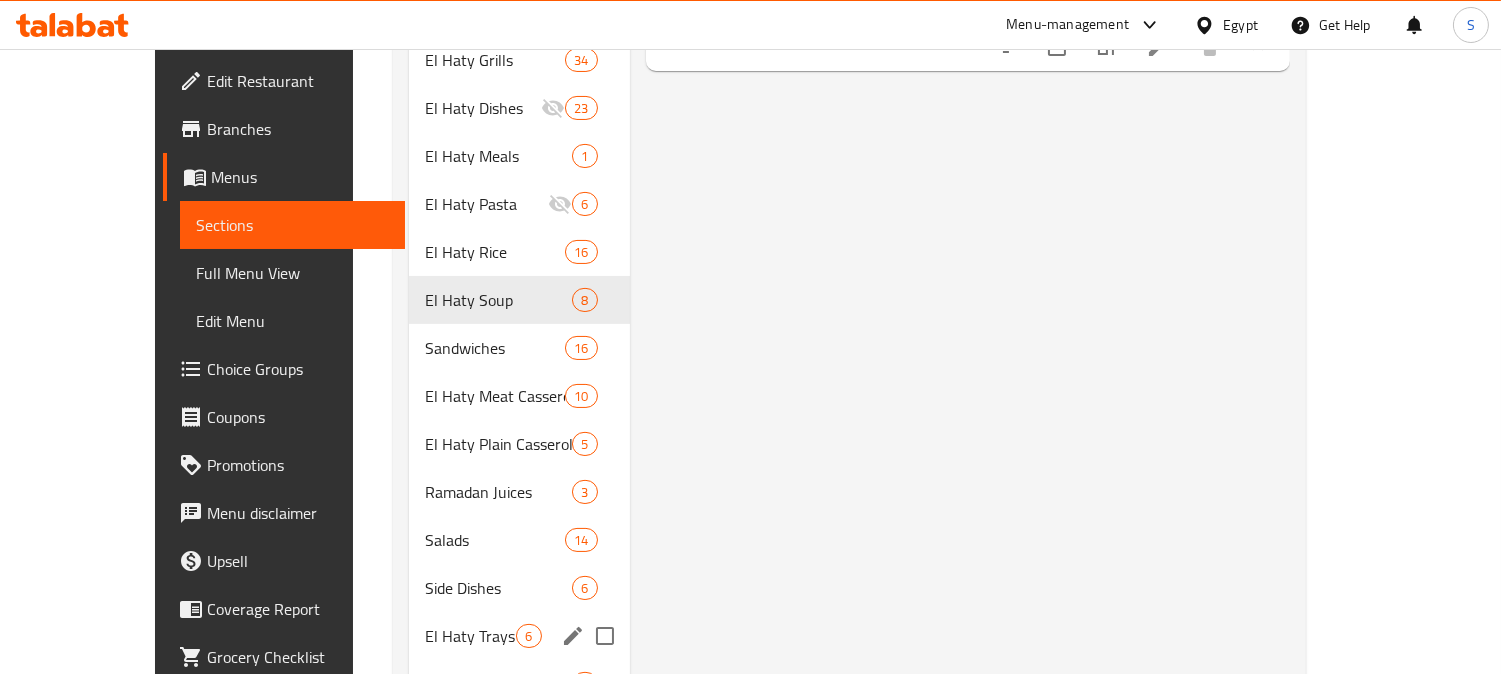 scroll, scrollTop: 666, scrollLeft: 0, axis: vertical 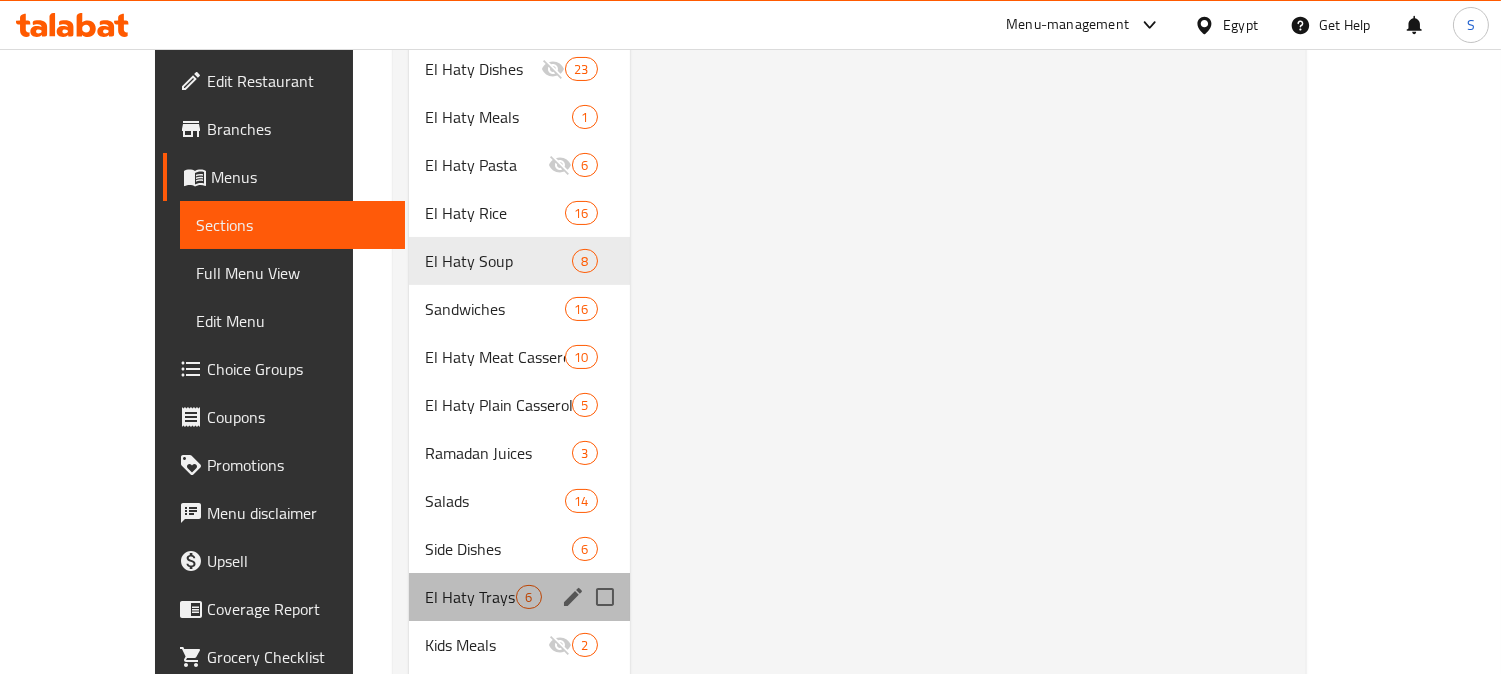 click on "El Haty Trays 6" at bounding box center (519, 597) 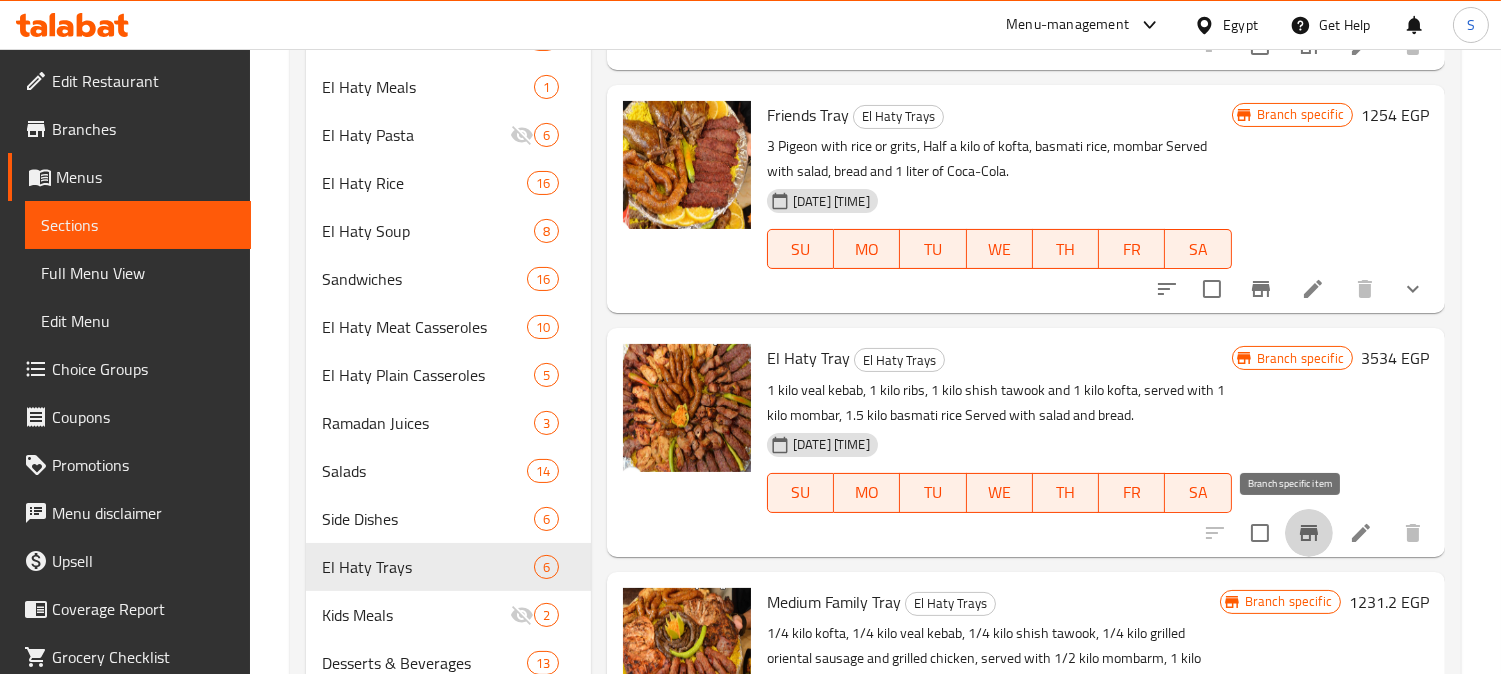 click 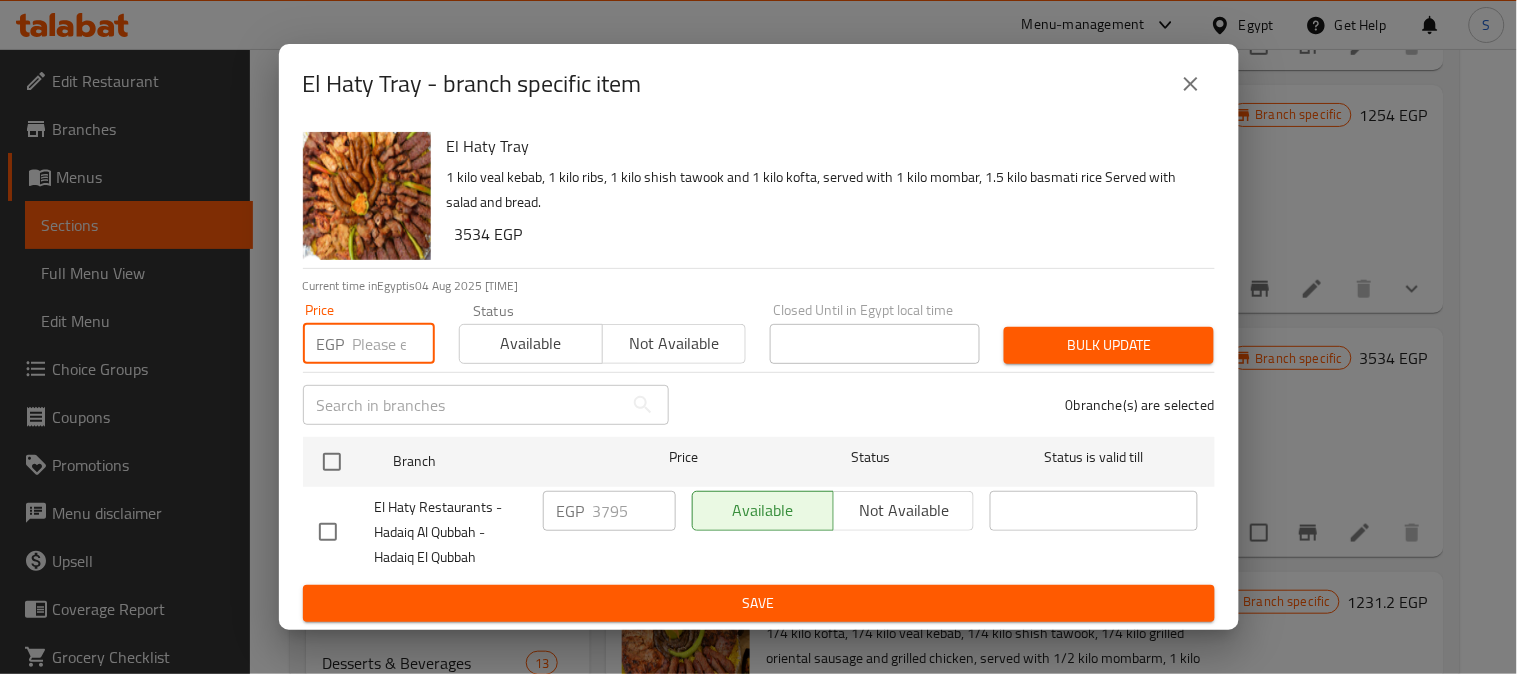 click at bounding box center [394, 344] 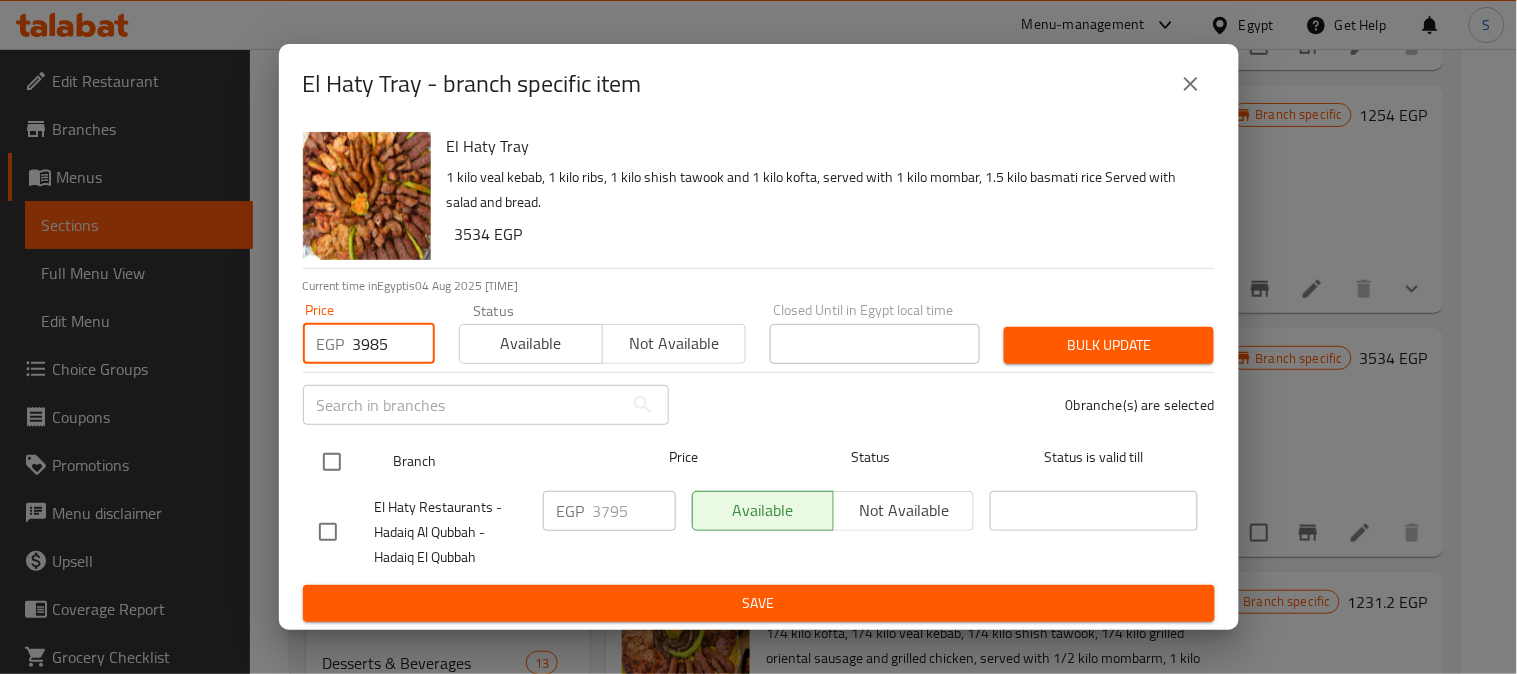 type on "3985" 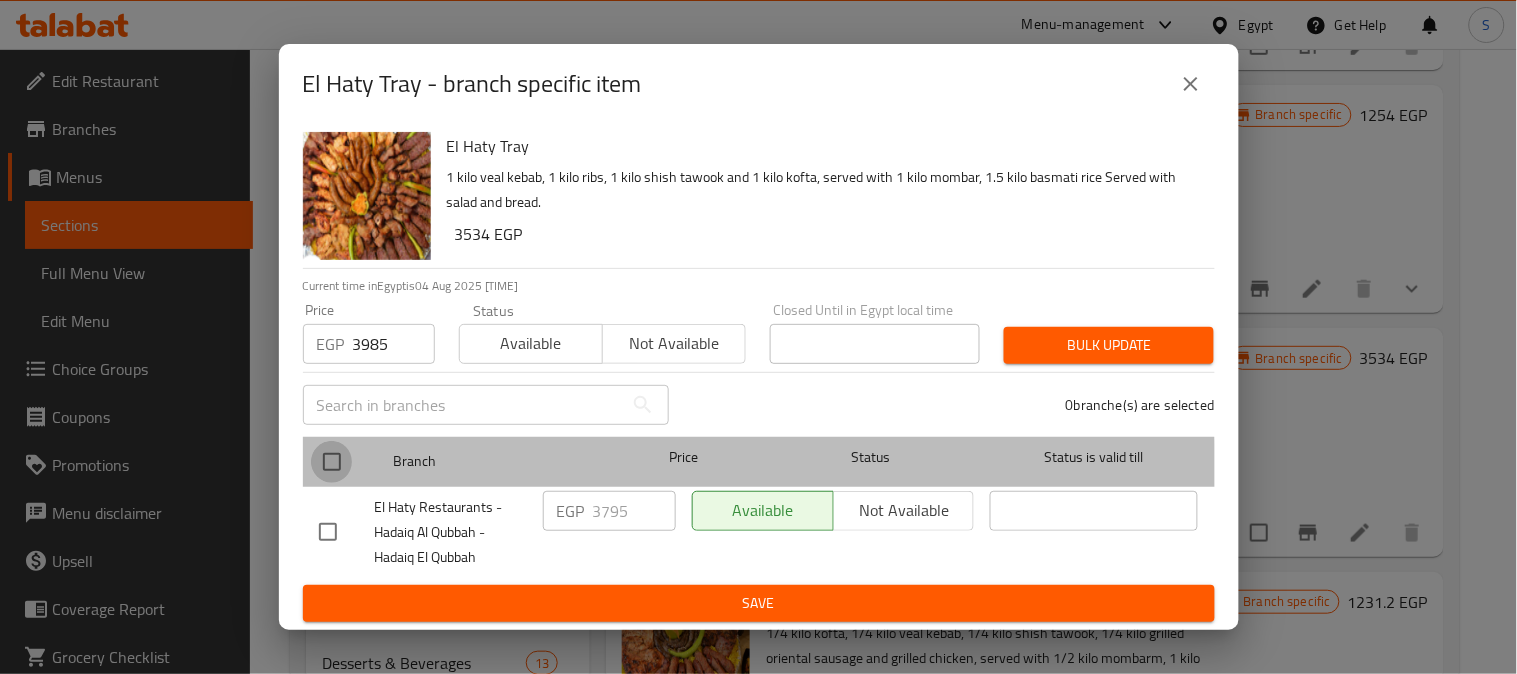 click at bounding box center [332, 462] 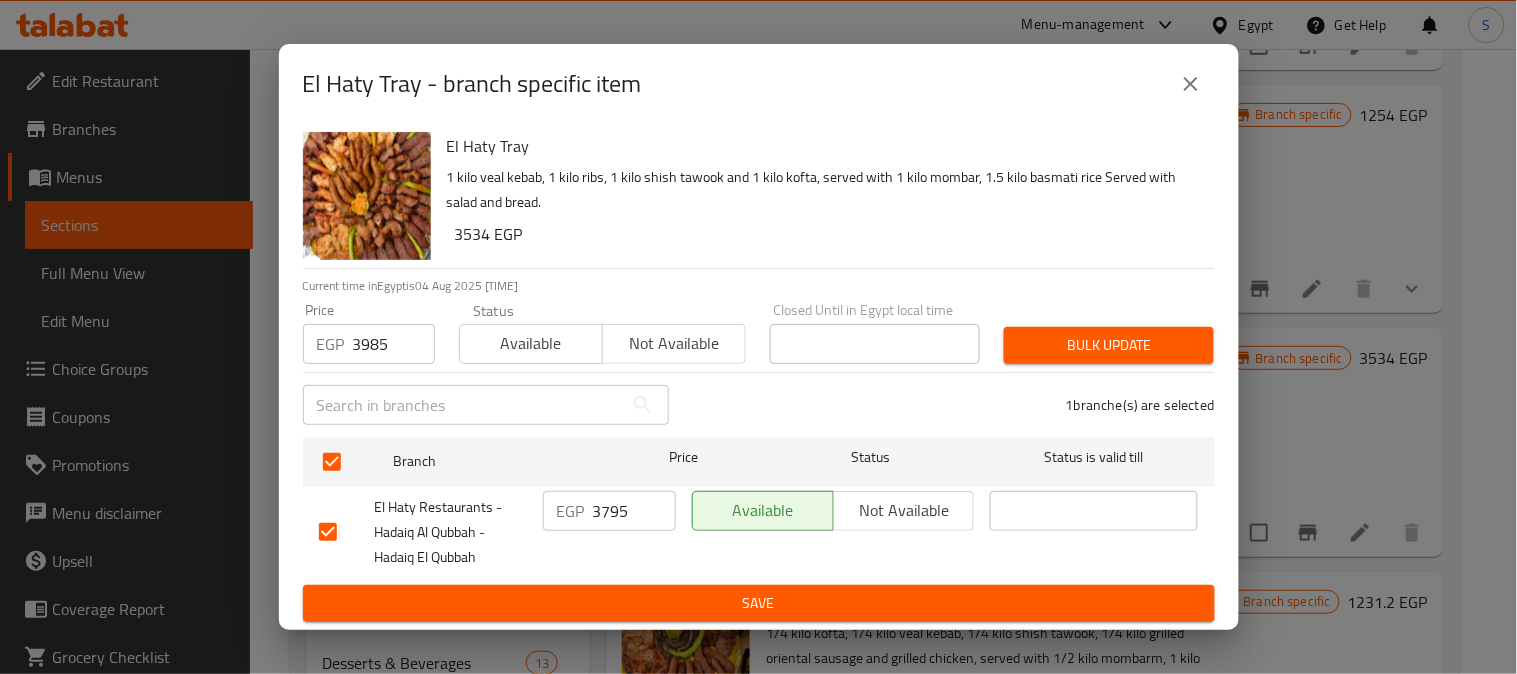 click on "Bulk update" at bounding box center (1109, 345) 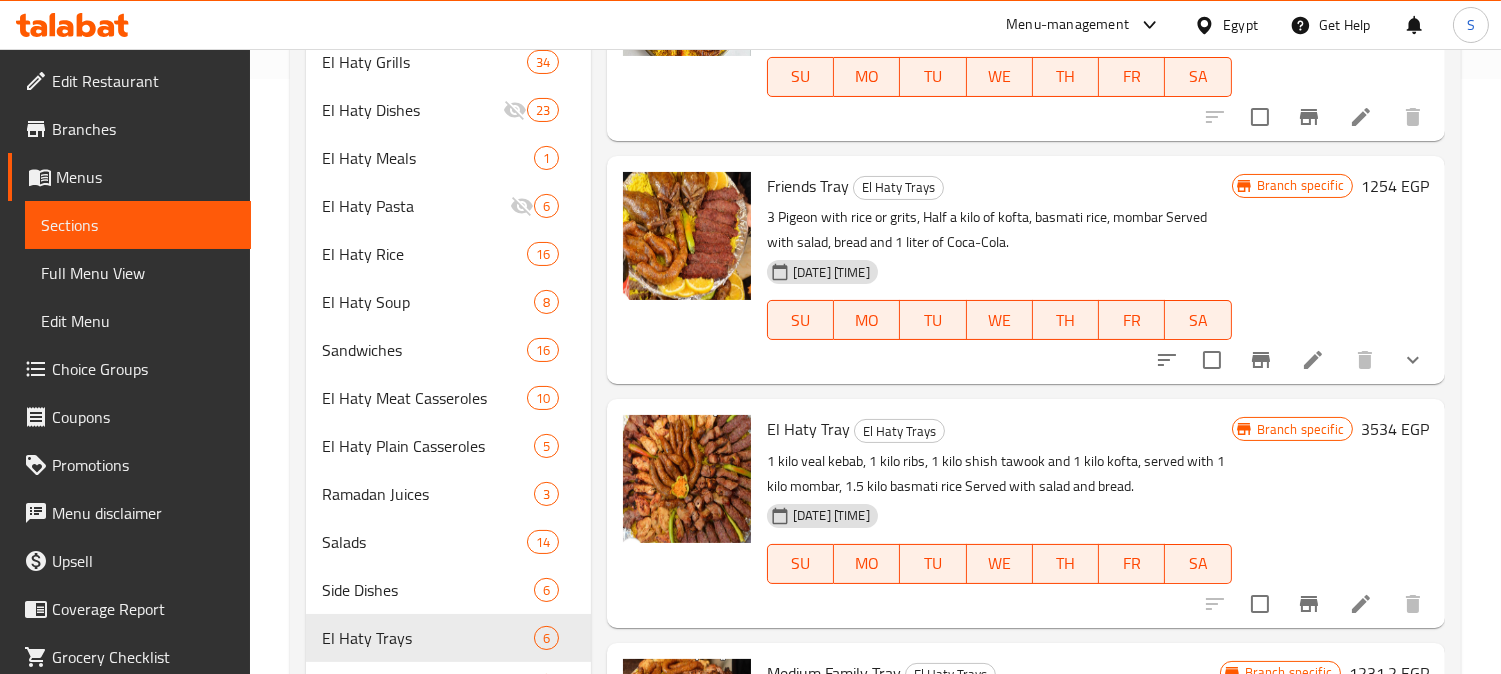 scroll, scrollTop: 0, scrollLeft: 0, axis: both 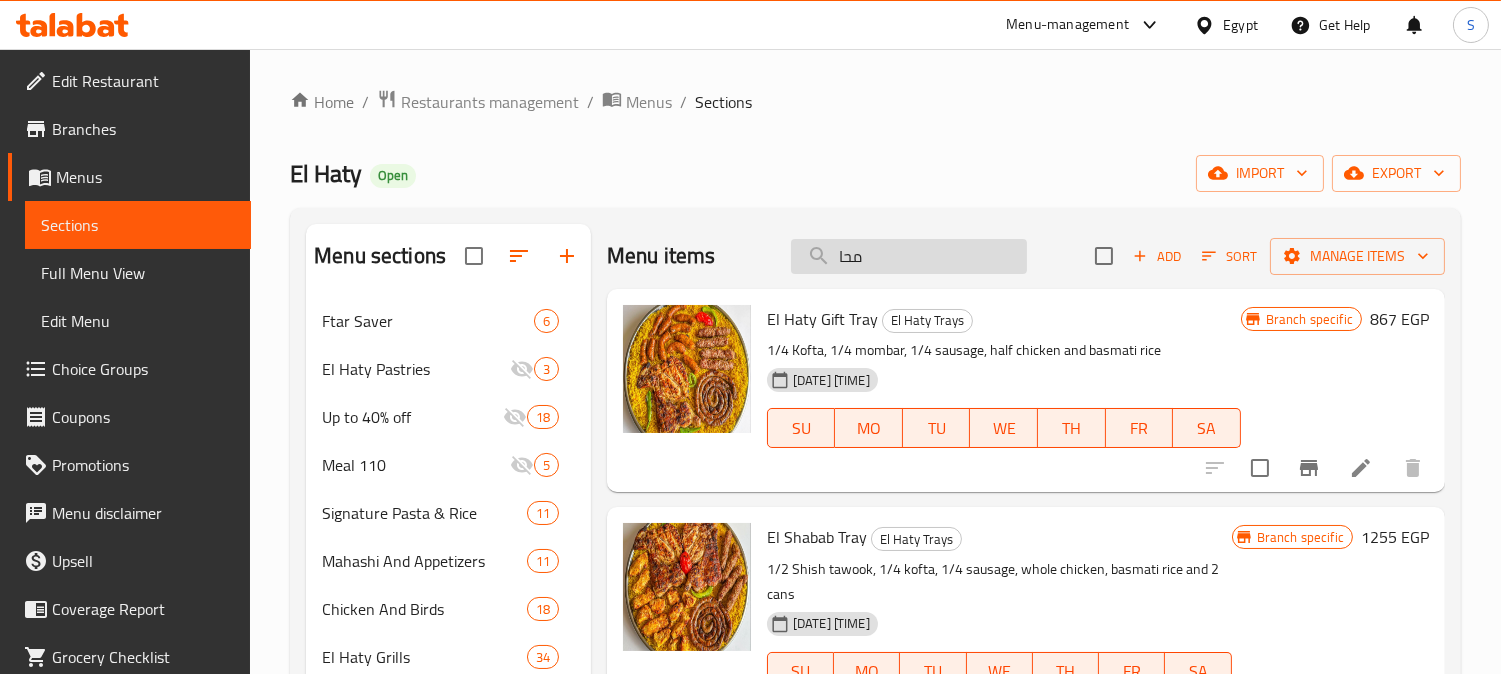 click on "محا" at bounding box center (909, 256) 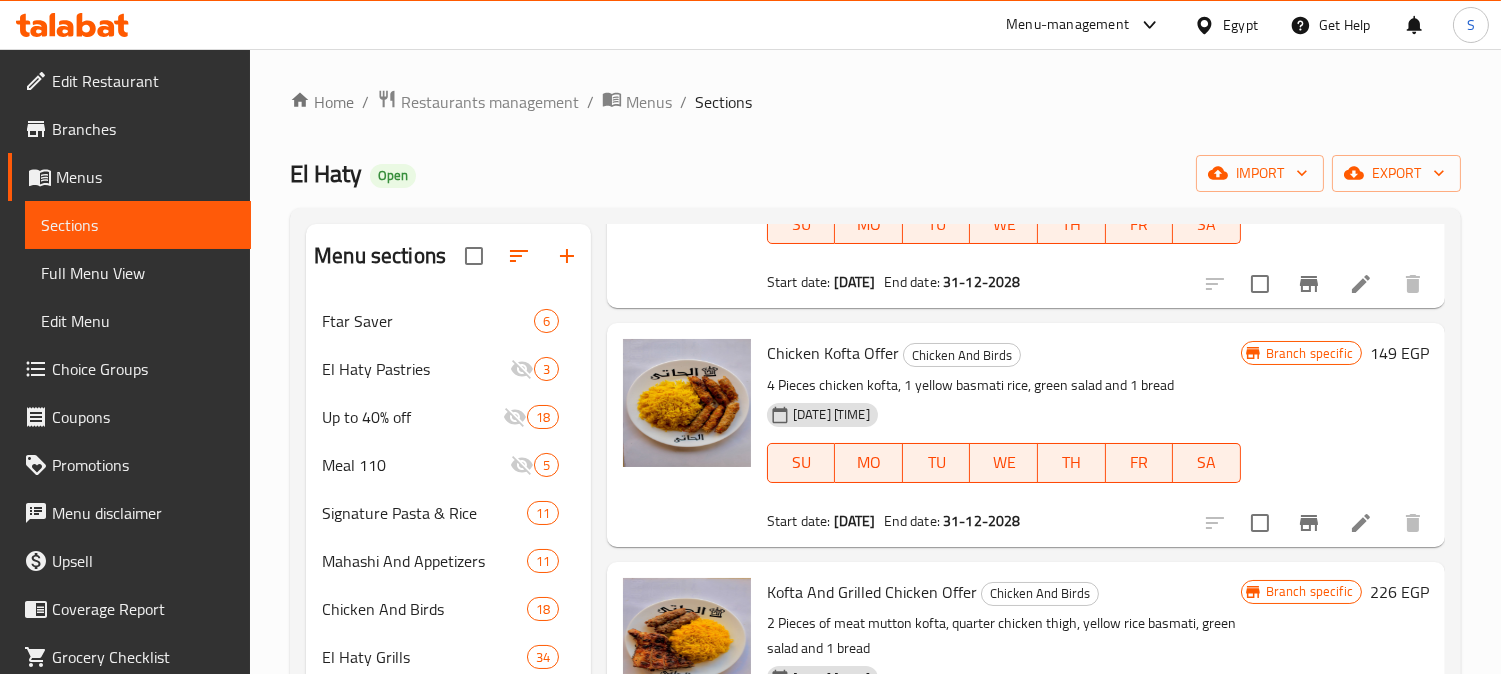 scroll, scrollTop: 0, scrollLeft: 0, axis: both 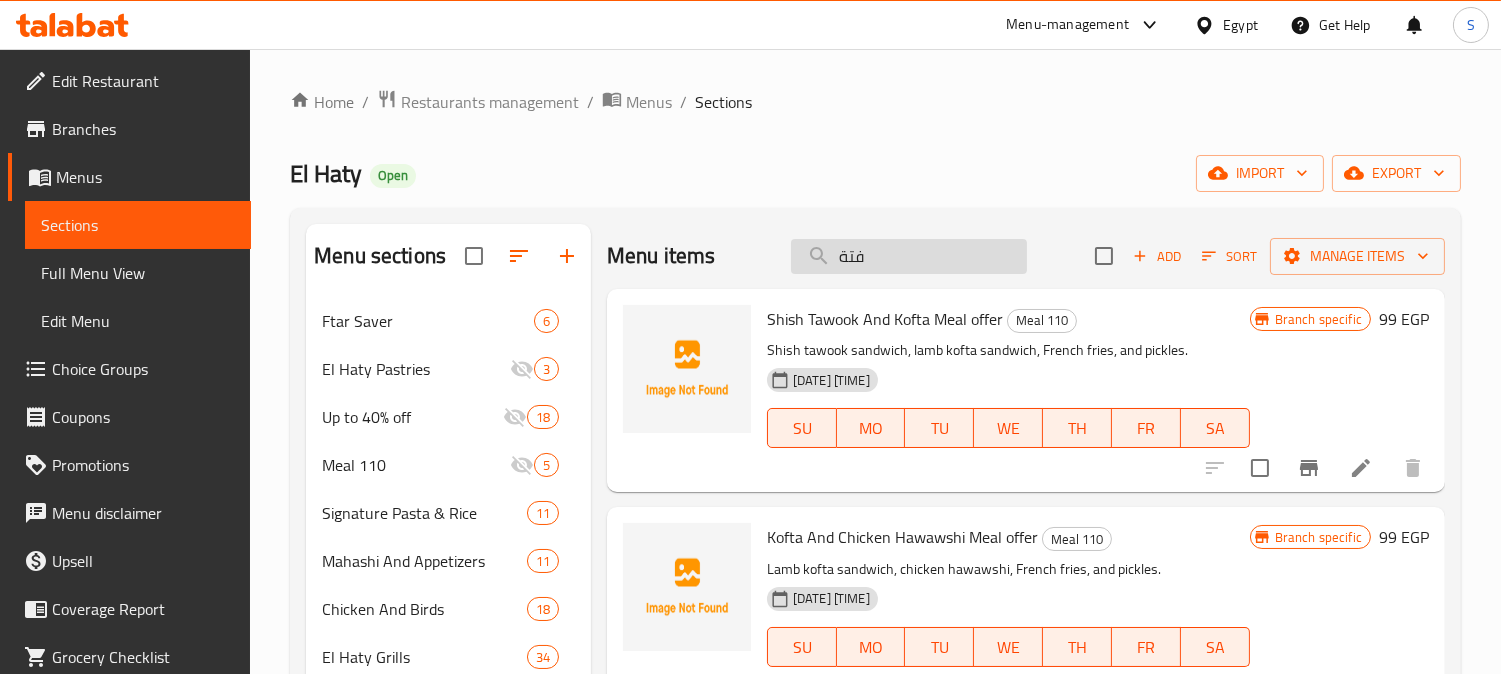 click on "فتة" at bounding box center (909, 256) 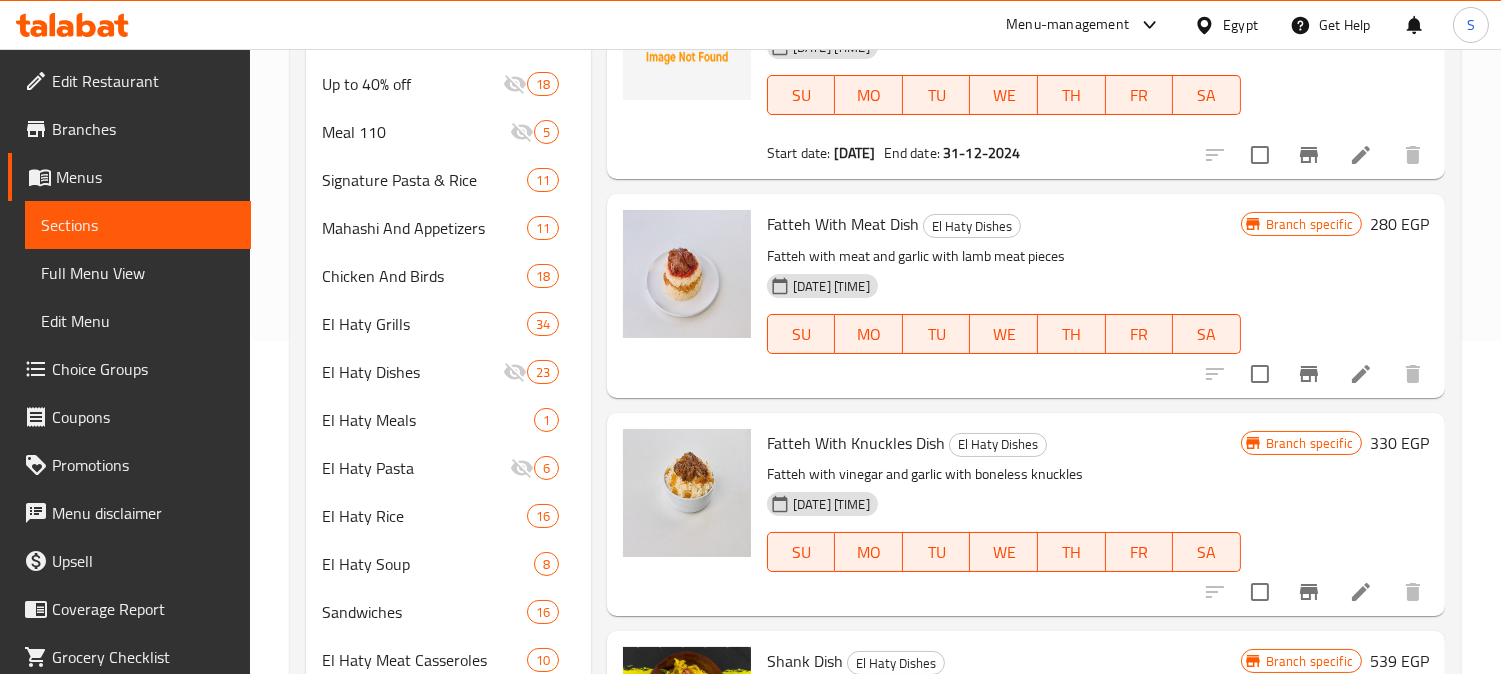 scroll, scrollTop: 444, scrollLeft: 0, axis: vertical 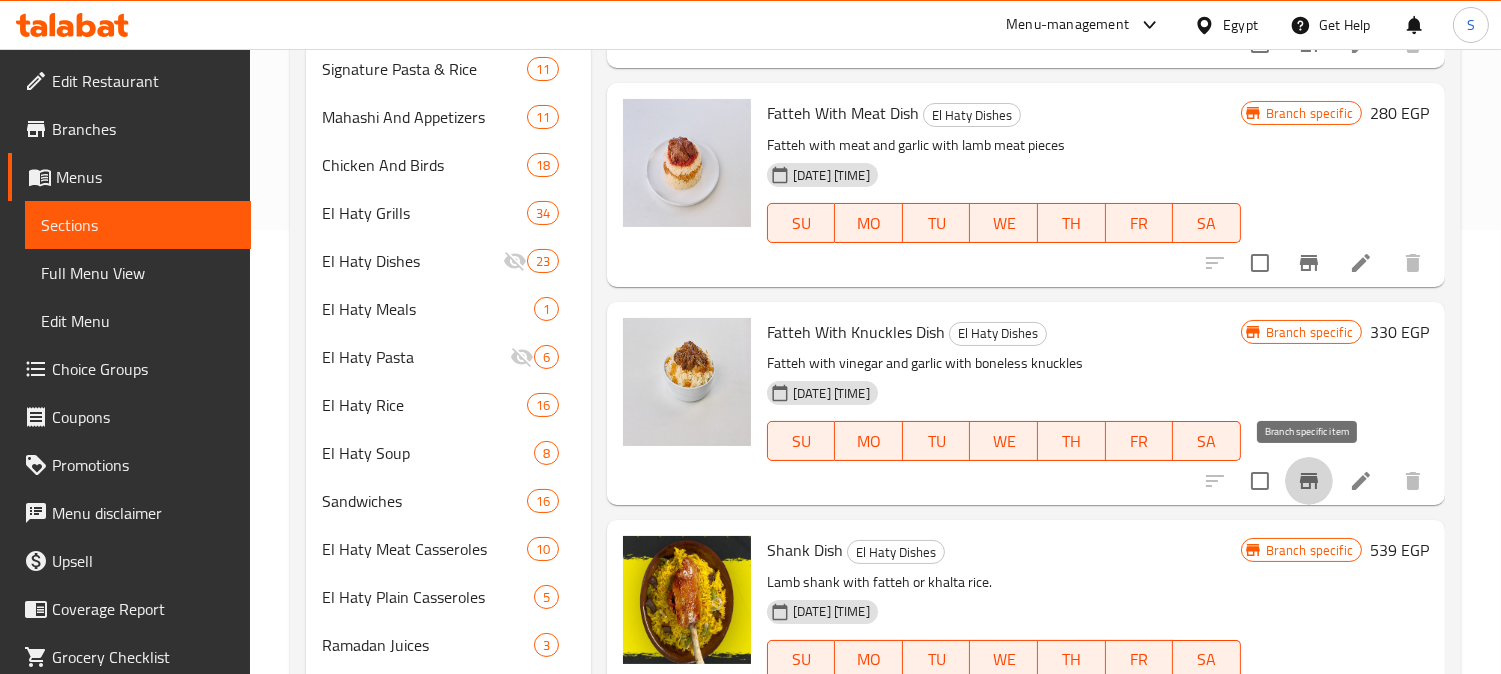 click 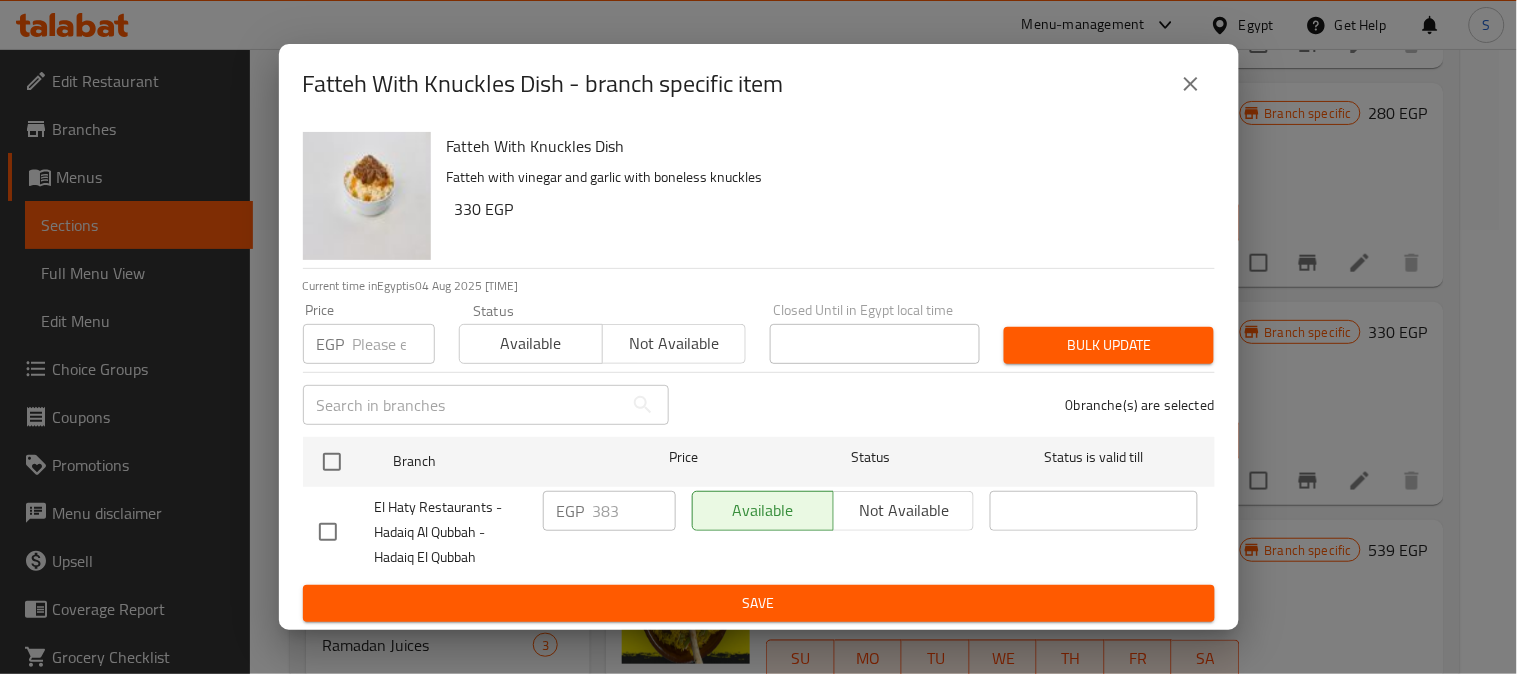 click 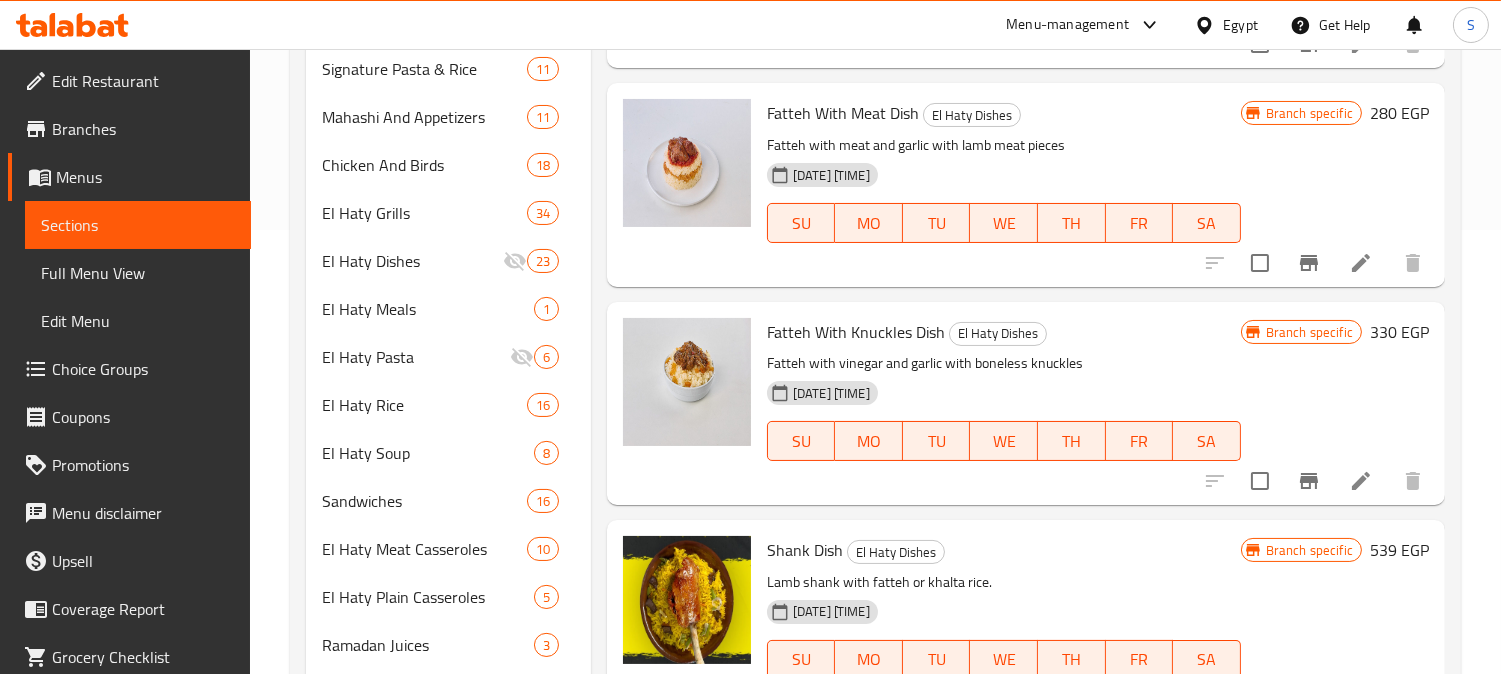 click on "[DATE] [TIME] SU MO TU WE TH FR SA" at bounding box center (1004, 427) 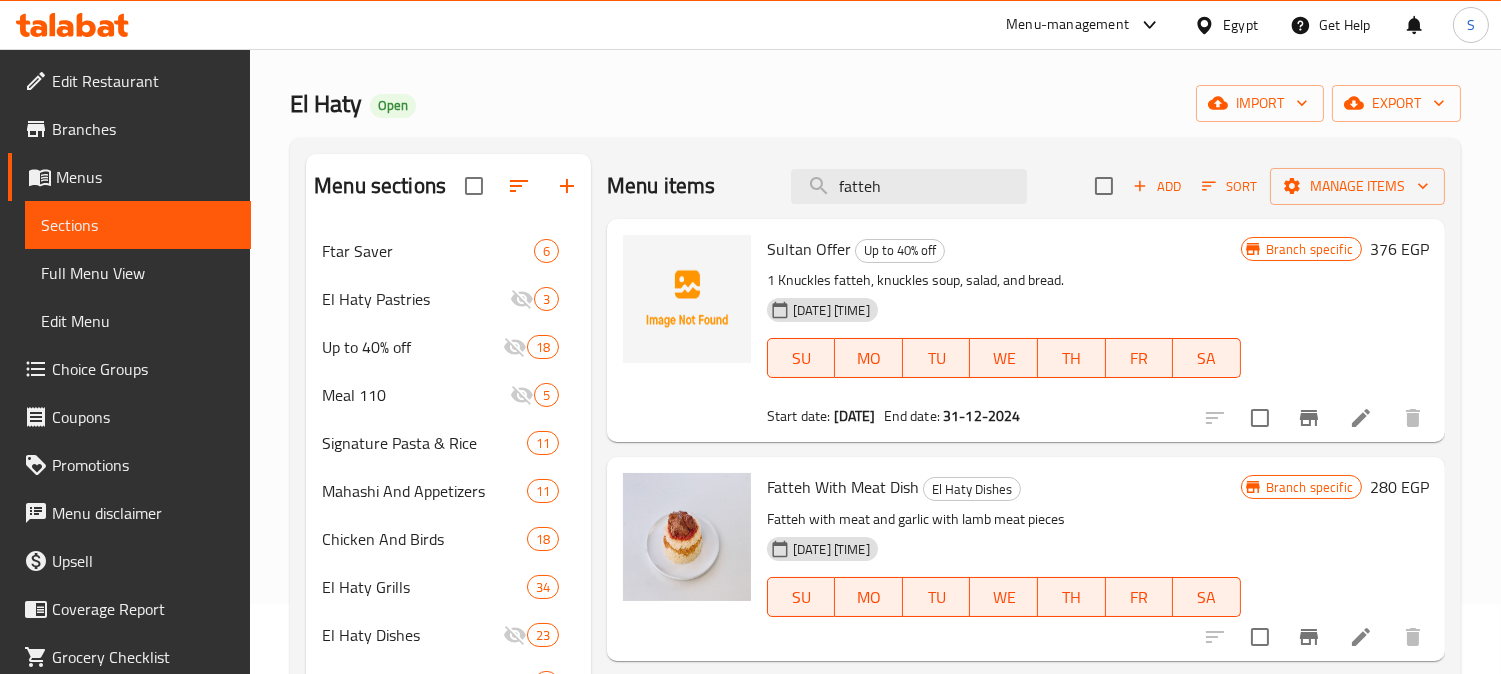 scroll, scrollTop: 0, scrollLeft: 0, axis: both 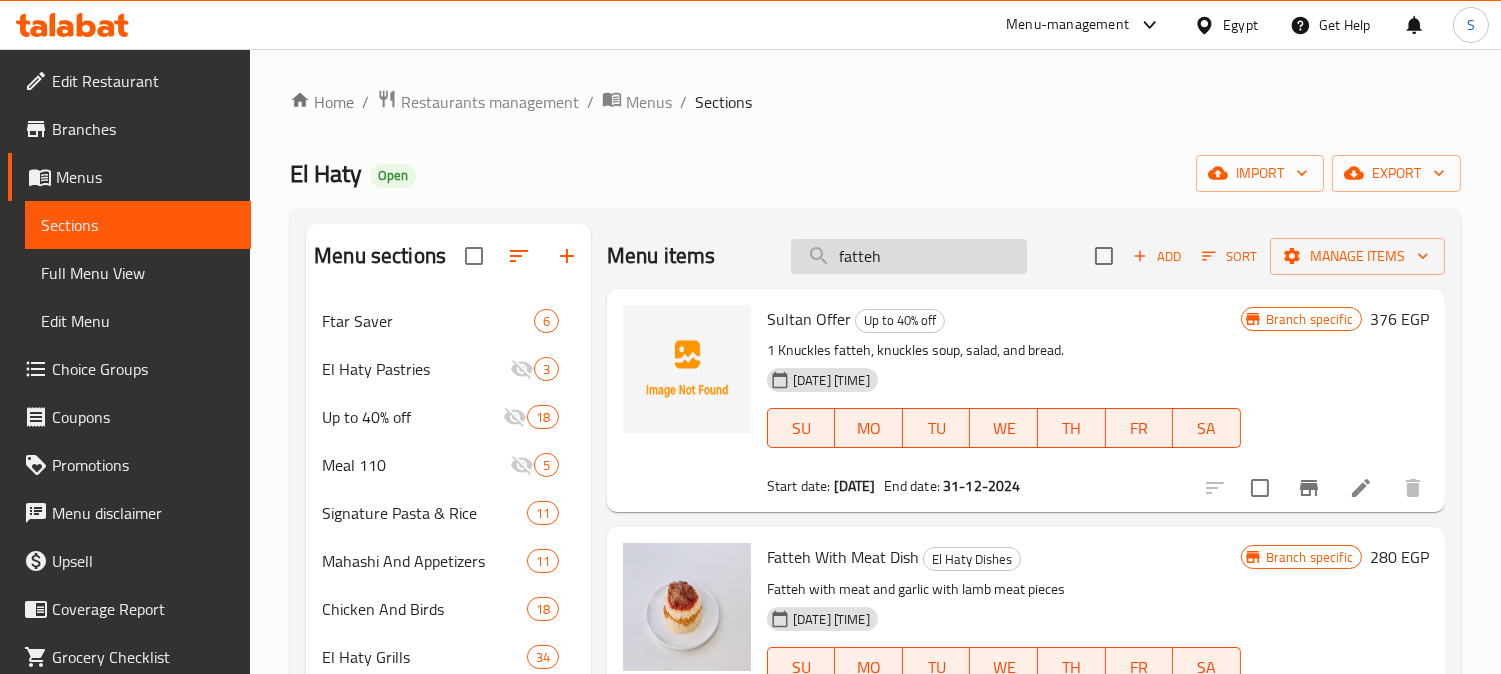click on "fatteh" at bounding box center (909, 256) 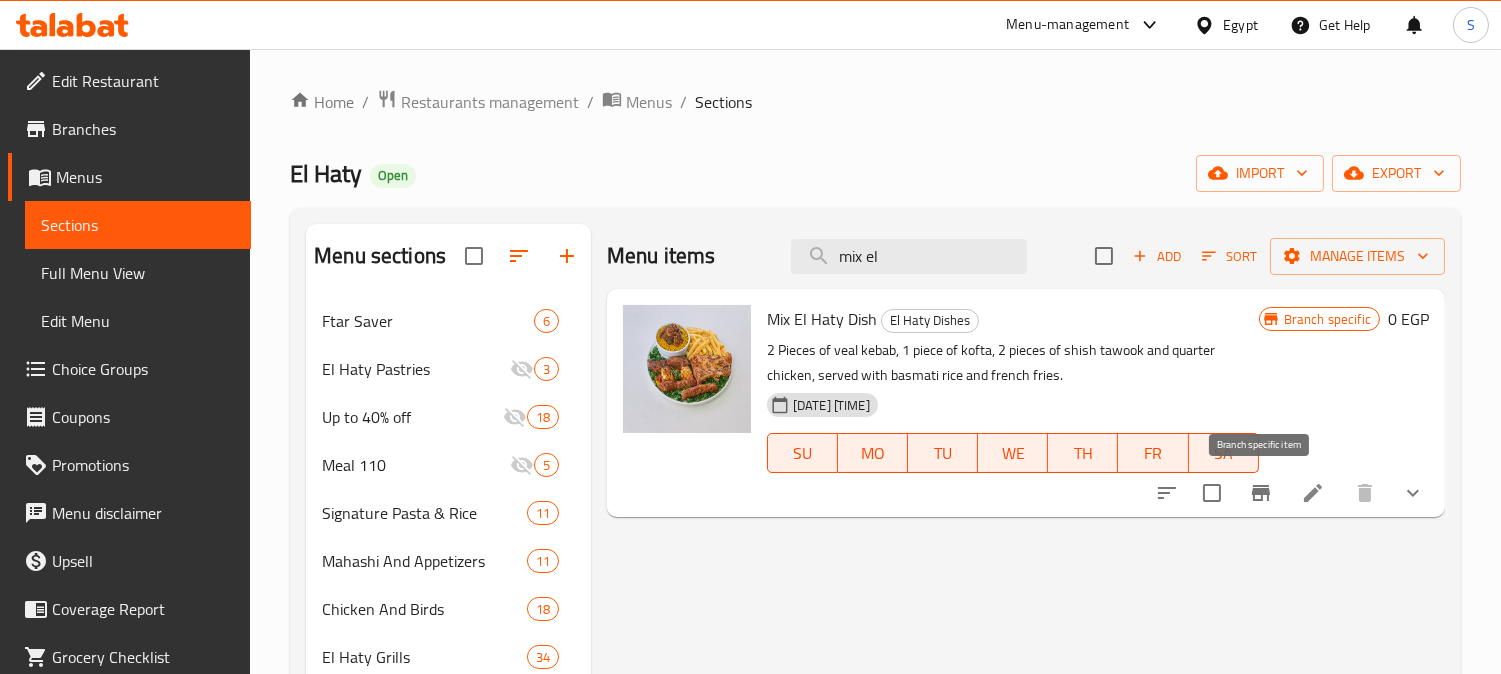 type on "mix el" 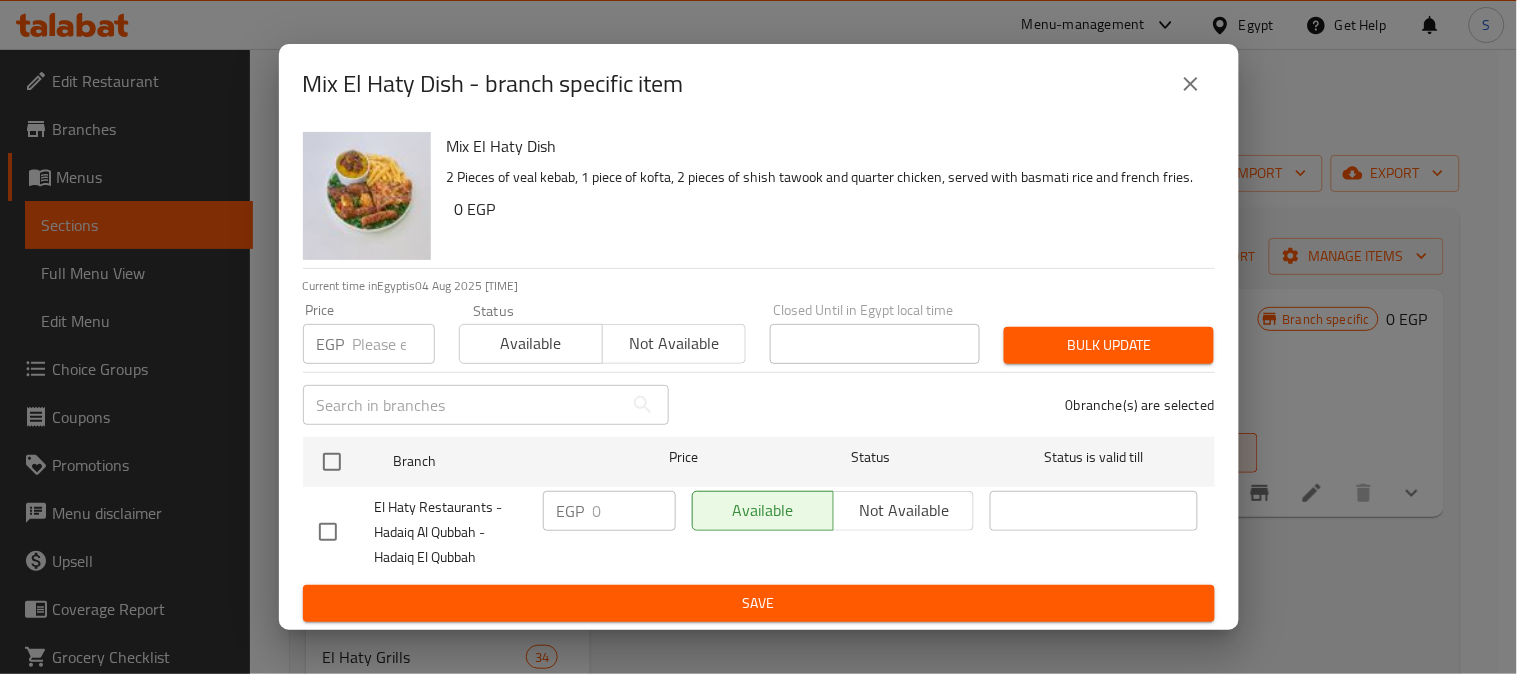 click 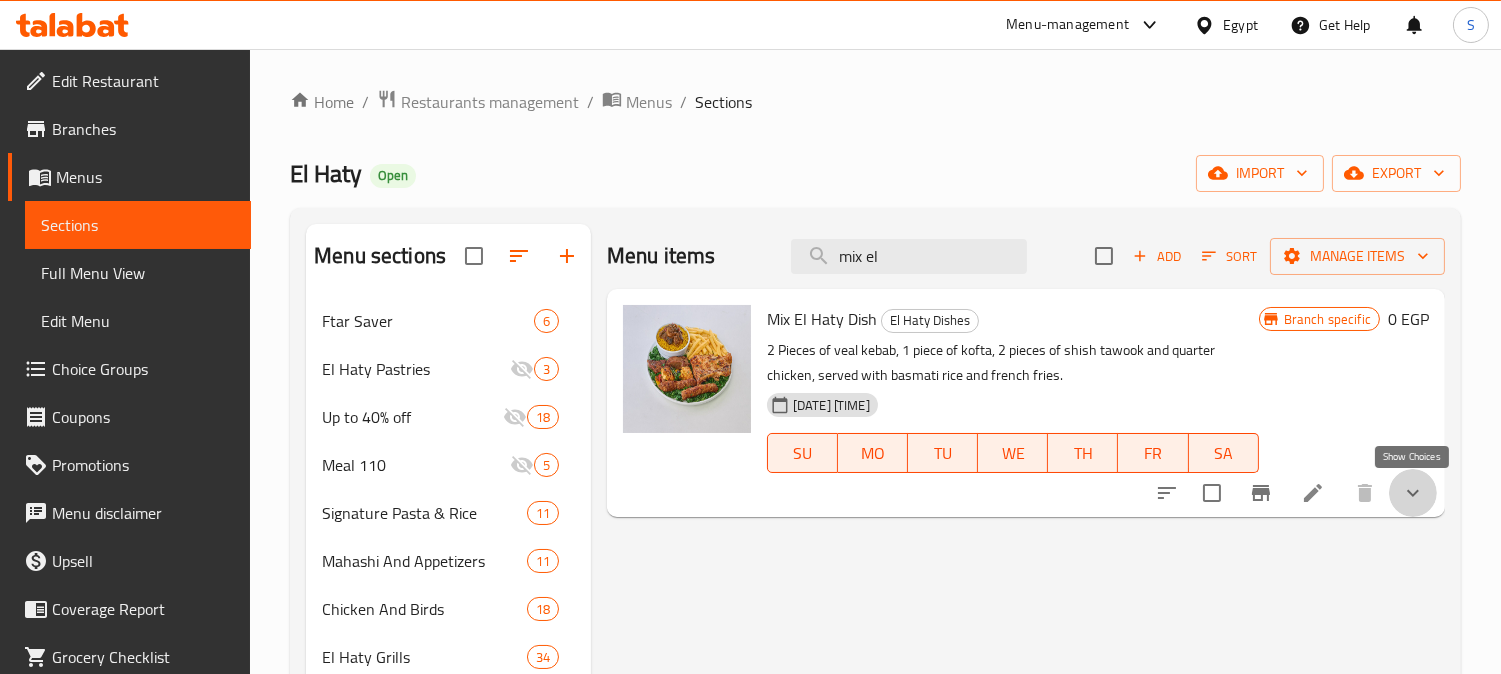 click 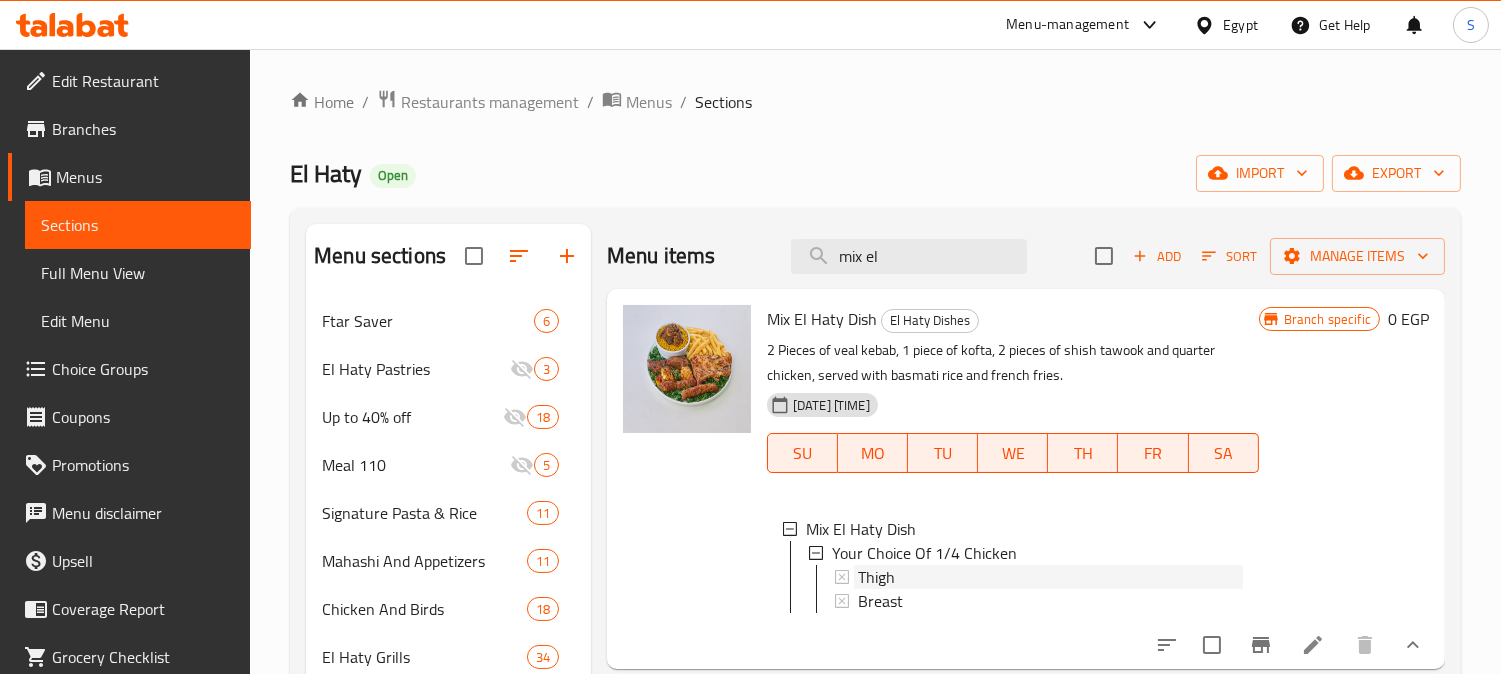 click on "Thigh" at bounding box center (1050, 577) 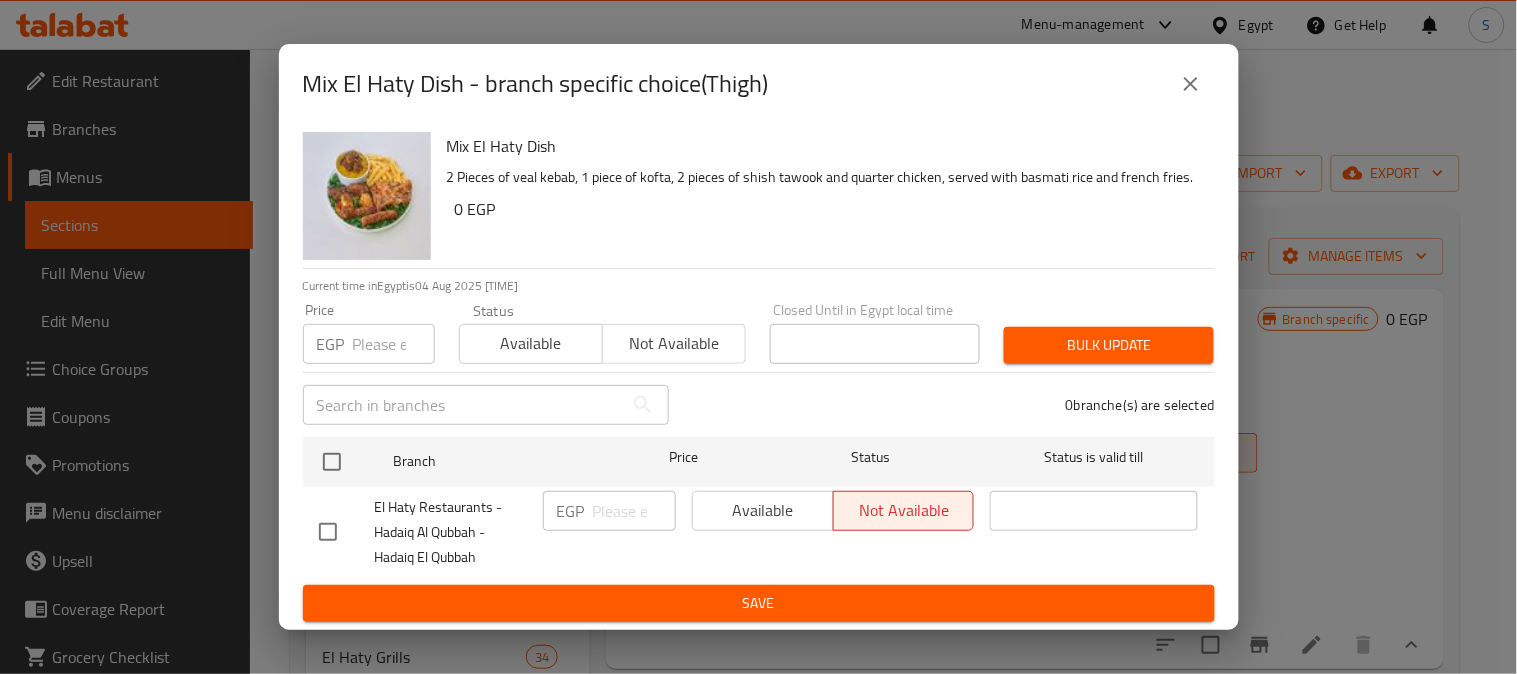 click at bounding box center (1191, 84) 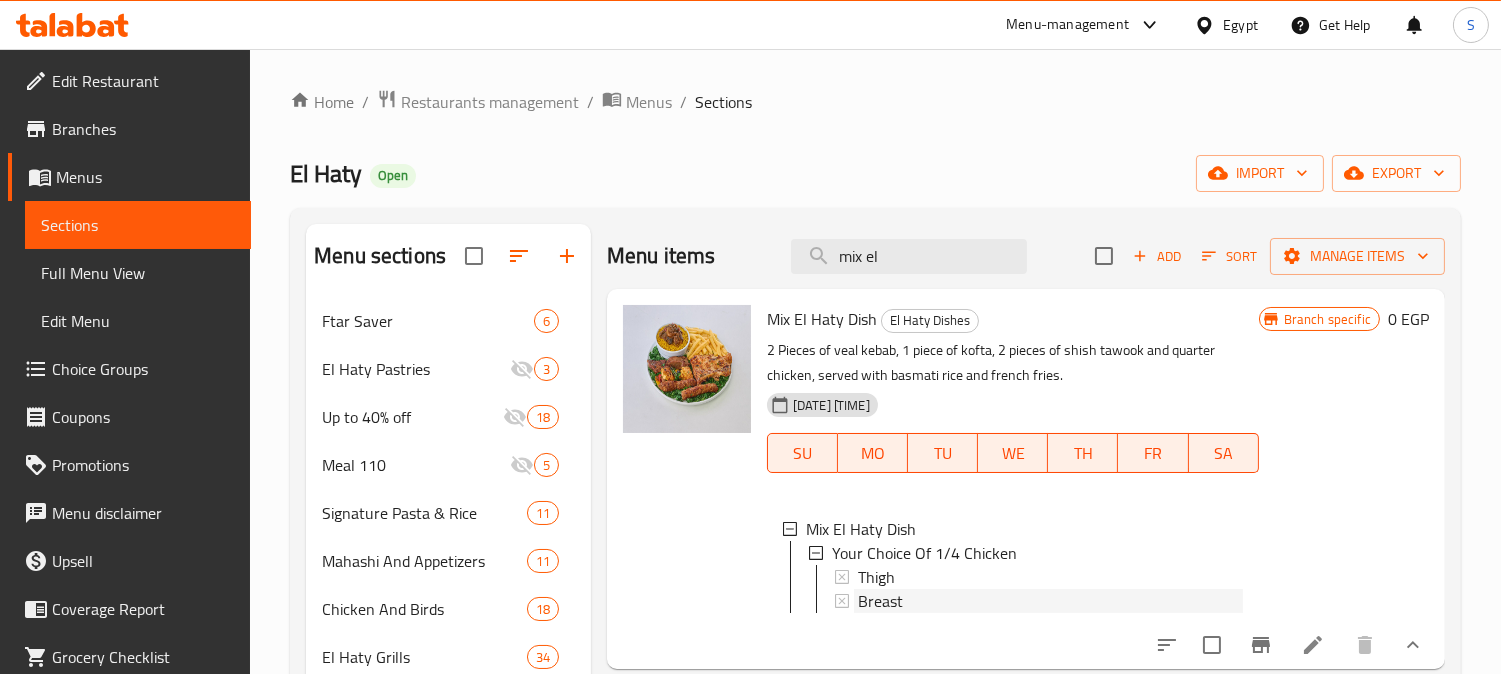 click on "Breast" at bounding box center (1050, 601) 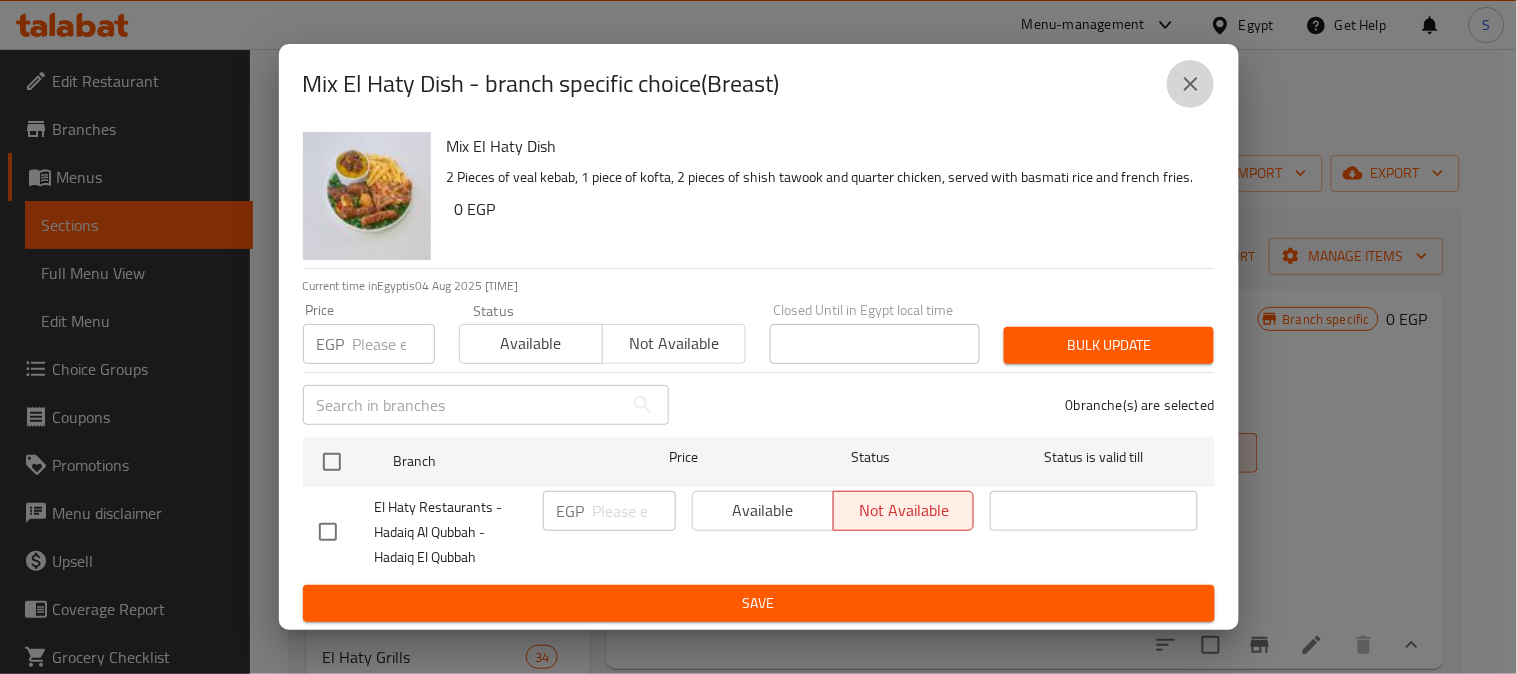 click at bounding box center (1191, 84) 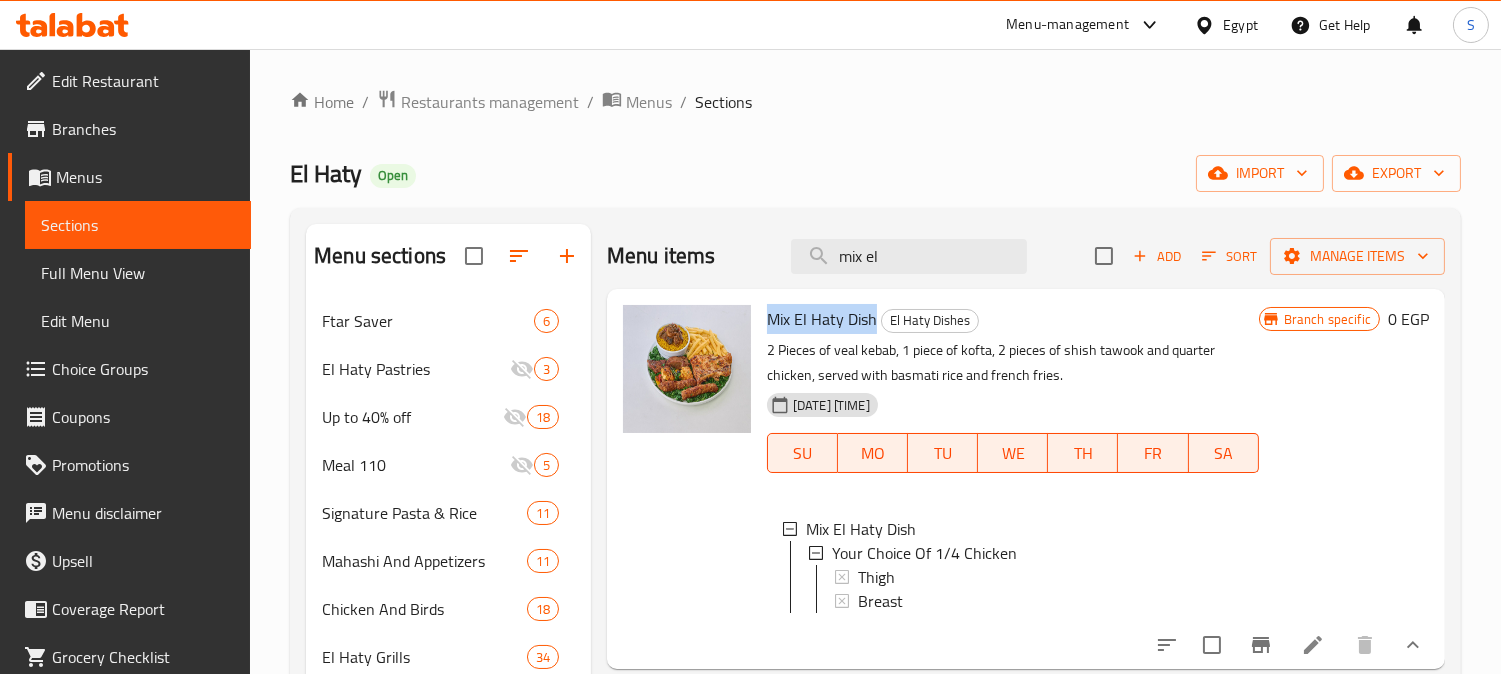 drag, startPoint x: 872, startPoint y: 316, endPoint x: 761, endPoint y: 318, distance: 111.01801 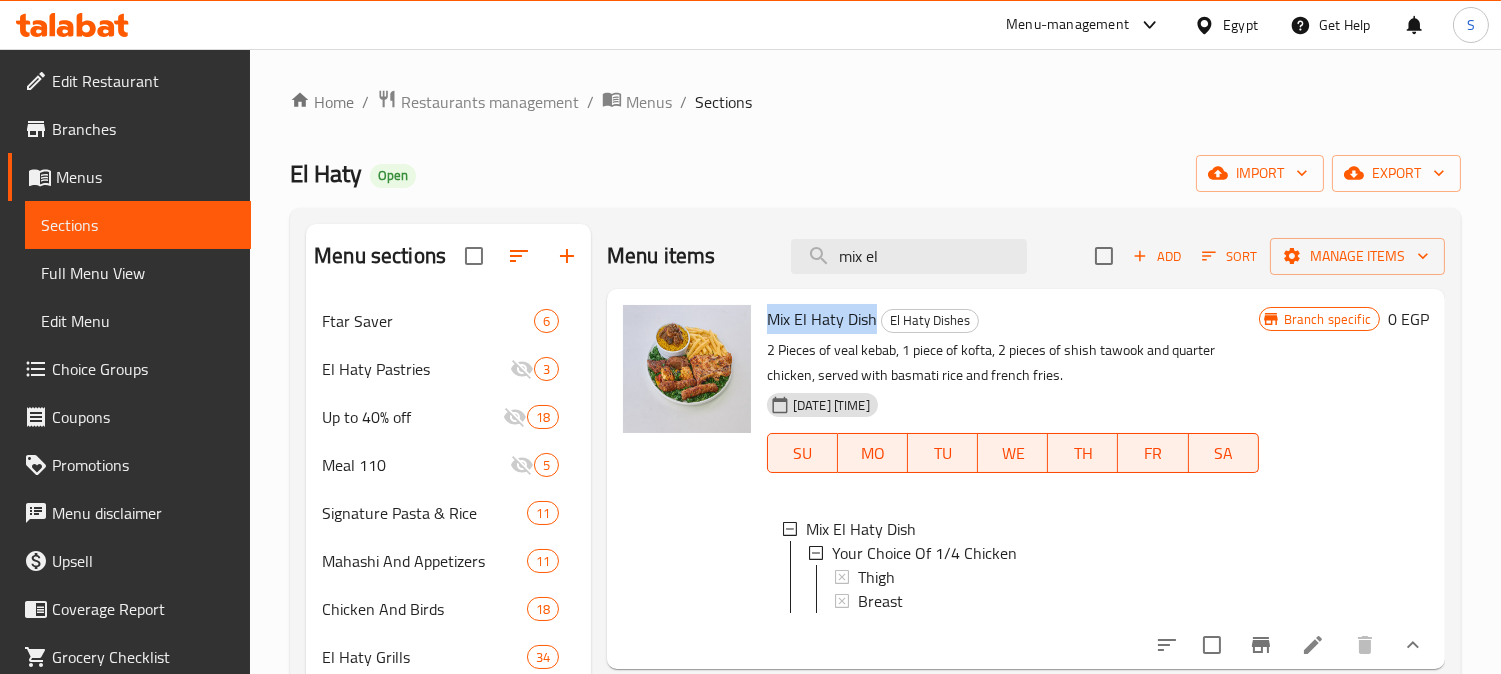 click on "Mix El Haty Dish   El Haty Dishes 2 Pieces of veal kebab, 1 piece of kofta, 2 pieces of shish tawook and quarter chicken, served with basmati rice and french fries. [DATE] [TIME] SU MO TU WE TH FR SA Mix El Haty Dish Your Choice Of 1/4 Chicken Thigh Breast" at bounding box center [1013, 479] 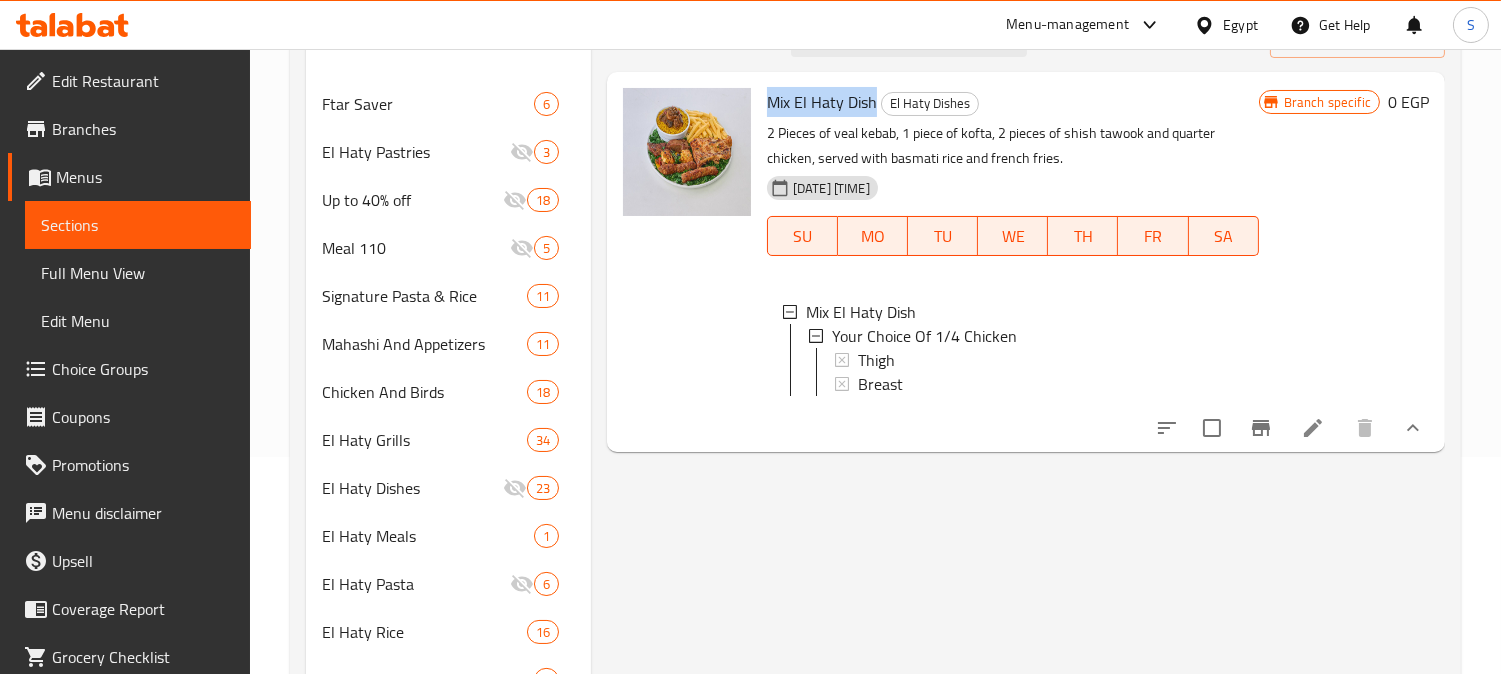 scroll, scrollTop: 222, scrollLeft: 0, axis: vertical 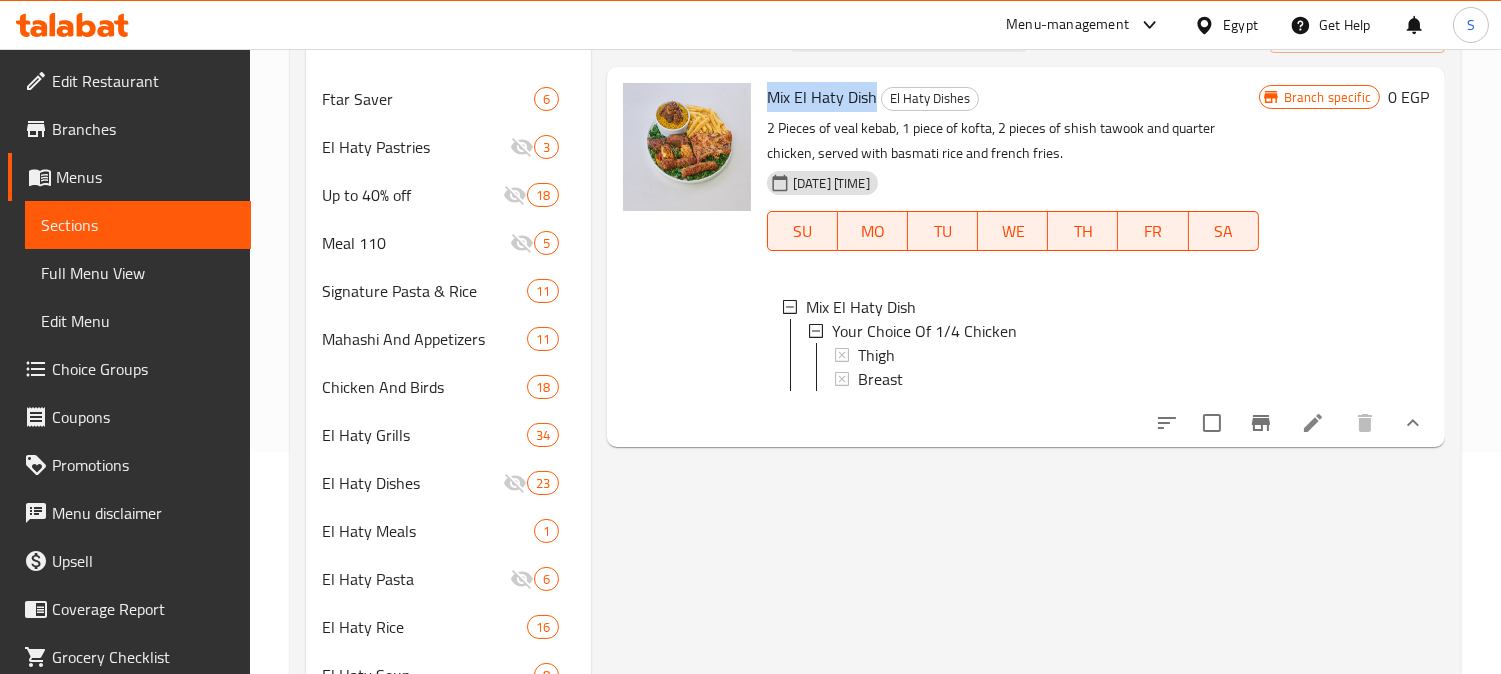 click 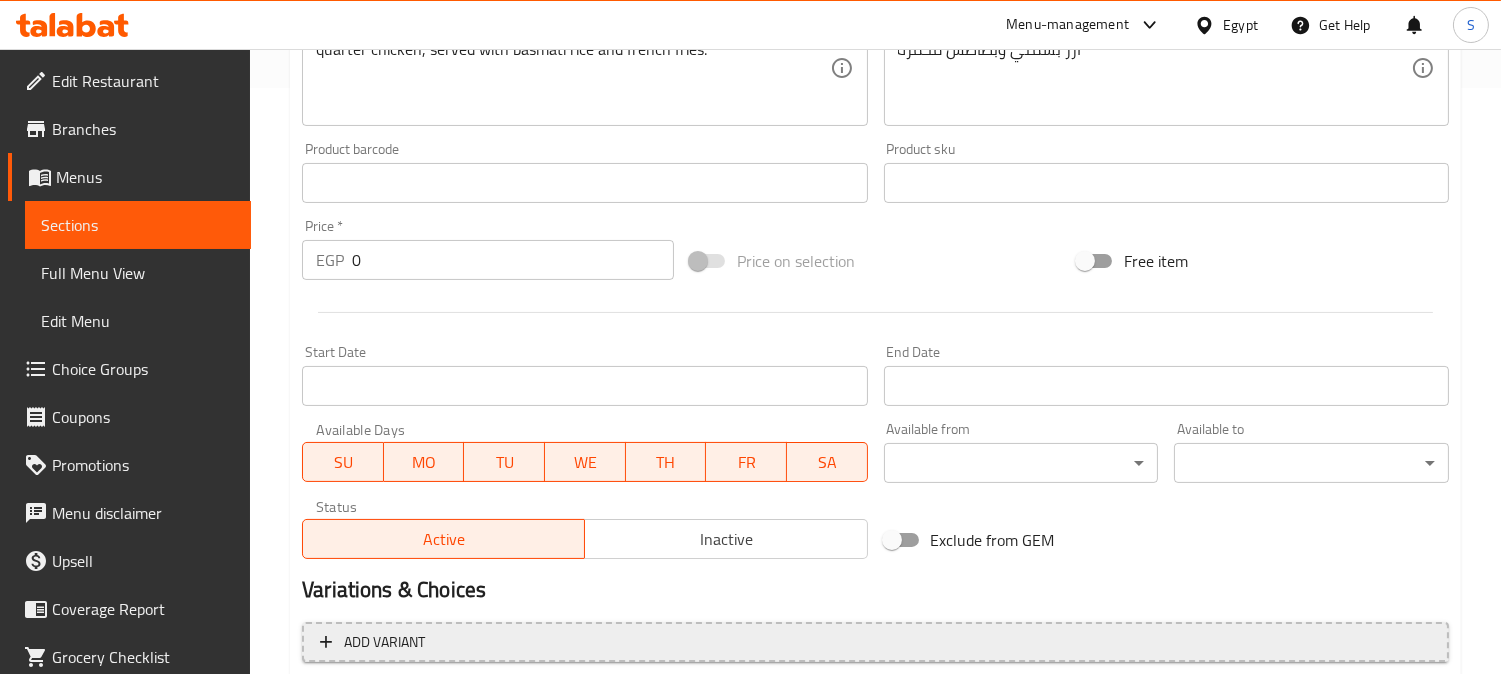 scroll, scrollTop: 777, scrollLeft: 0, axis: vertical 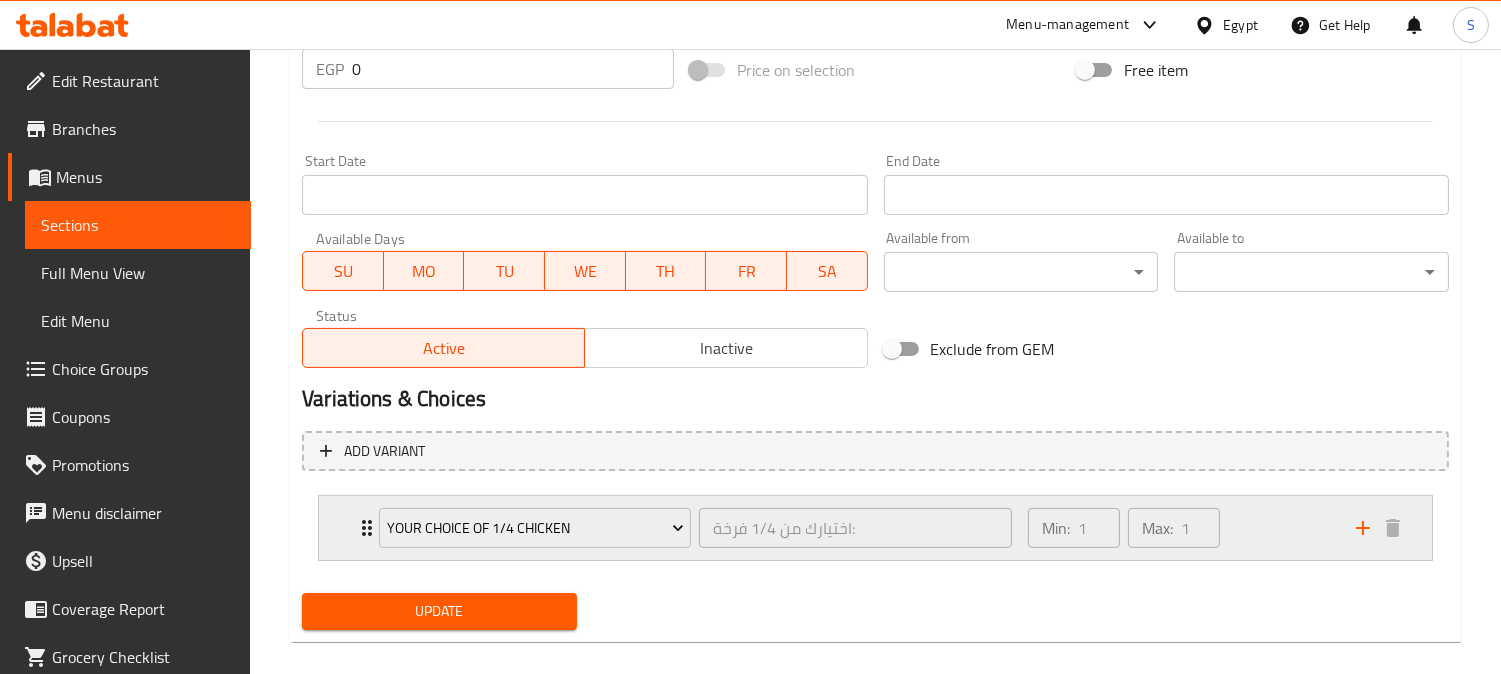 click on "Your Choice Of 1/4 Chicken اختيارك من 1/4 فرخة: ​ Min: 1 ​ Max: 1 ​" at bounding box center (875, 528) 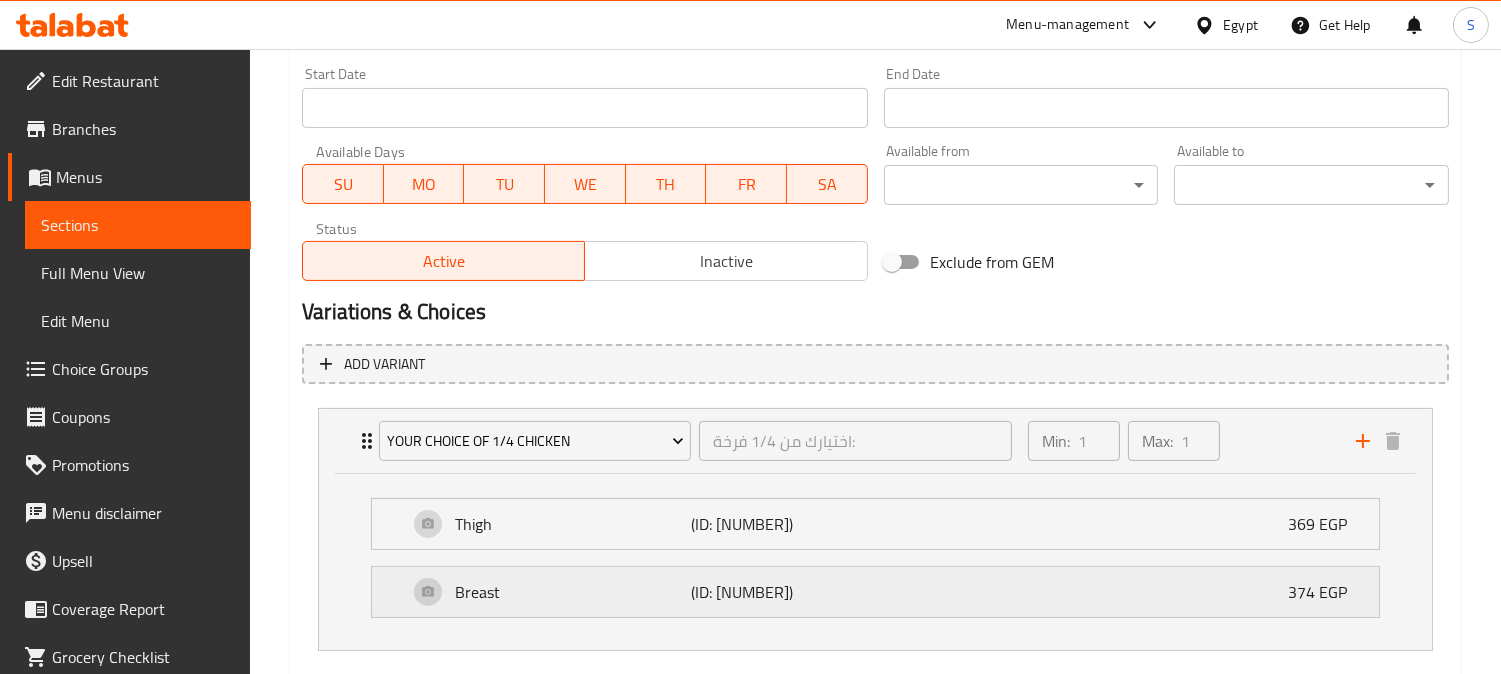 scroll, scrollTop: 888, scrollLeft: 0, axis: vertical 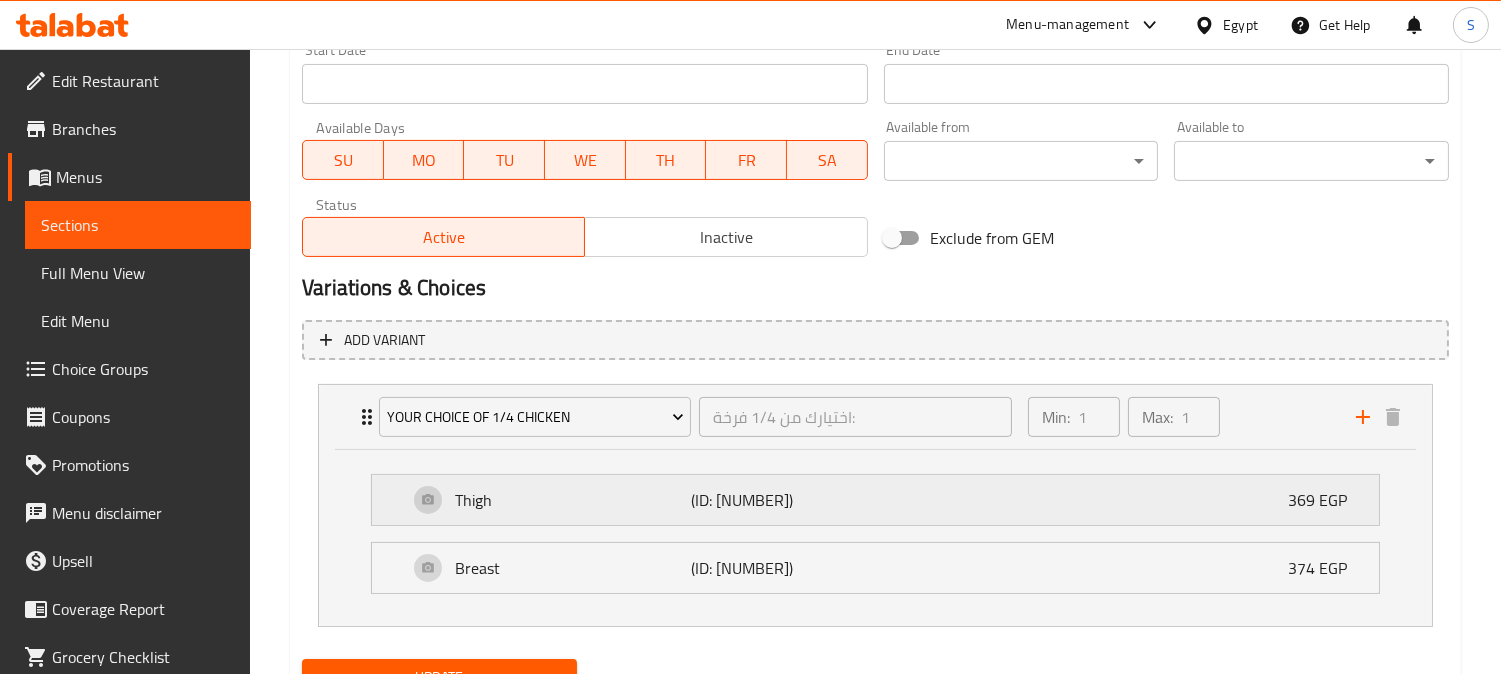 click on "369 EGP" at bounding box center (1325, 500) 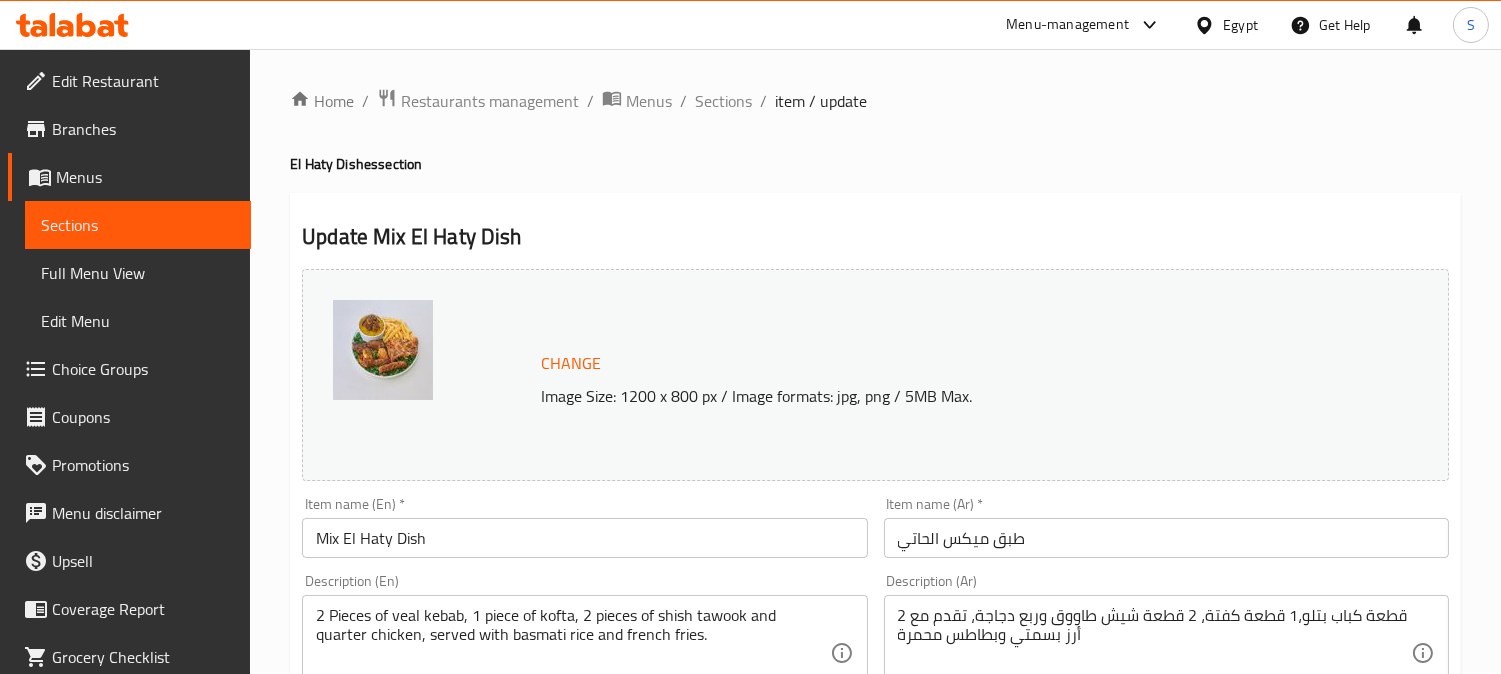 scroll, scrollTop: 0, scrollLeft: 0, axis: both 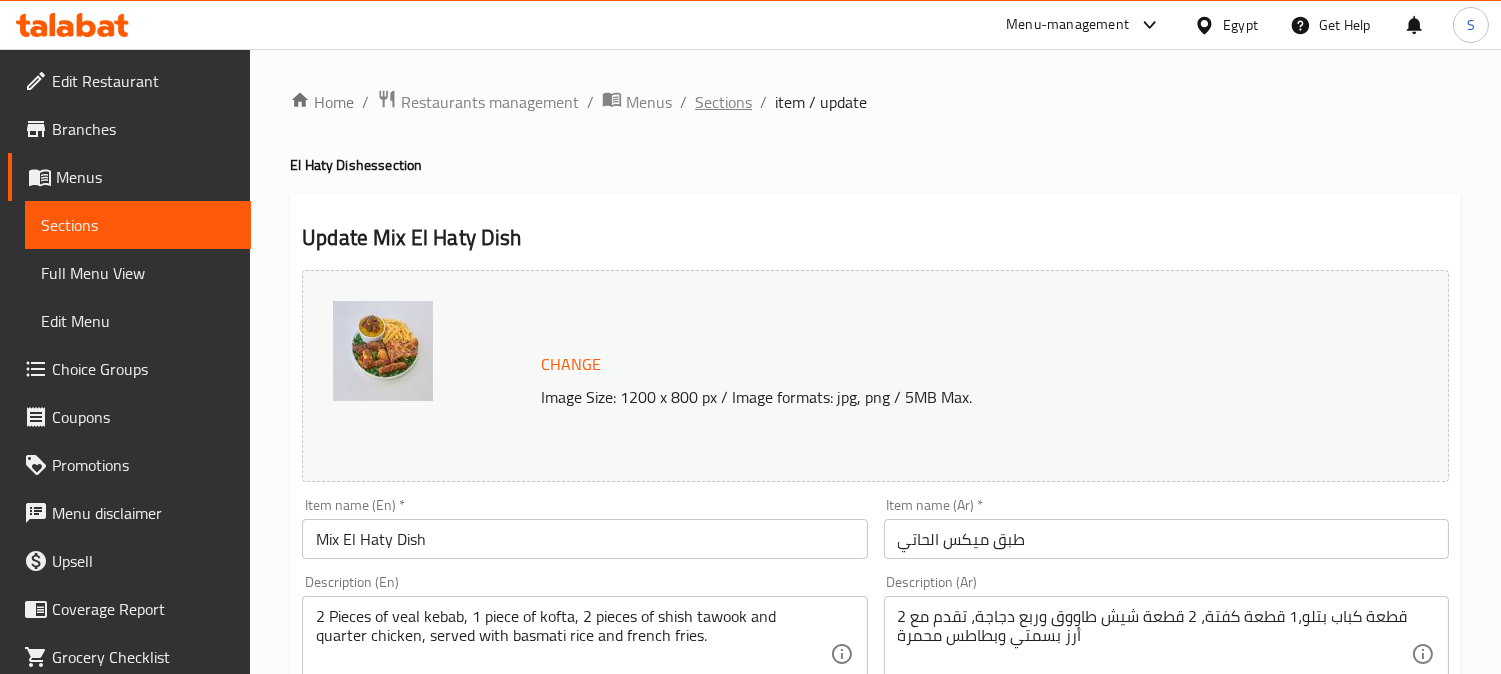 click on "Sections" at bounding box center [723, 102] 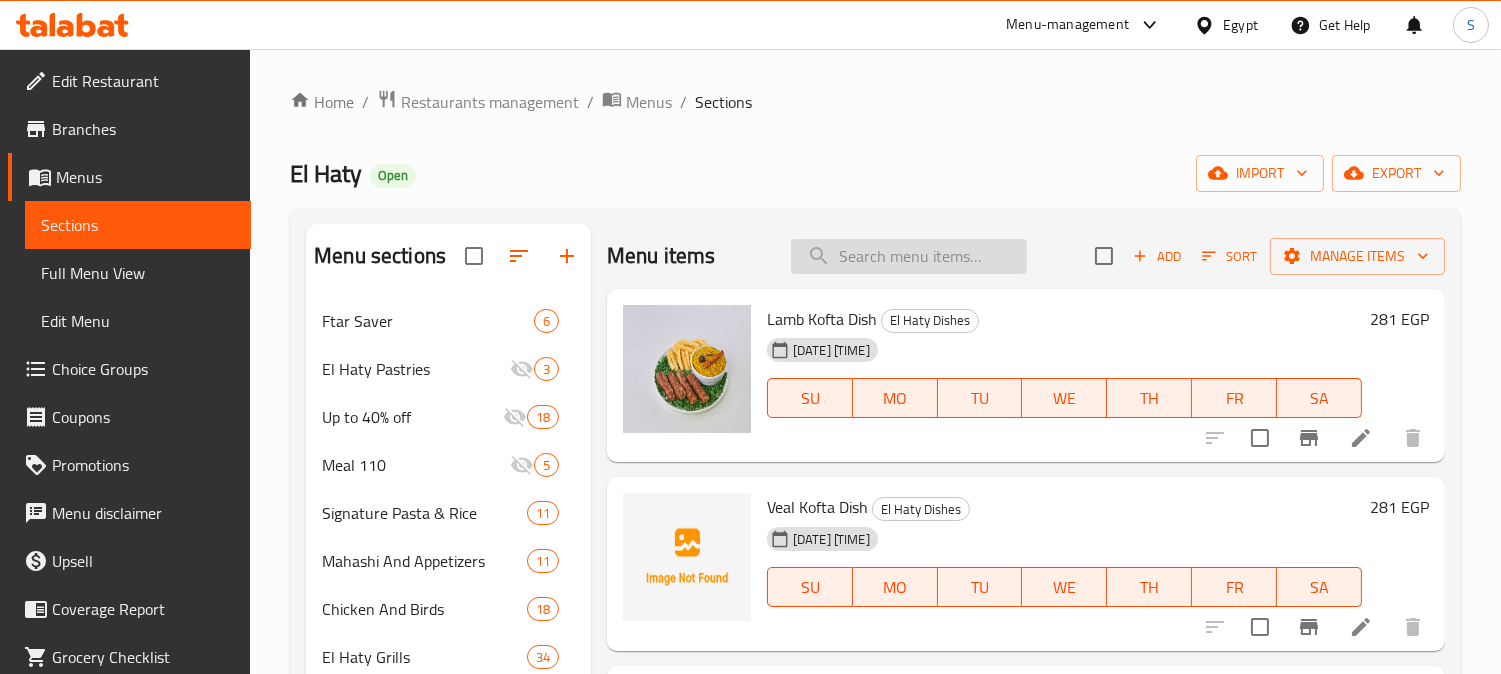 click at bounding box center (909, 256) 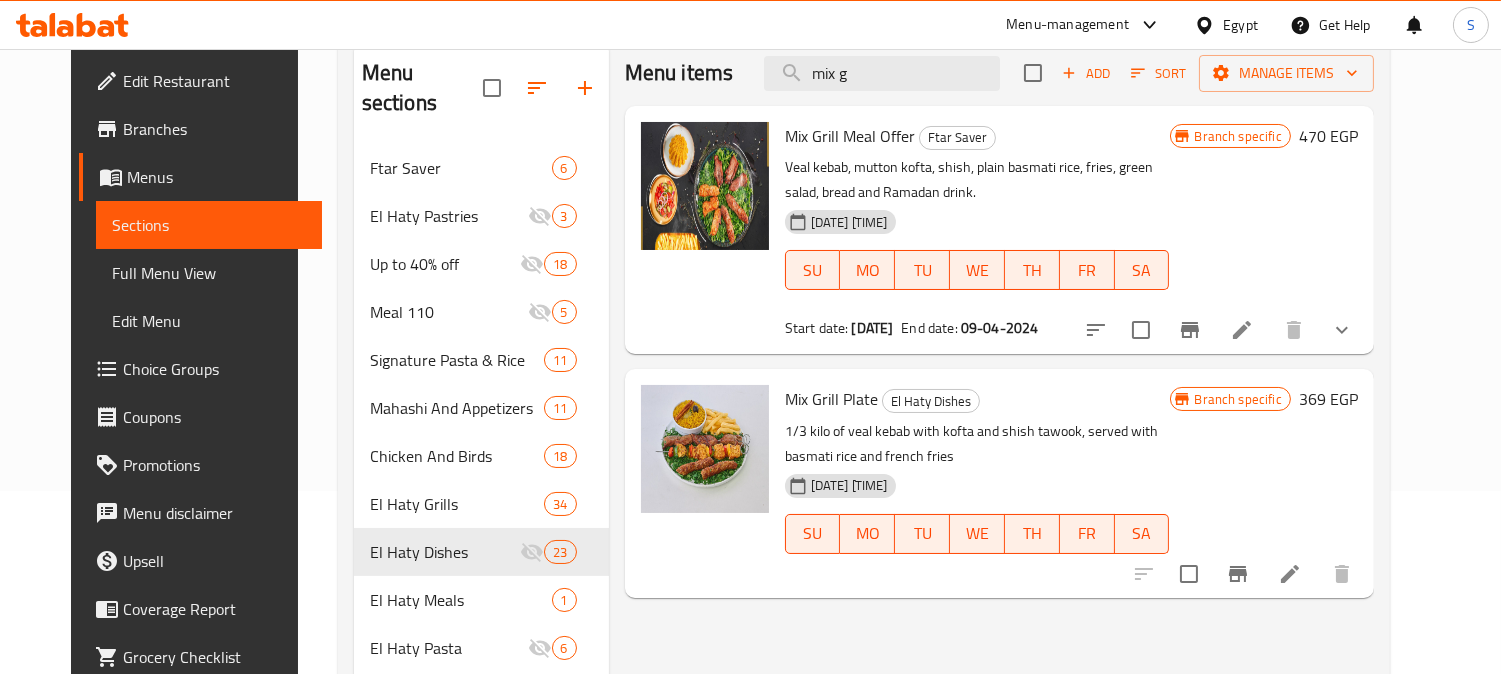 scroll, scrollTop: 222, scrollLeft: 0, axis: vertical 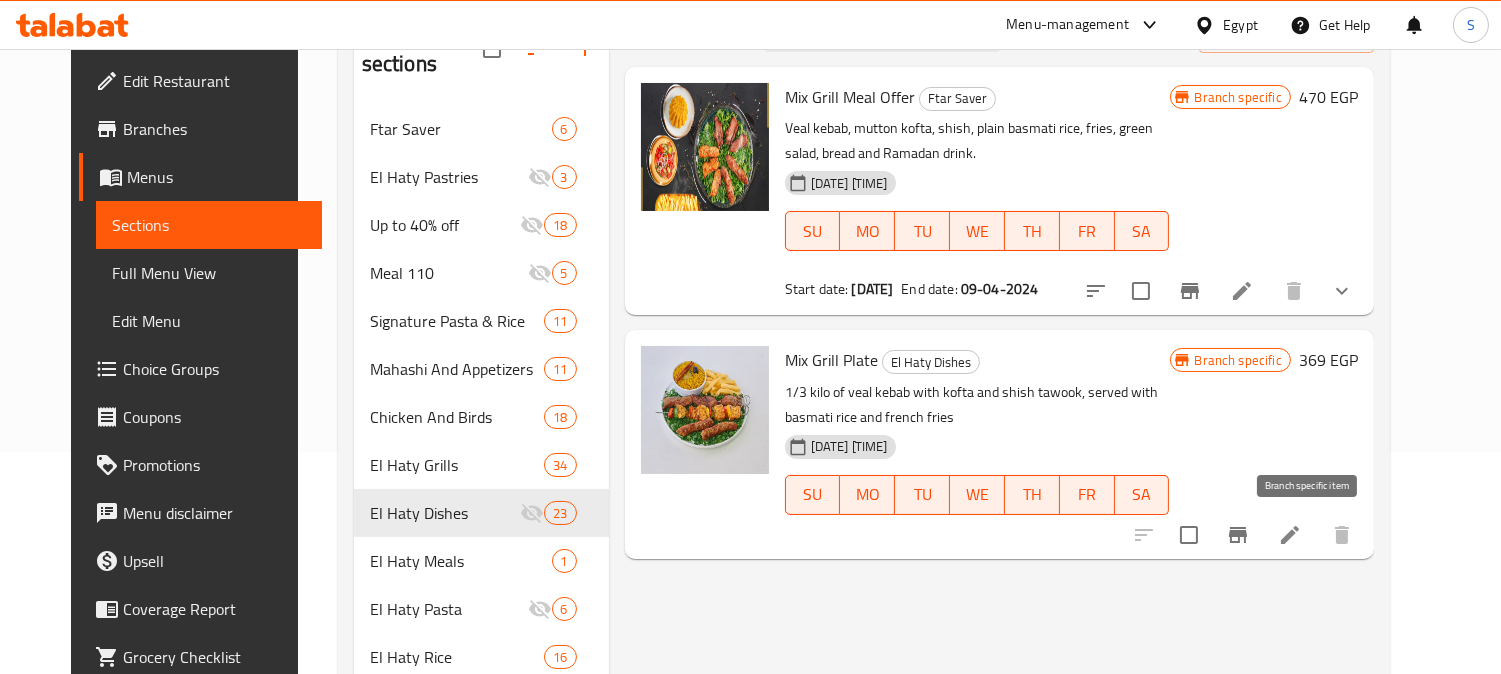 type on "mix g" 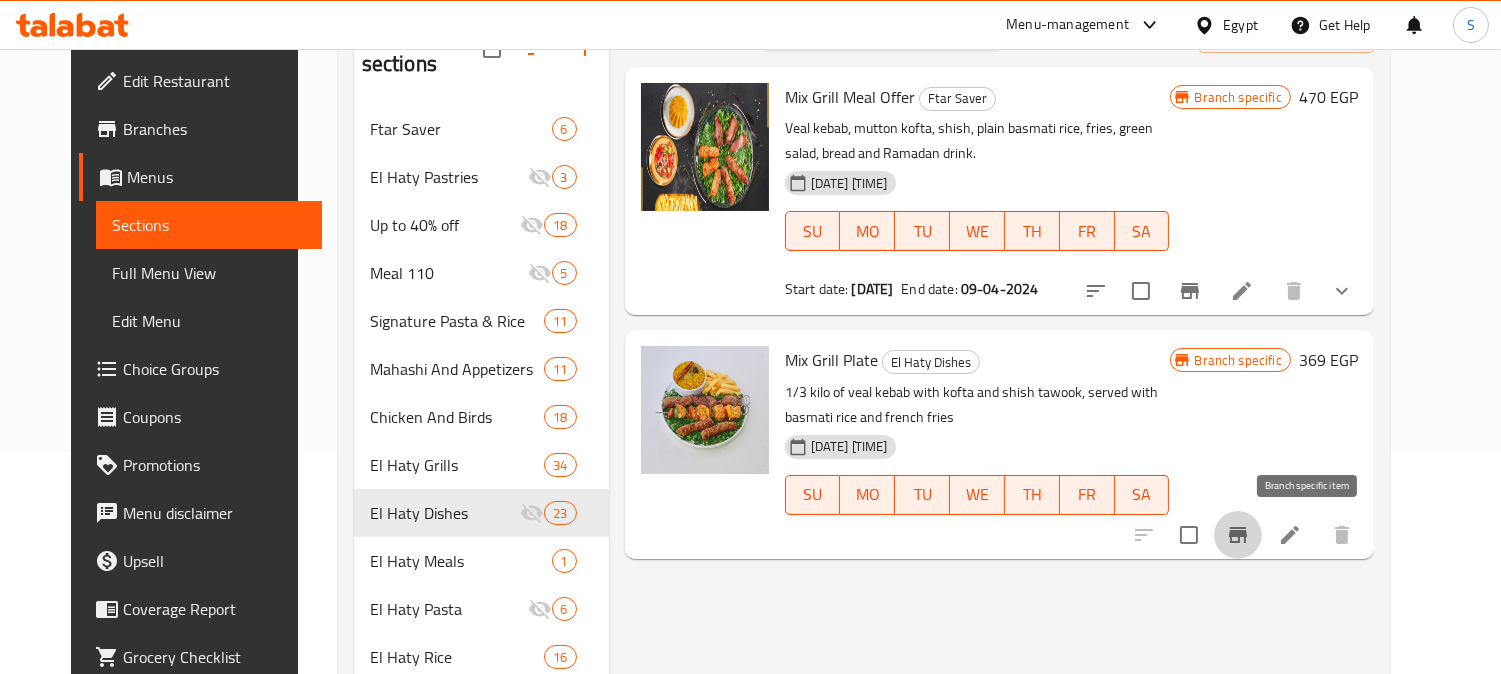 click 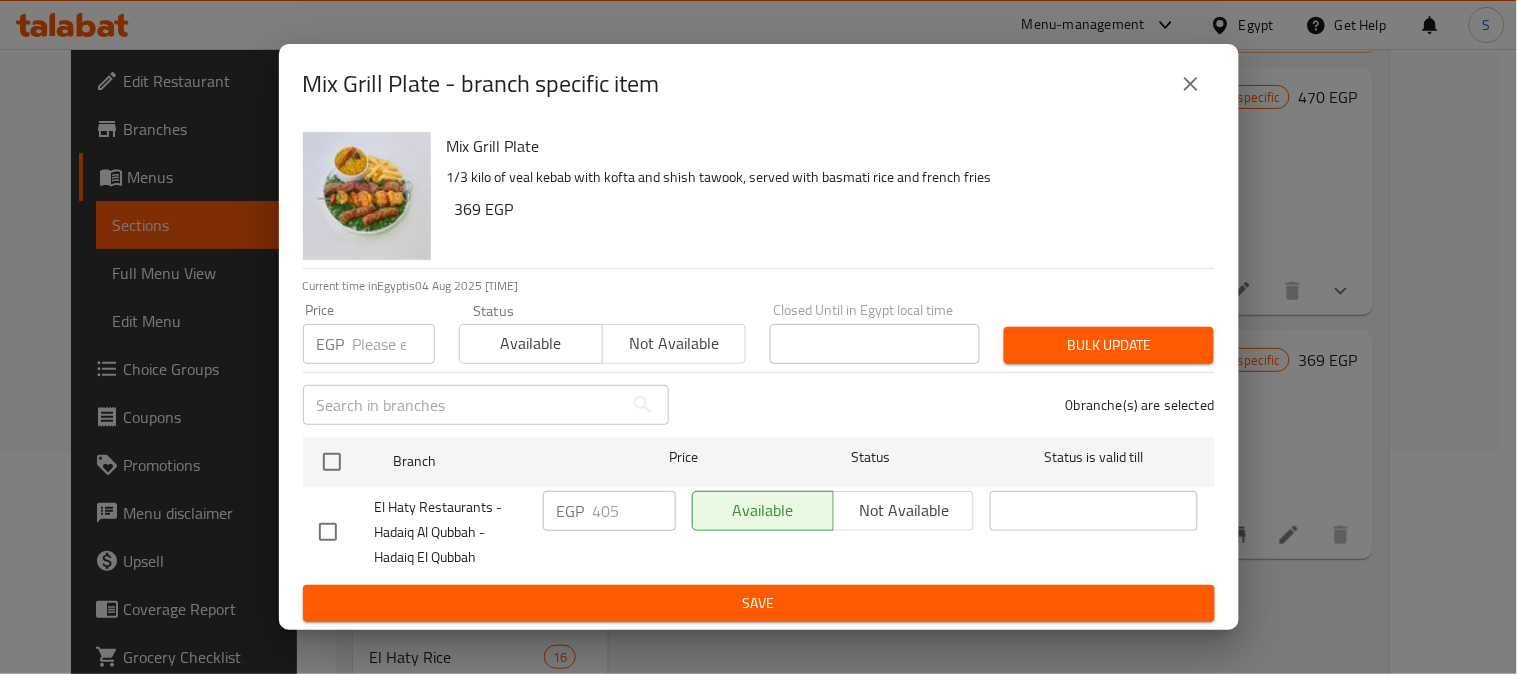 click at bounding box center (394, 344) 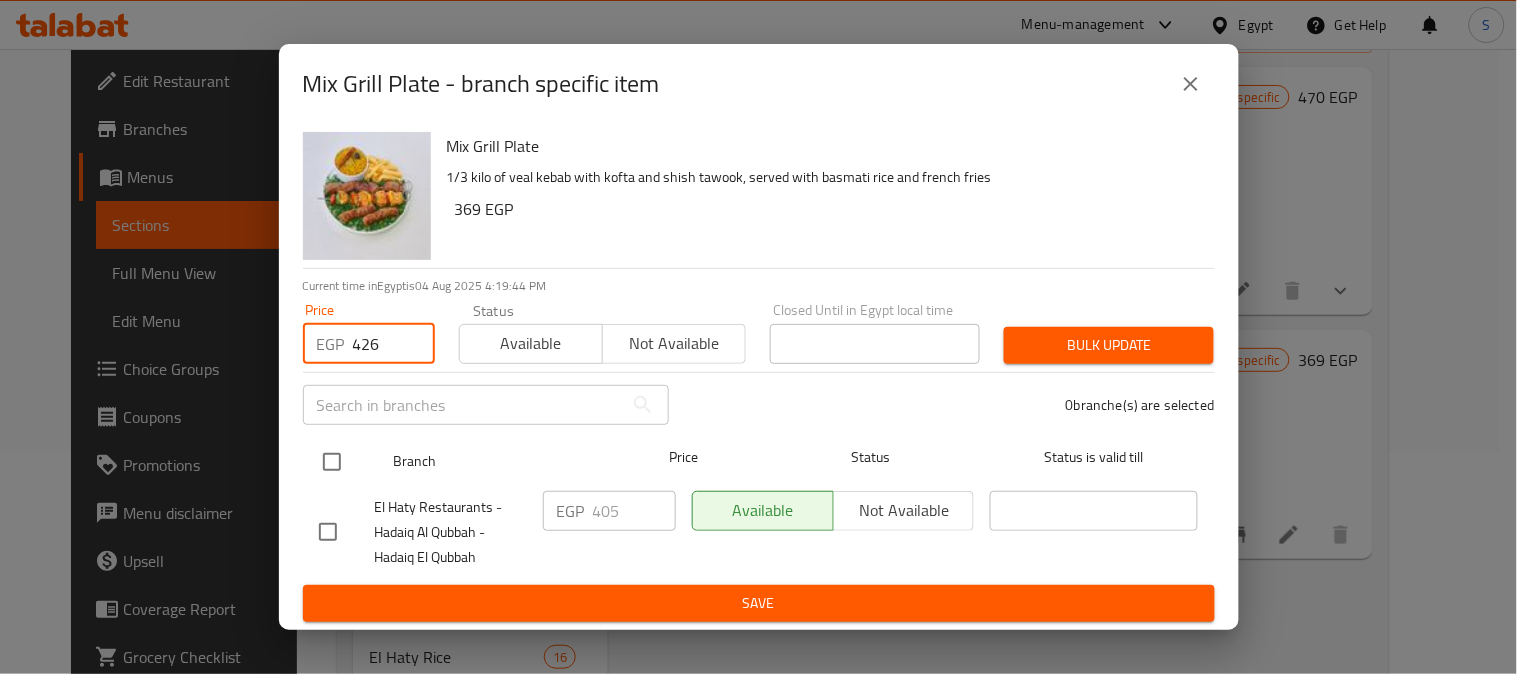 type on "426" 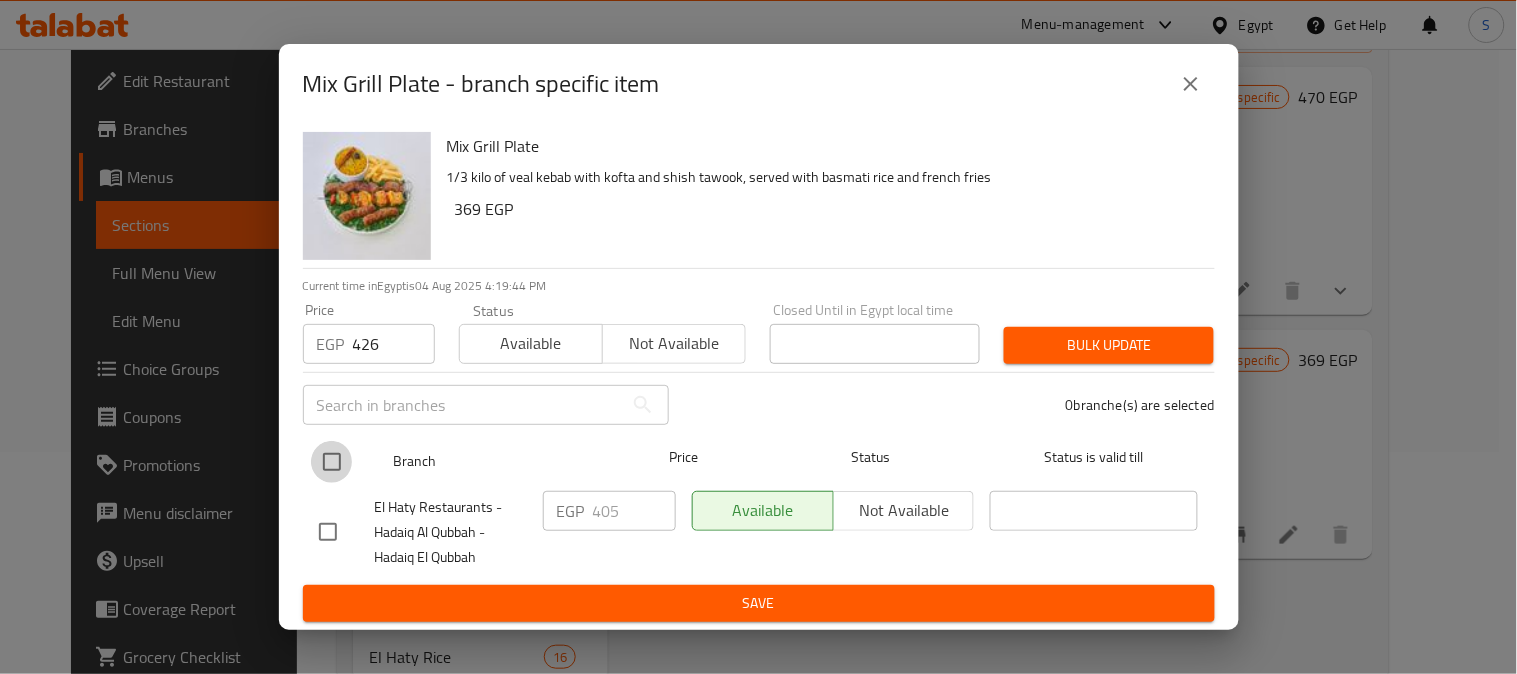 click at bounding box center (332, 462) 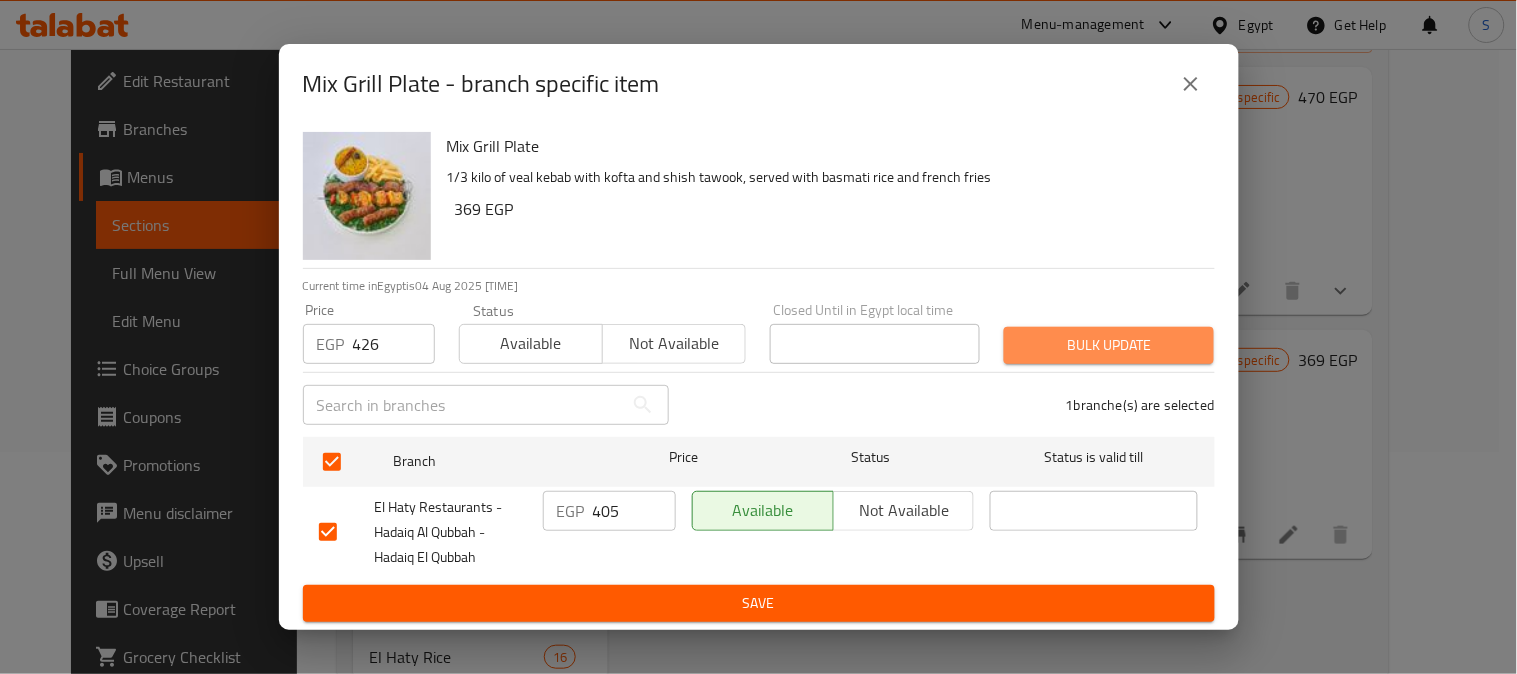 click on "Bulk update" at bounding box center [1109, 345] 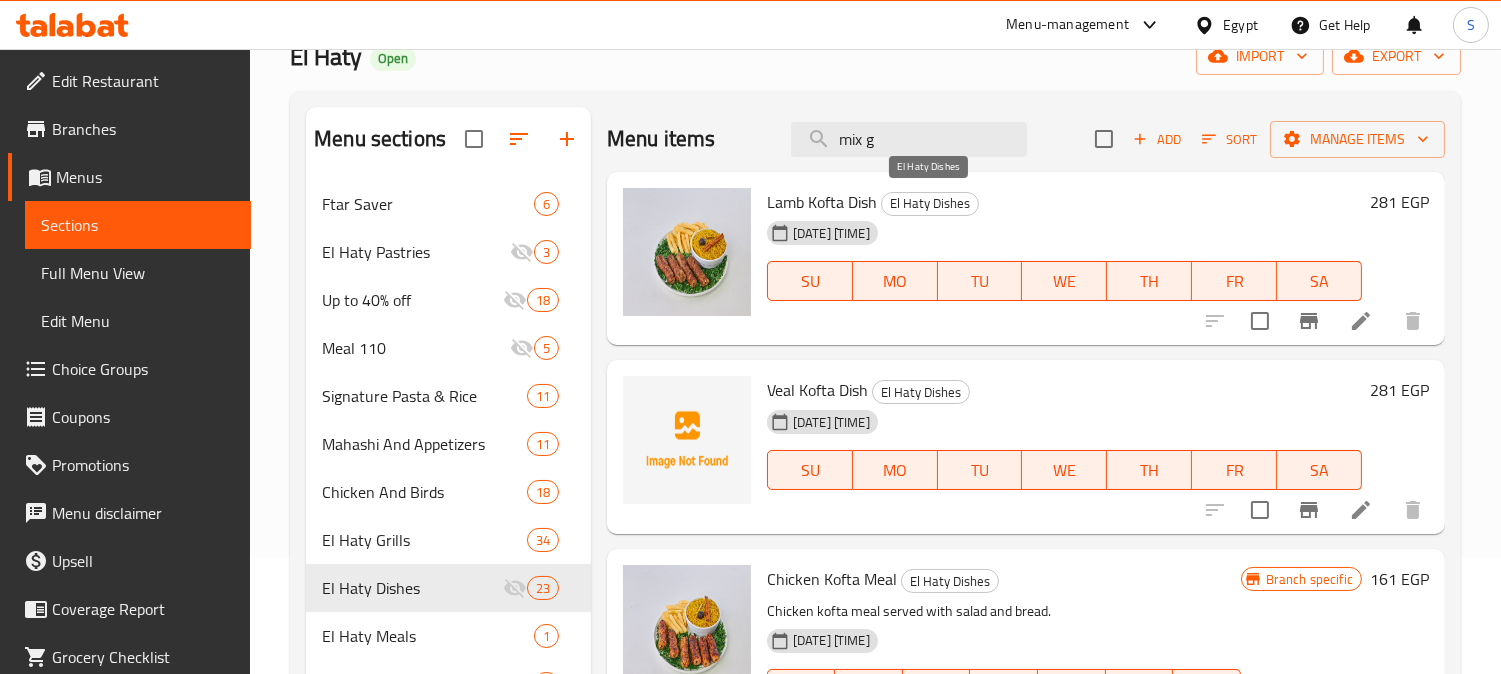 scroll, scrollTop: 0, scrollLeft: 0, axis: both 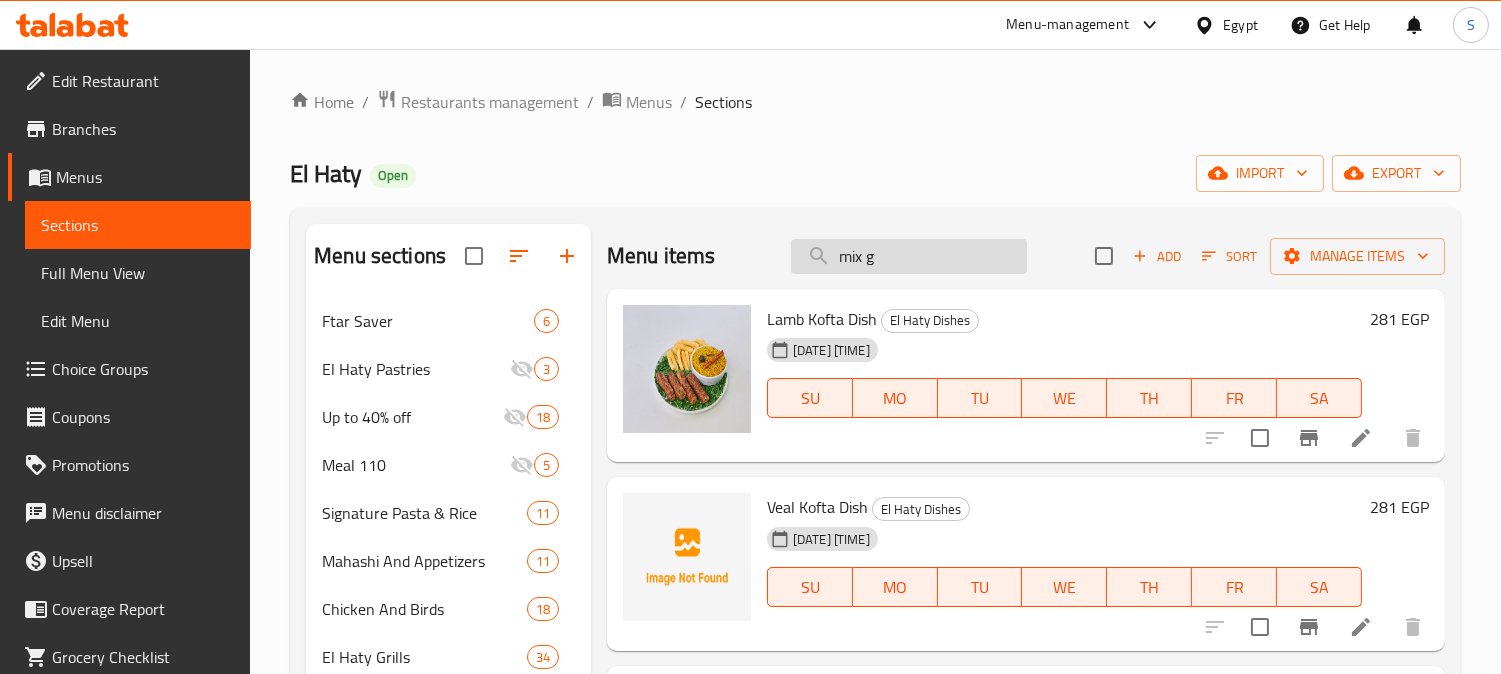 click on "mix g" at bounding box center (909, 256) 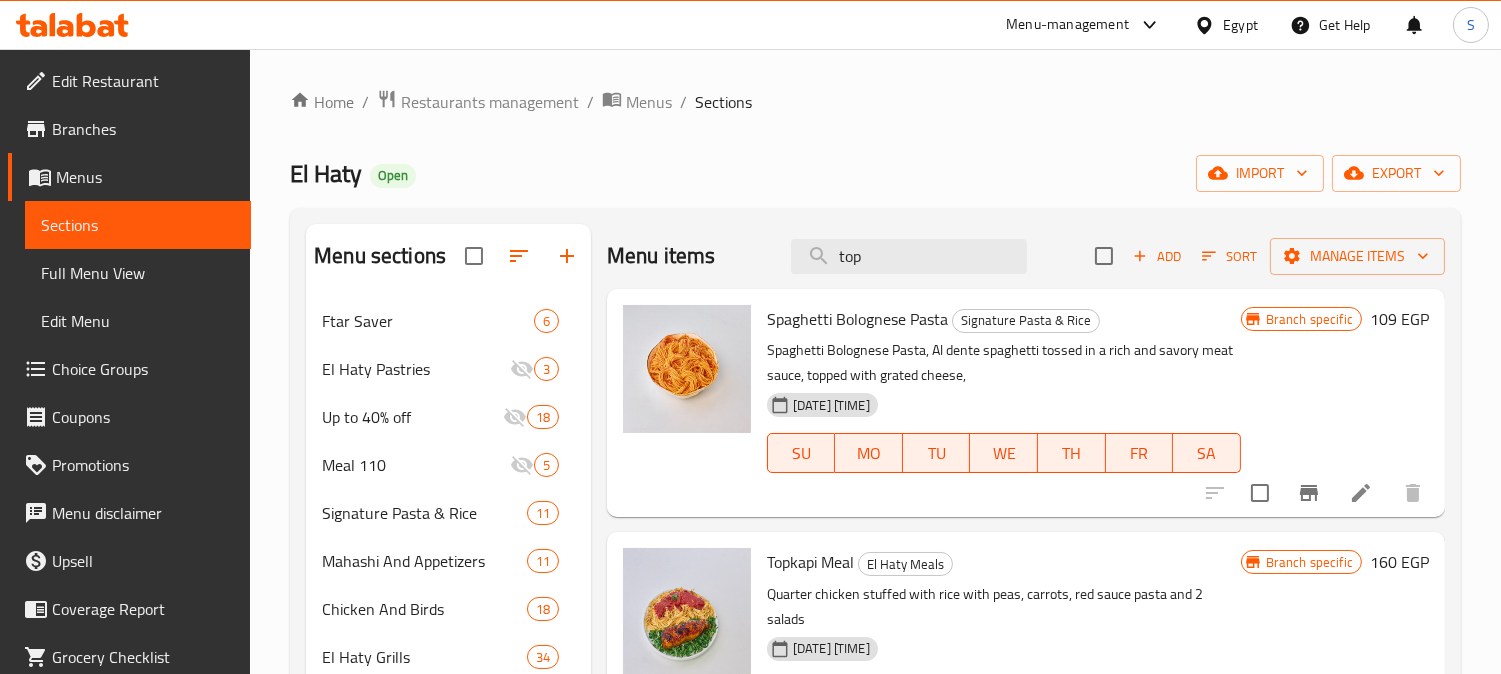 scroll, scrollTop: 34, scrollLeft: 0, axis: vertical 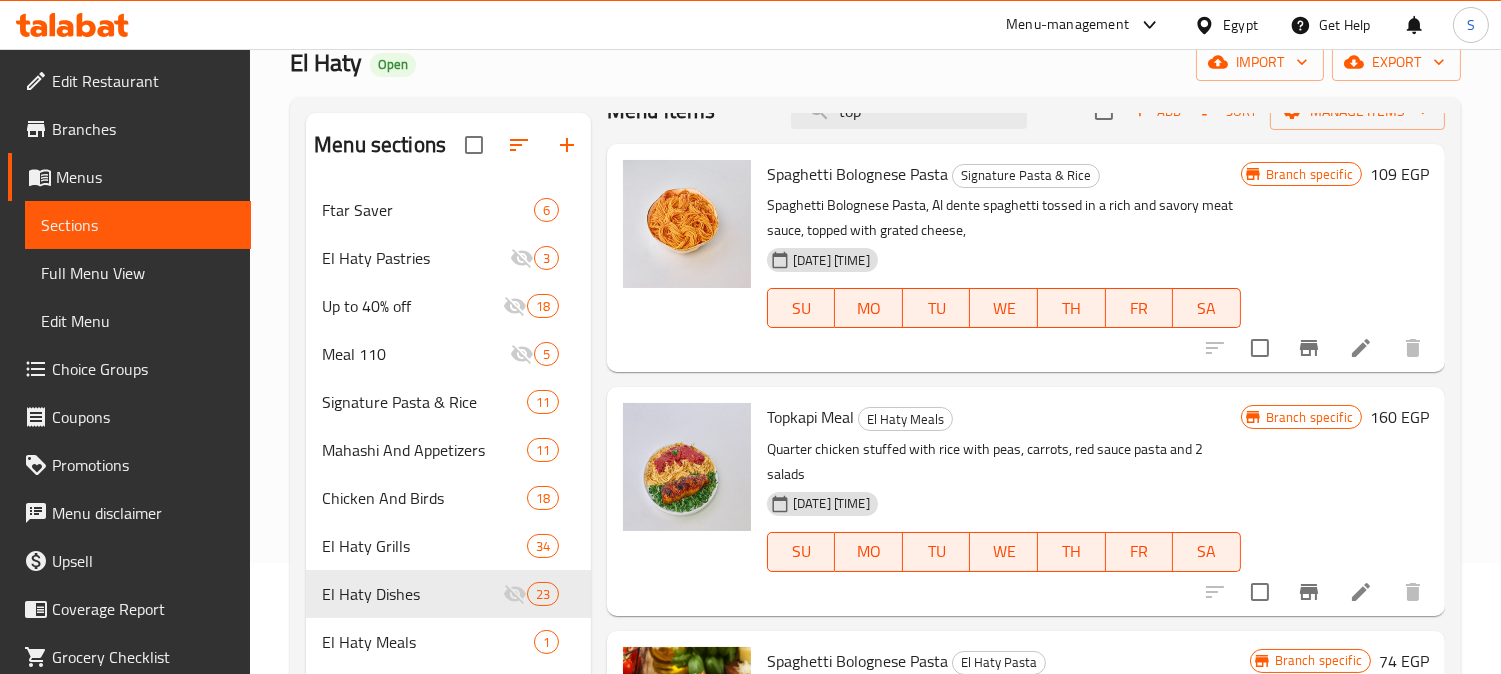 type on "top" 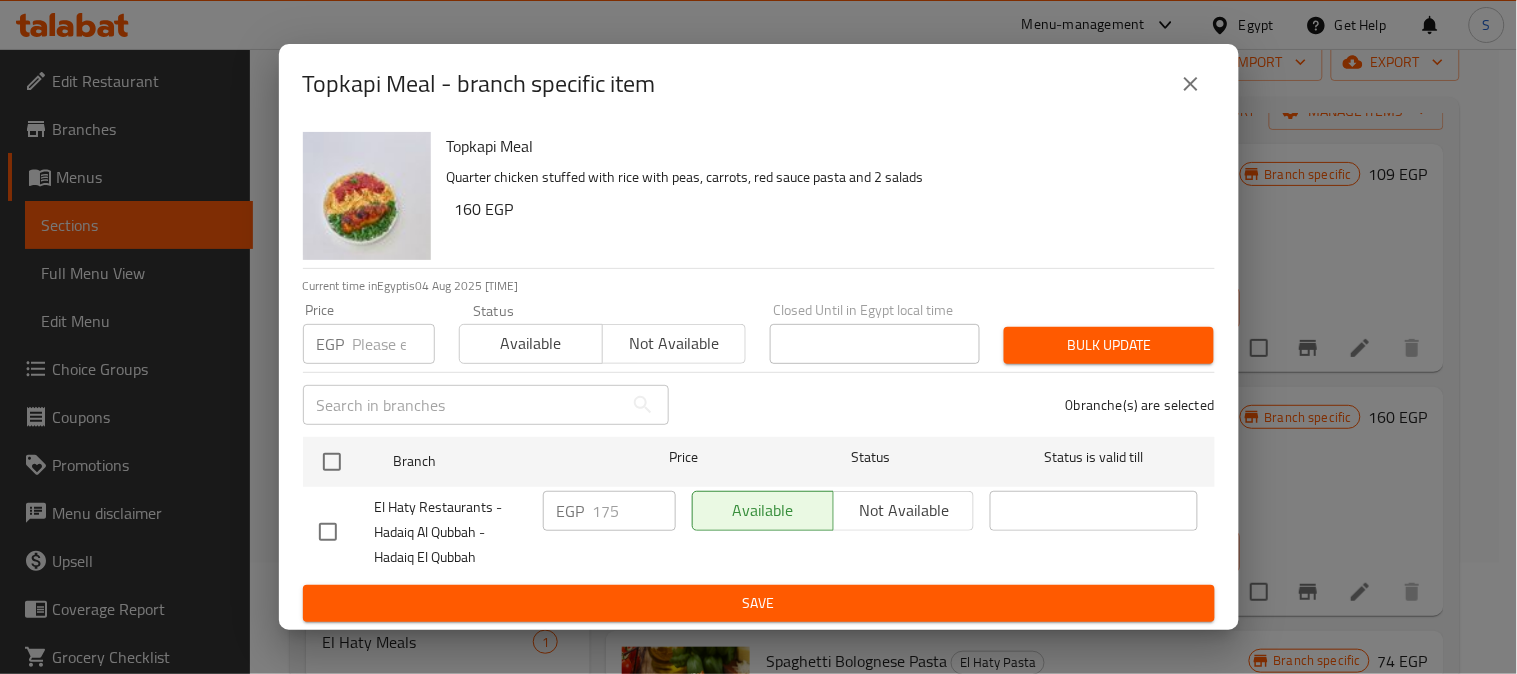 click at bounding box center (394, 344) 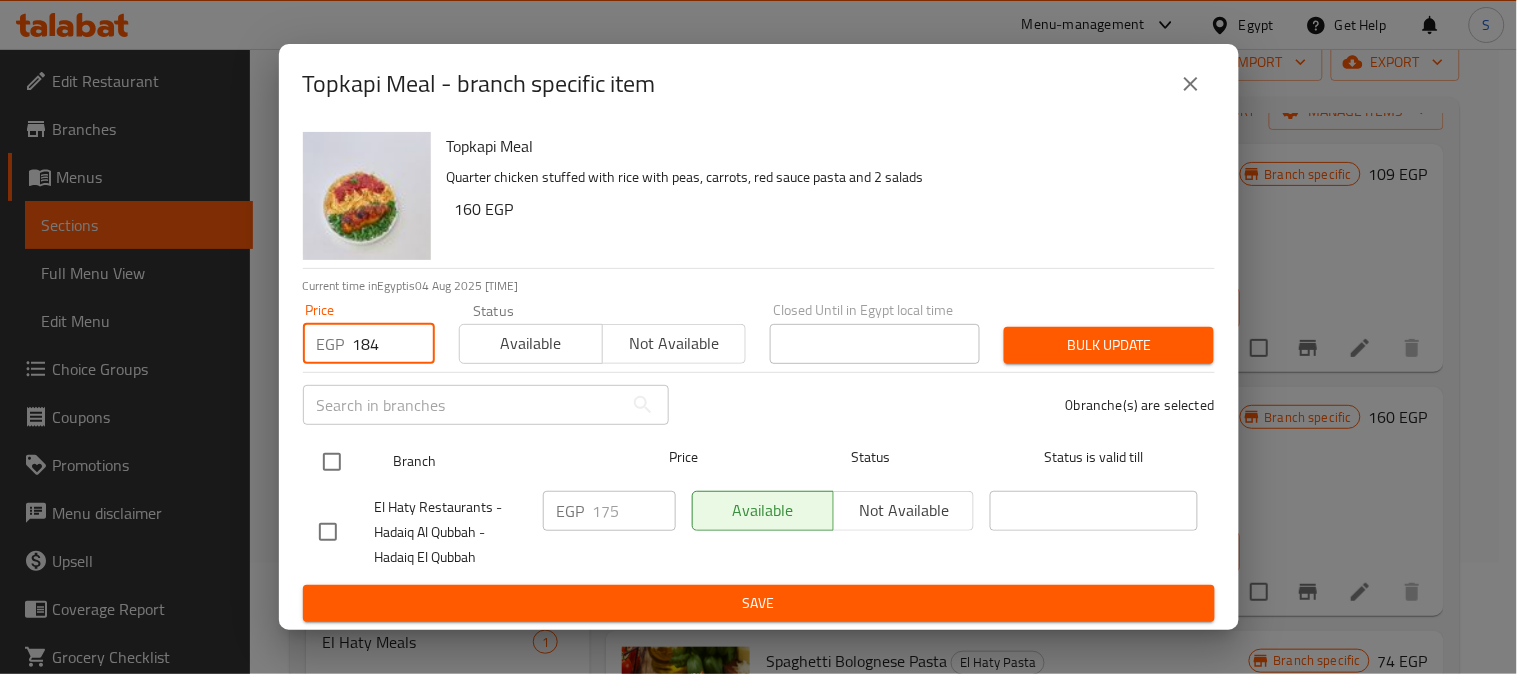 type on "184" 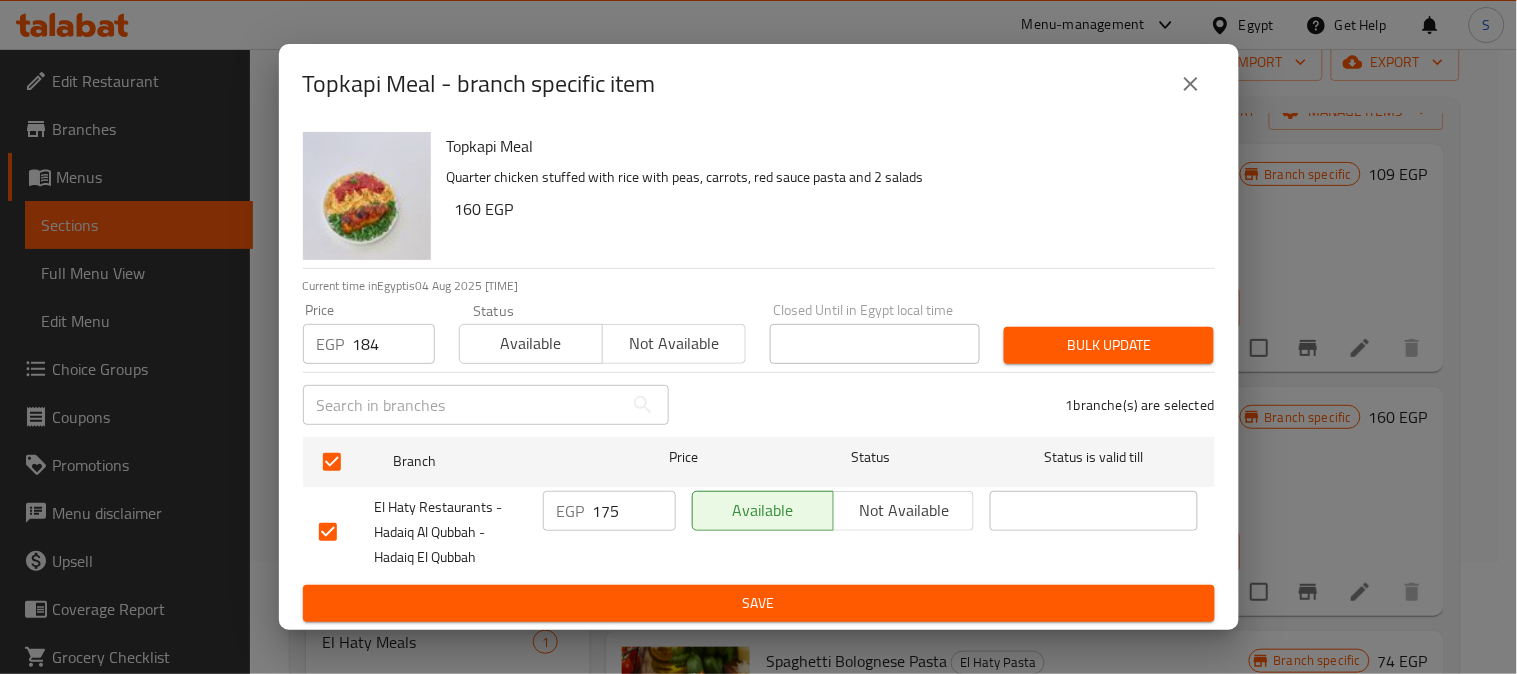 click on "Bulk update" at bounding box center [1109, 345] 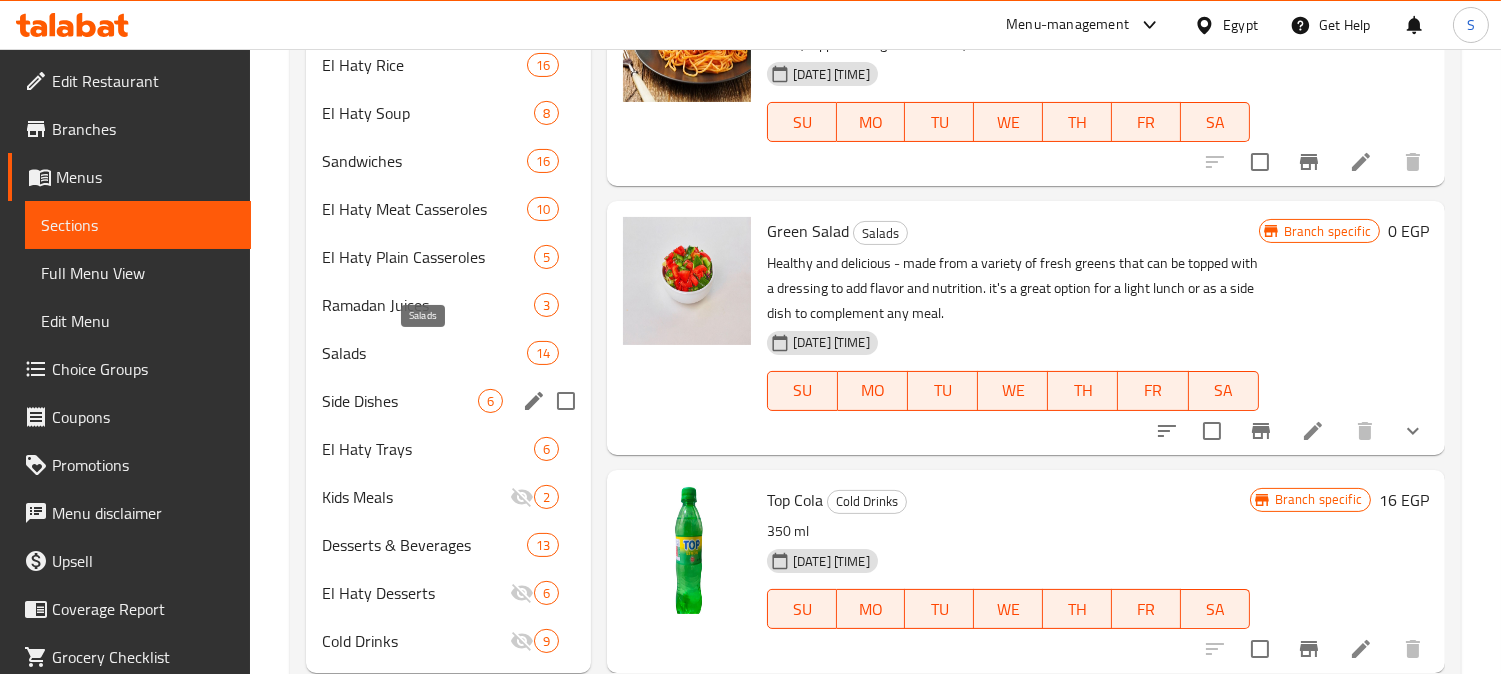 scroll, scrollTop: 837, scrollLeft: 0, axis: vertical 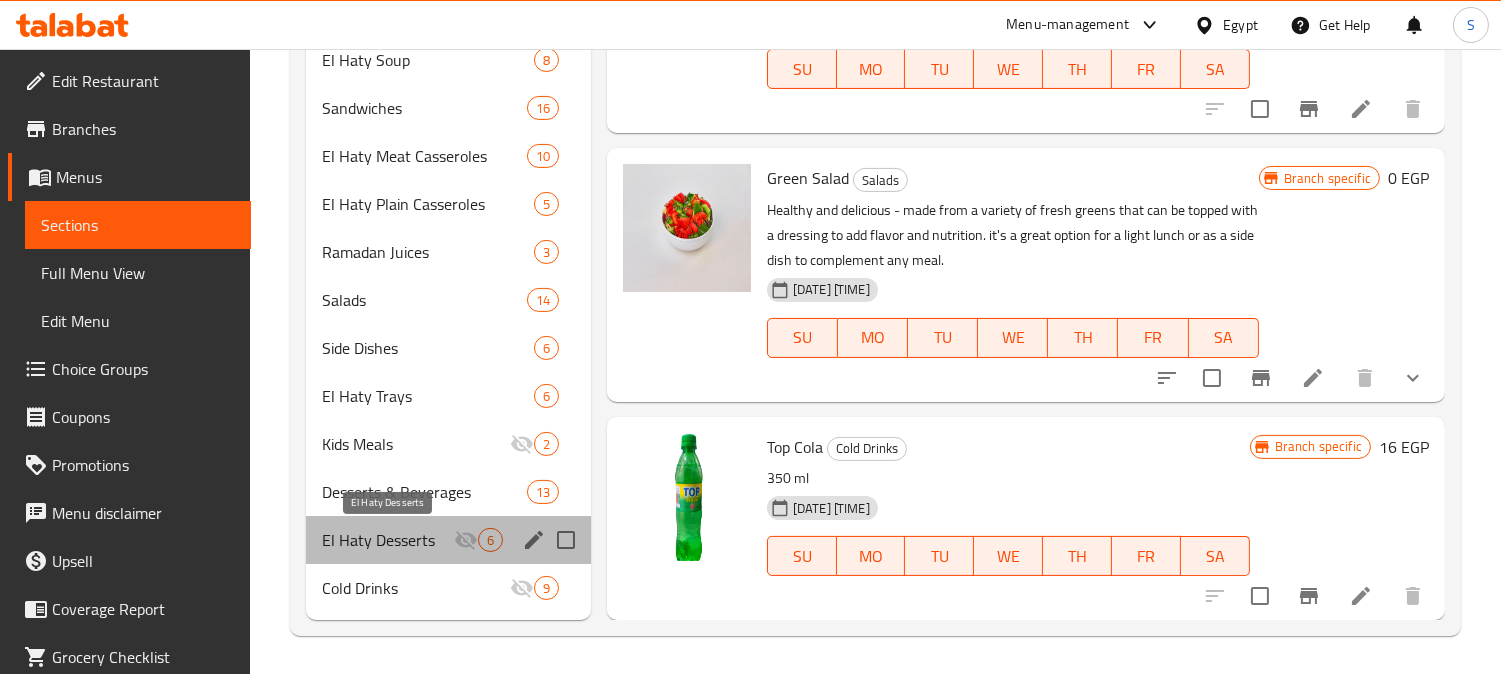 click on "El Haty Desserts" at bounding box center (388, 540) 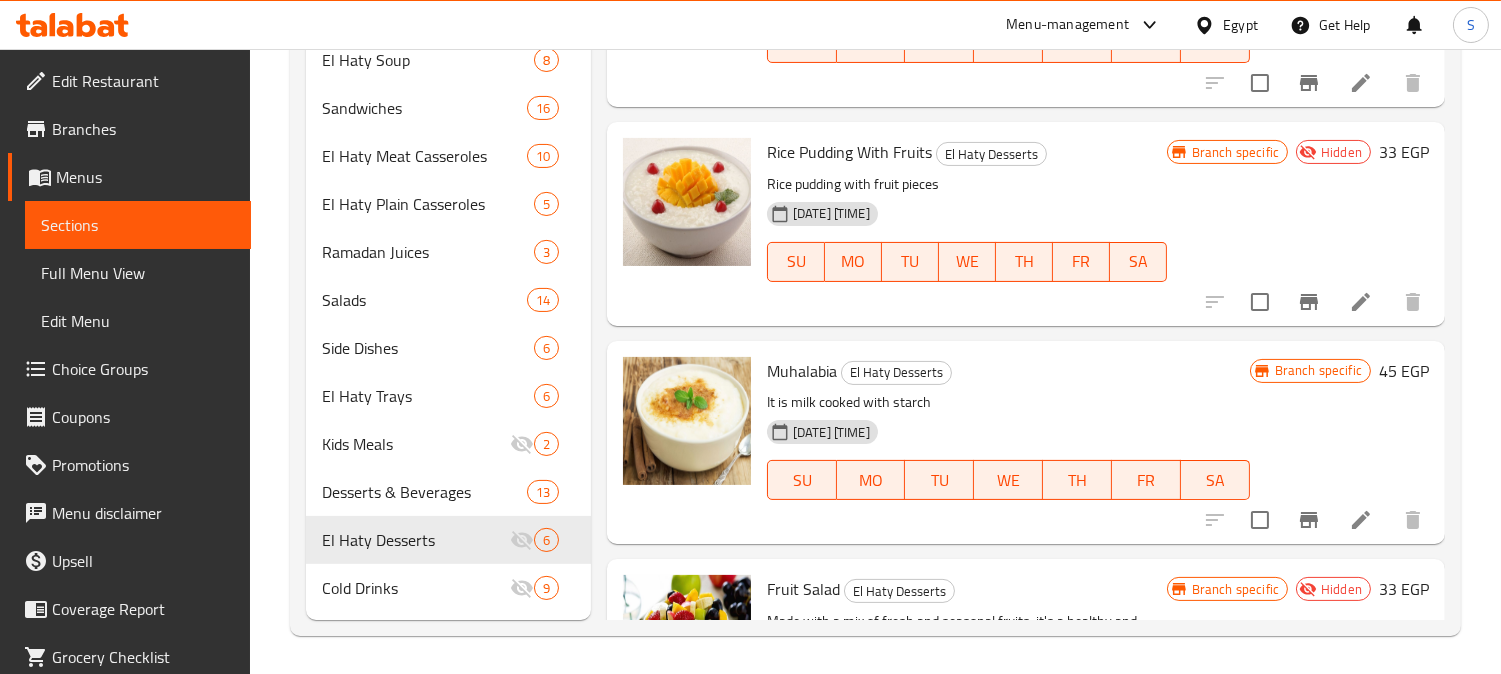 scroll, scrollTop: 0, scrollLeft: 0, axis: both 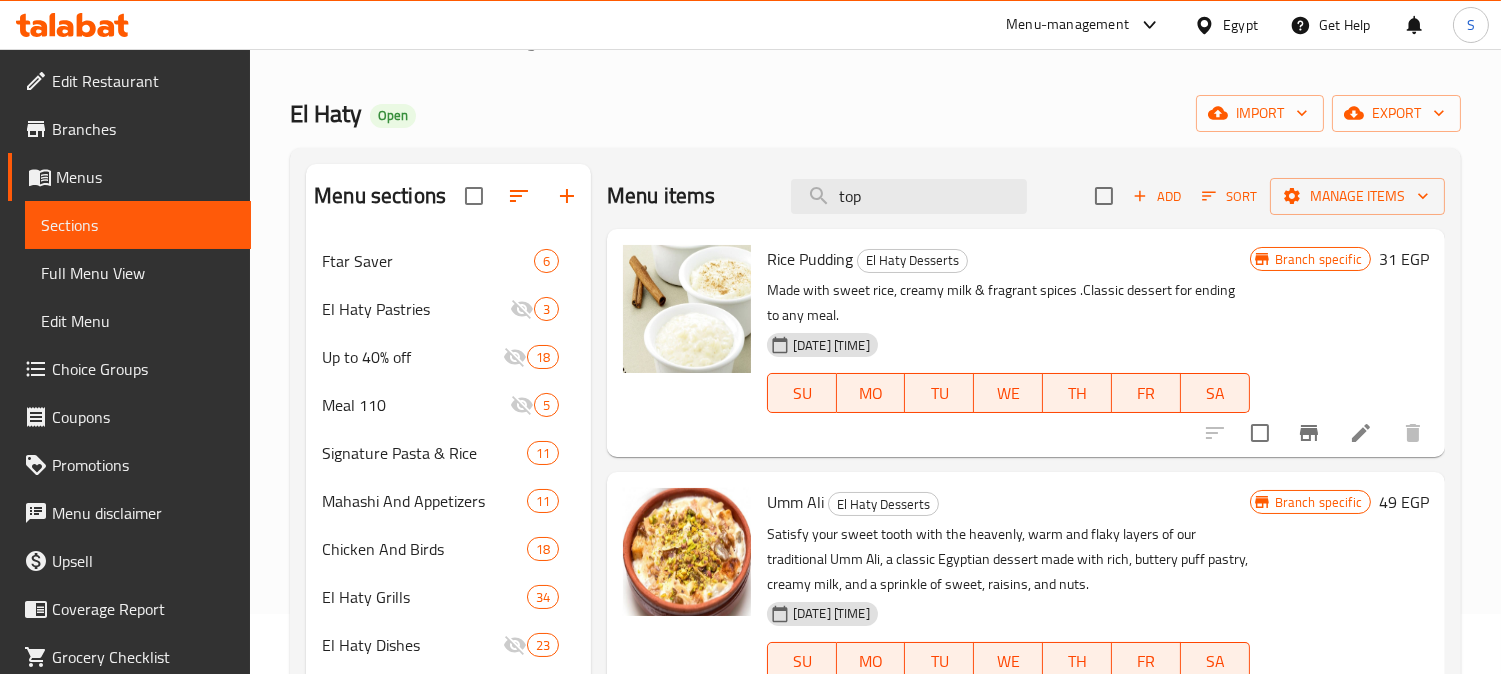 click on "Home / Restaurants management / Menus / Sections El Haty Open import export Menu sections Ftar Saver 6 El Haty Pastries 3 Up to 40% off  18 Meal 110 5 Signature Pasta & Rice  11 Mahashi And Appetizers 11 Chicken And Birds 18 El Haty Grills 34 El Haty Dishes 23 El Haty Meals 1 El Haty Pasta 6 El Haty Rice 16 El Haty Soup 8 Sandwiches 16 El Haty Meat Casseroles 10 El Haty Plain Casseroles 5 Ramadan Juices 3 Salads 14 Side Dishes 6 El Haty Trays 6 Kids Meals 2 Desserts & Beverages  13 El Haty Desserts 6 Cold Drinks 9 Menu items top Add Sort Manage items Rice Pudding   El Haty Desserts Made with sweet rice, creamy milk & fragrant spices .Classic dessert for ending to any meal.  [DATE] [TIME] SU MO TU WE TH FR SA Branch specific 31   EGP Umm Ali   El Haty Desserts Satisfy your sweet tooth with the heavenly, warm and flaky layers of our traditional Umm Ali, a classic Egyptian dessert made with rich, buttery puff pastry, creamy milk, and a sprinkle of sweet, raisins, and nuts. [DATE] [TIME] SU MO TU WE" at bounding box center [875, 721] 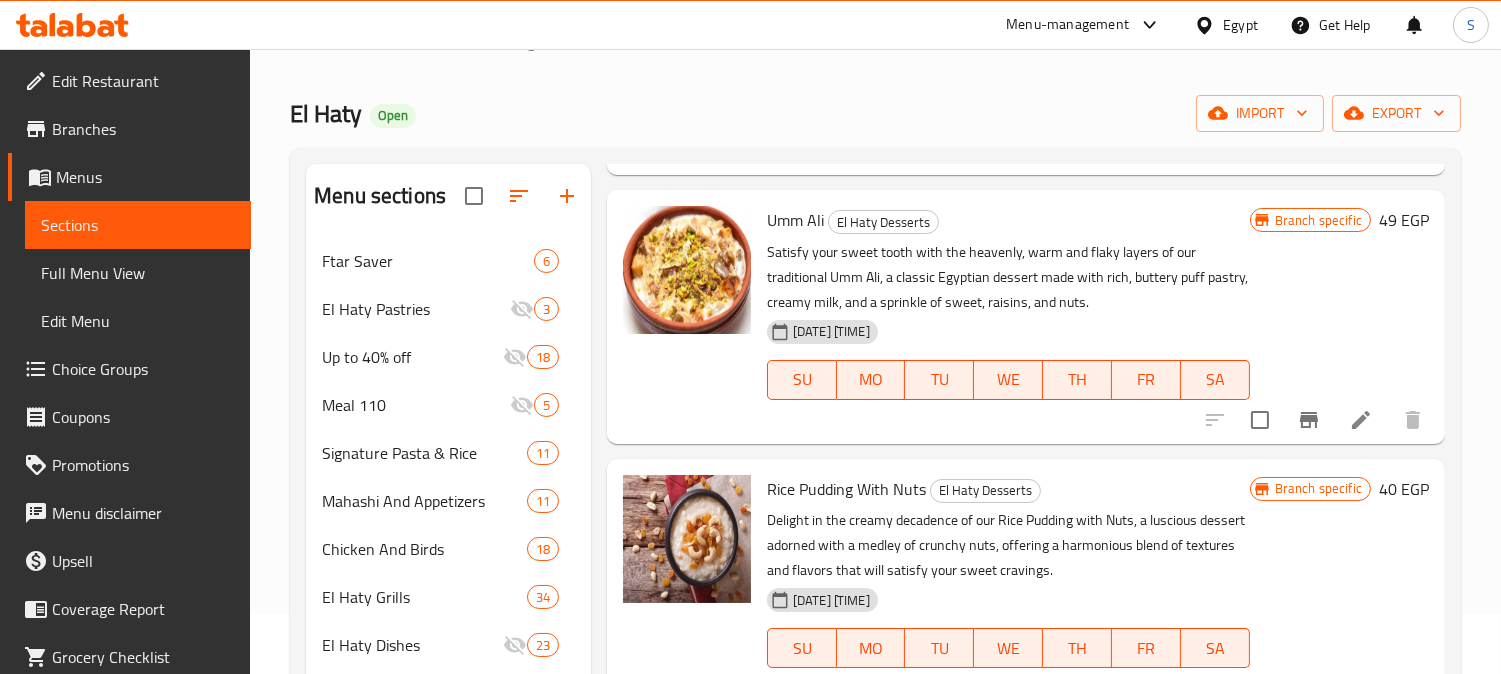 scroll, scrollTop: 302, scrollLeft: 0, axis: vertical 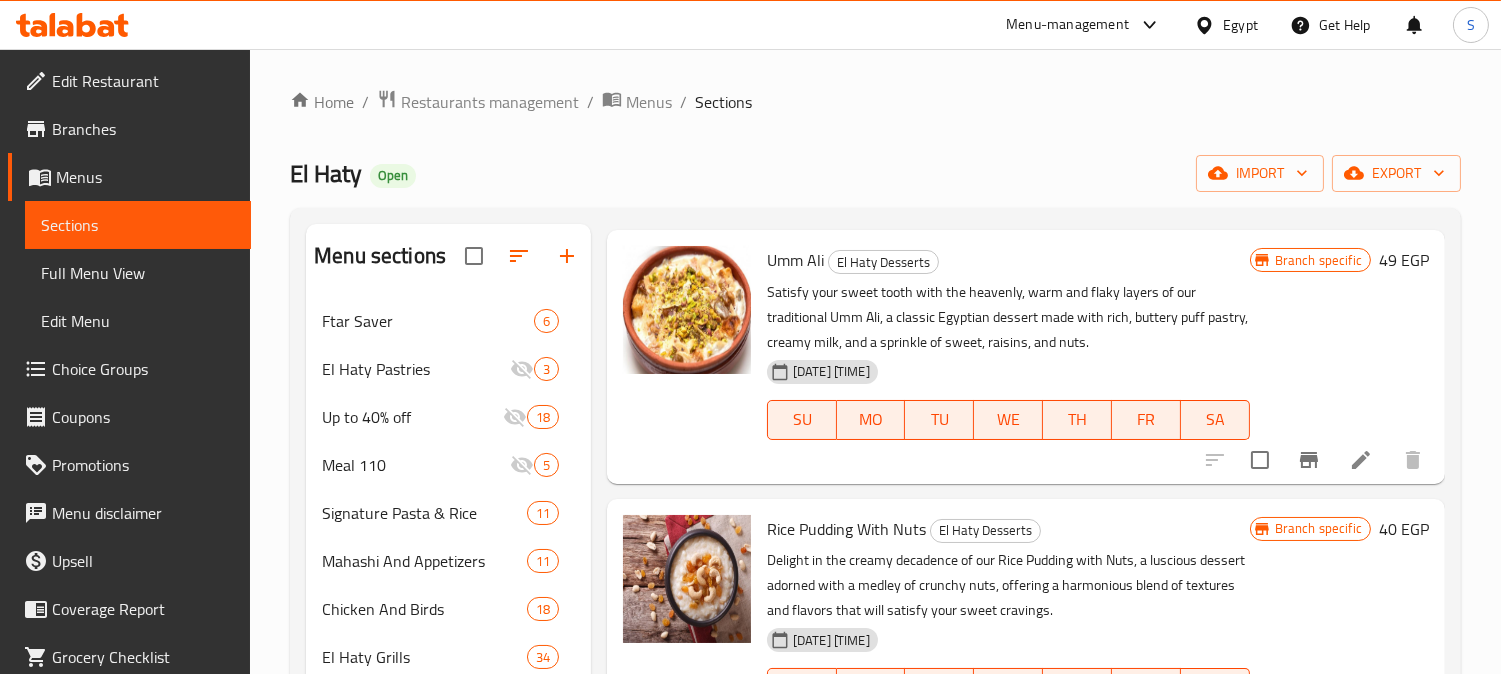 click 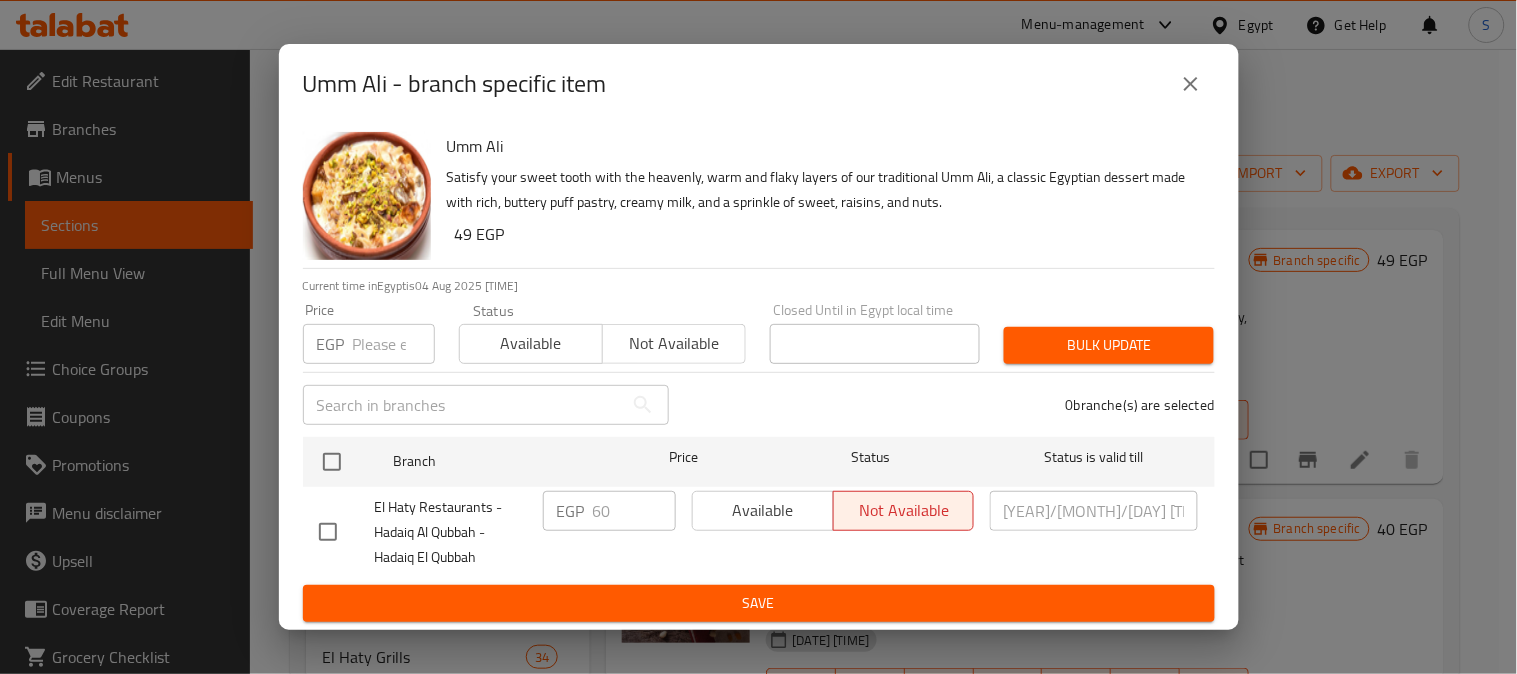 click at bounding box center [394, 344] 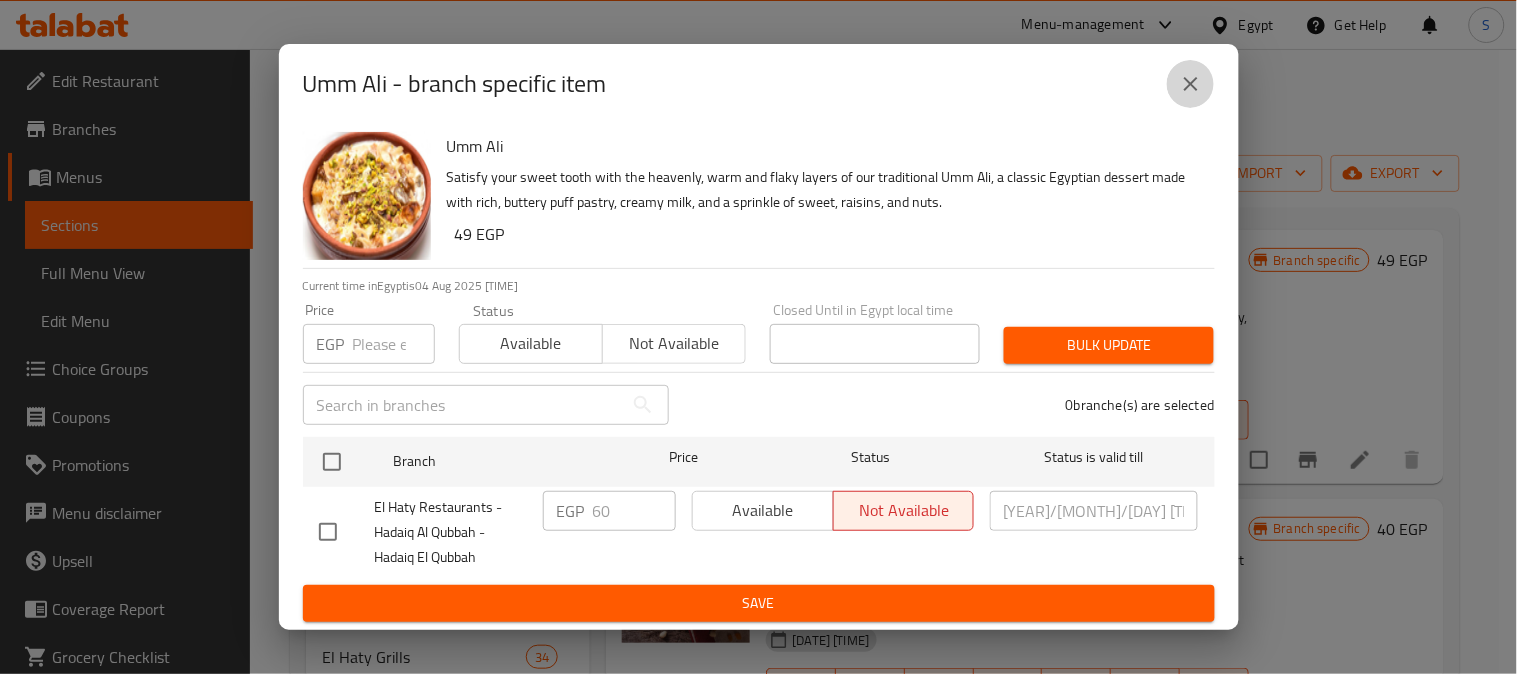 drag, startPoint x: 1185, startPoint y: 64, endPoint x: 1190, endPoint y: 75, distance: 12.083046 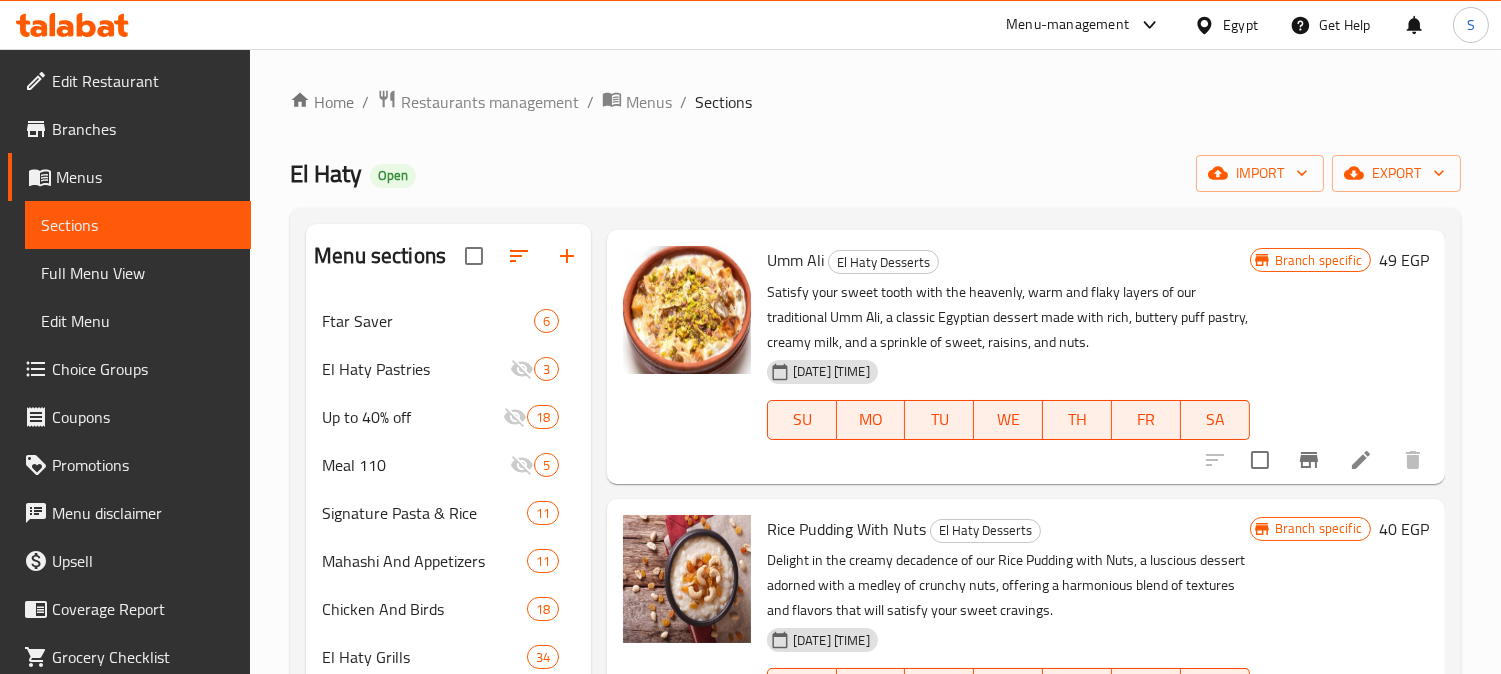 scroll, scrollTop: 0, scrollLeft: 0, axis: both 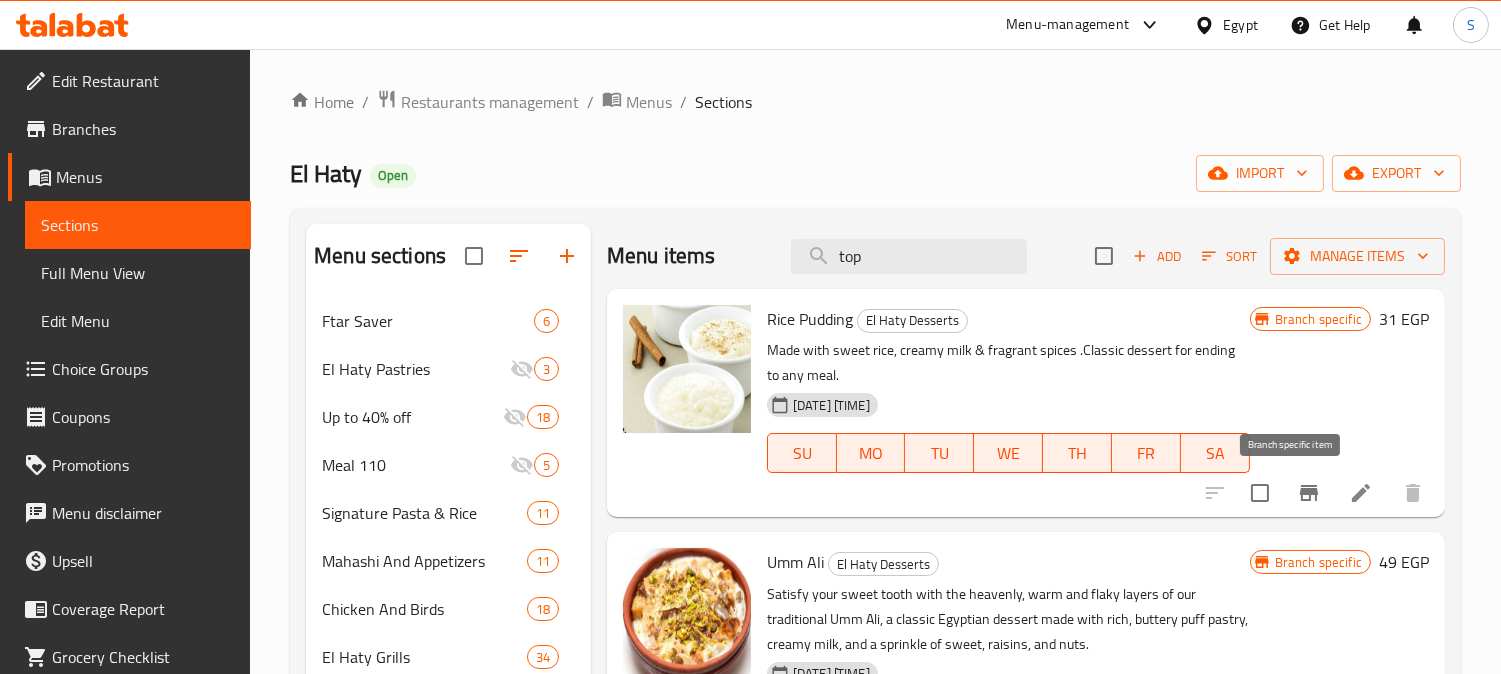 click 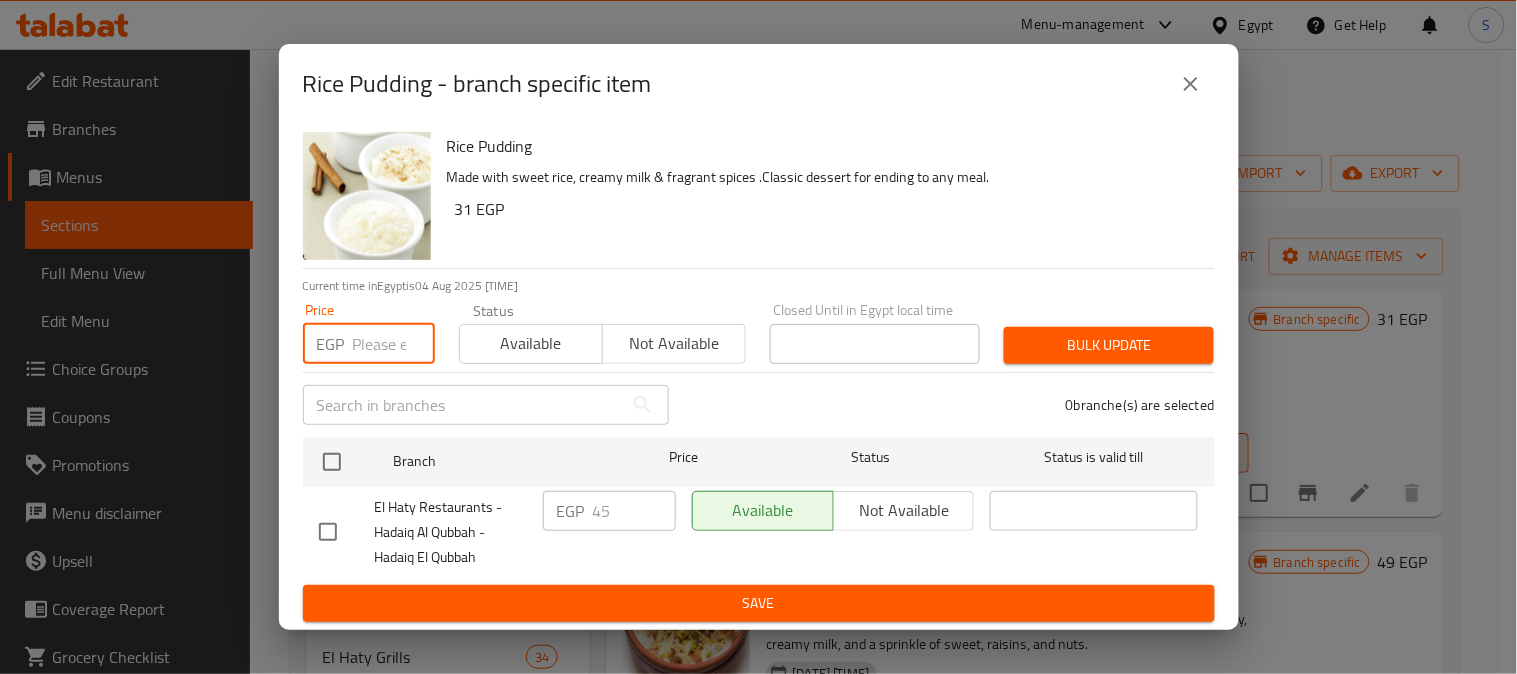 click at bounding box center [394, 344] 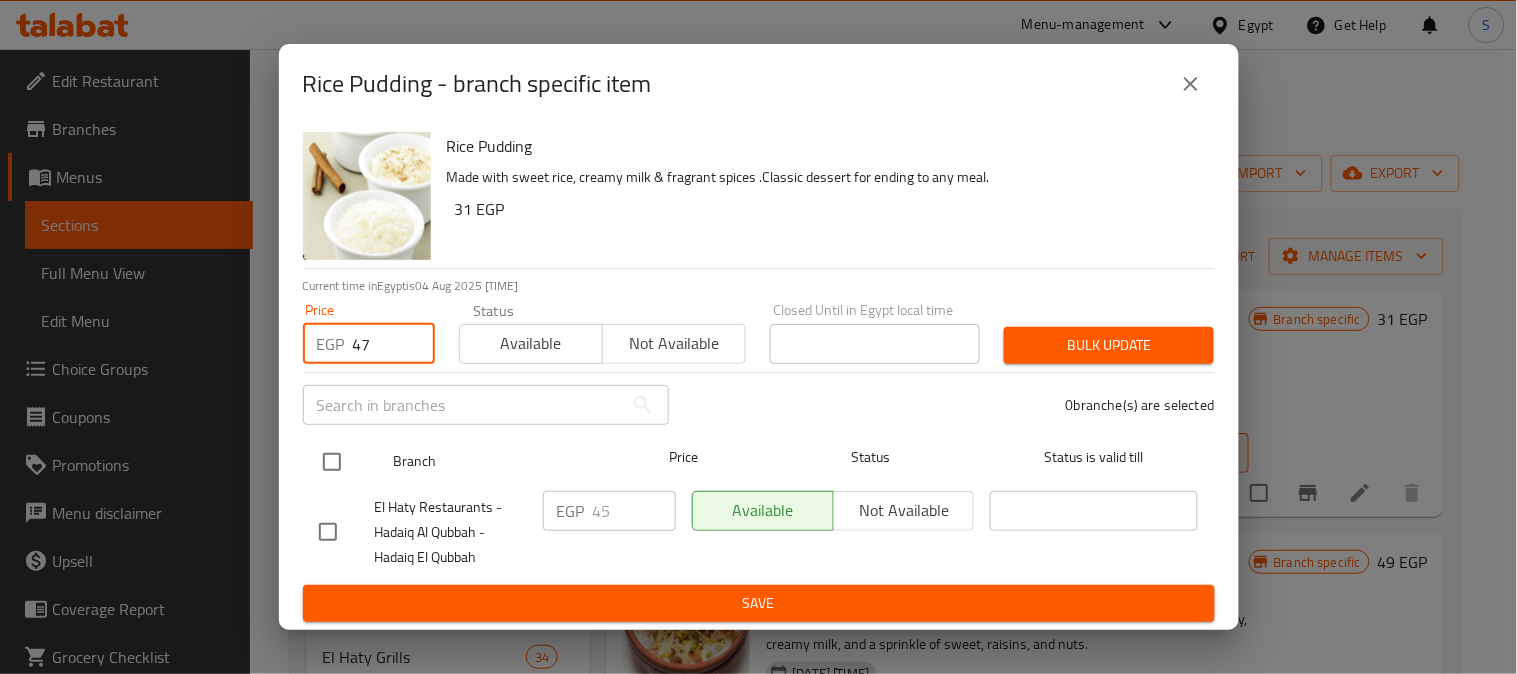 type on "47" 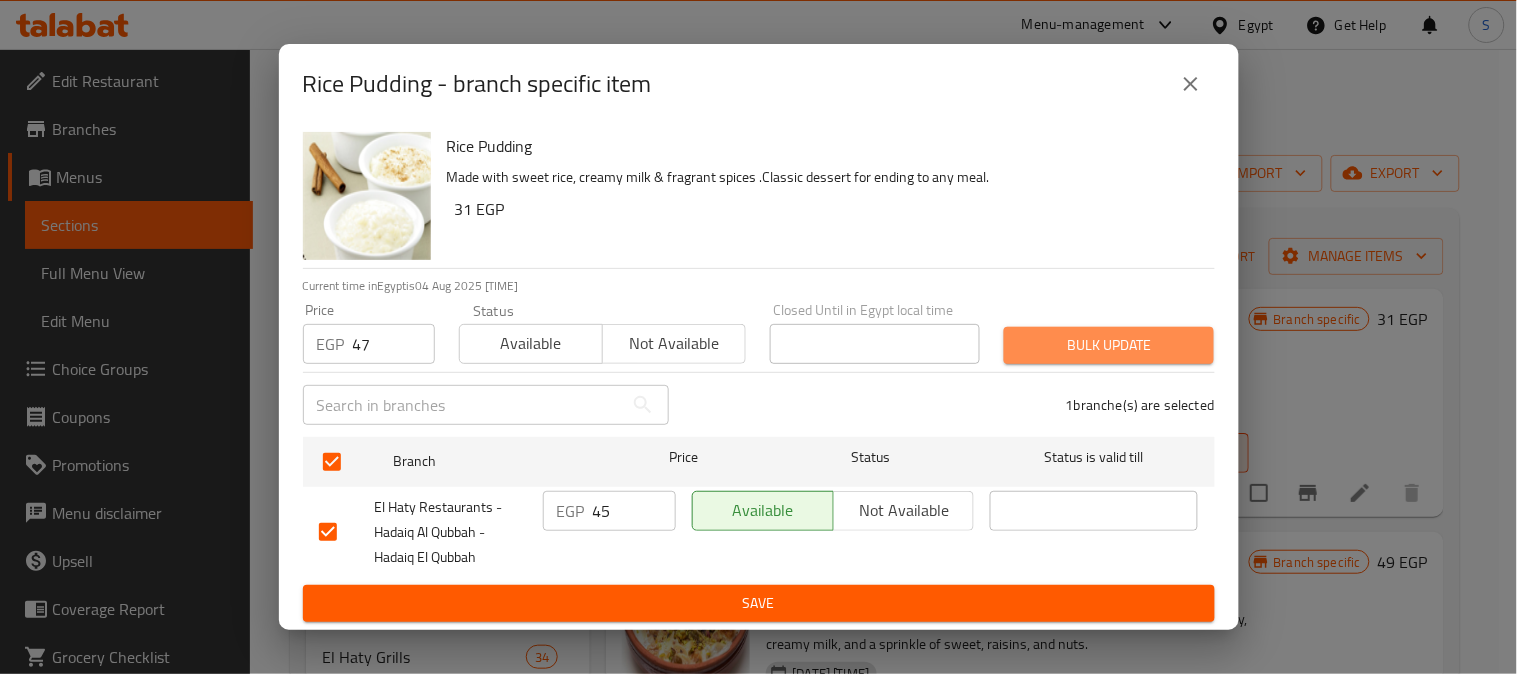click on "Bulk update" at bounding box center (1109, 345) 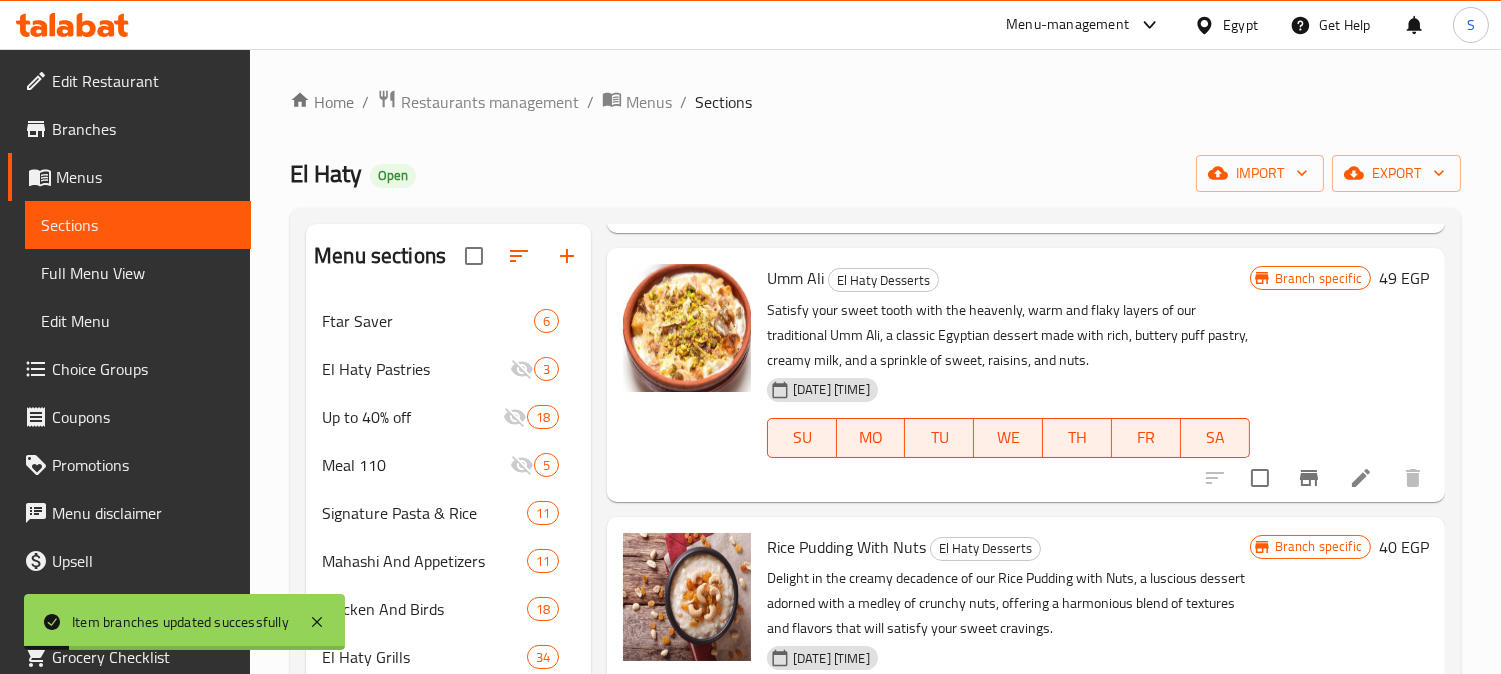 scroll, scrollTop: 302, scrollLeft: 0, axis: vertical 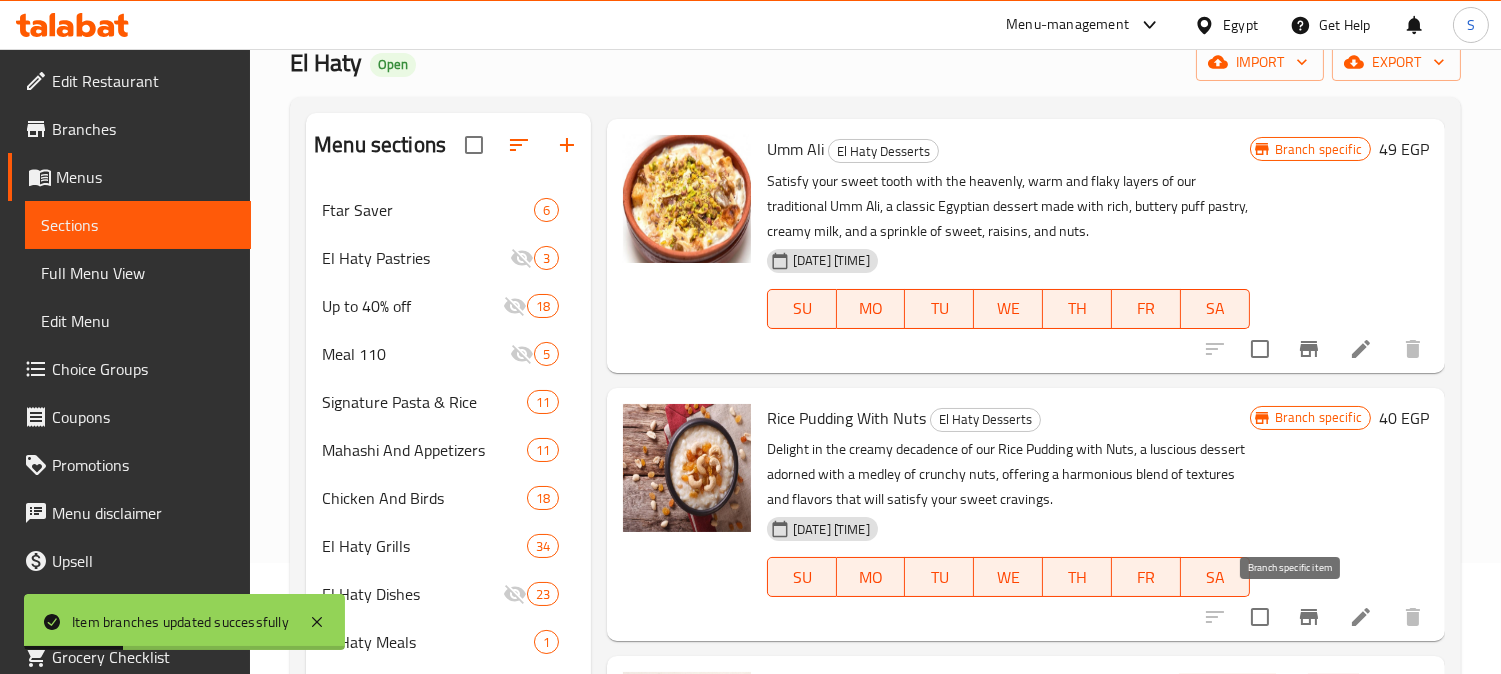 click 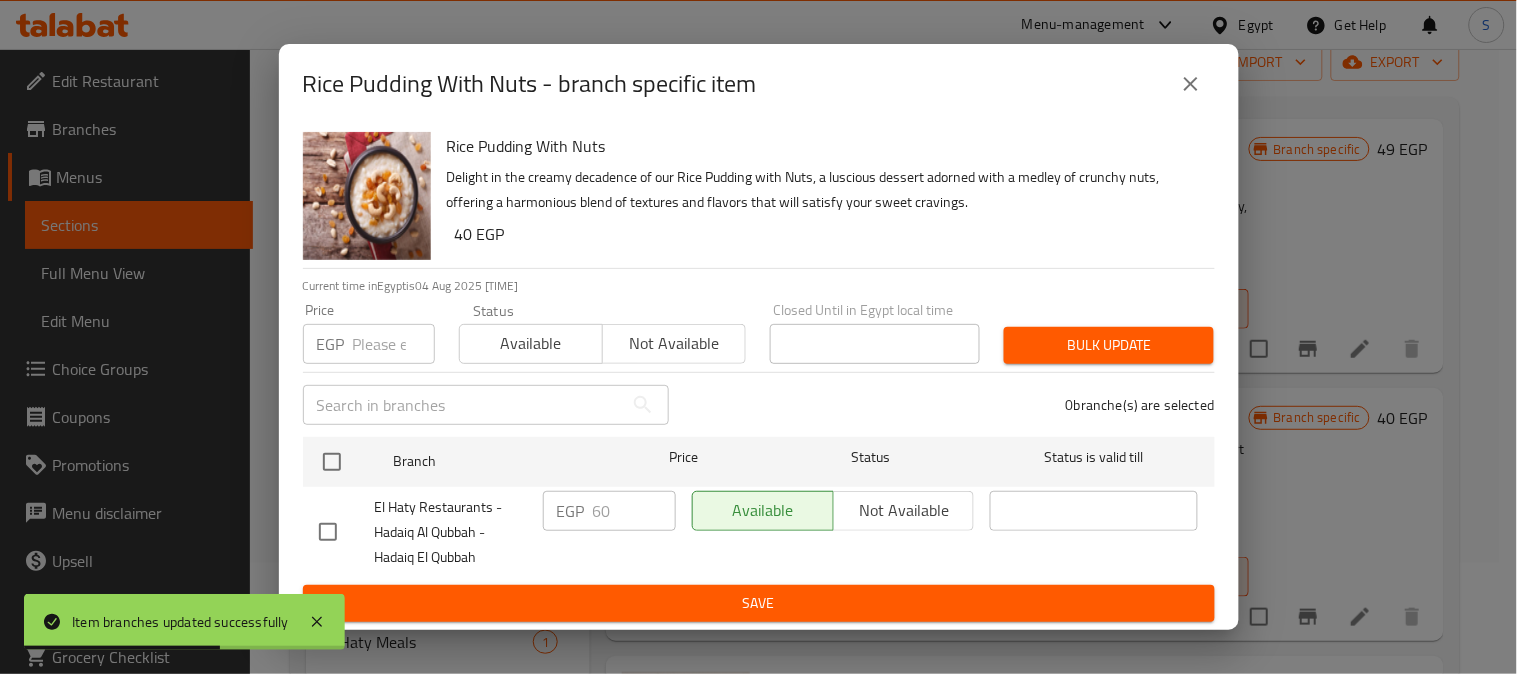 click at bounding box center (394, 344) 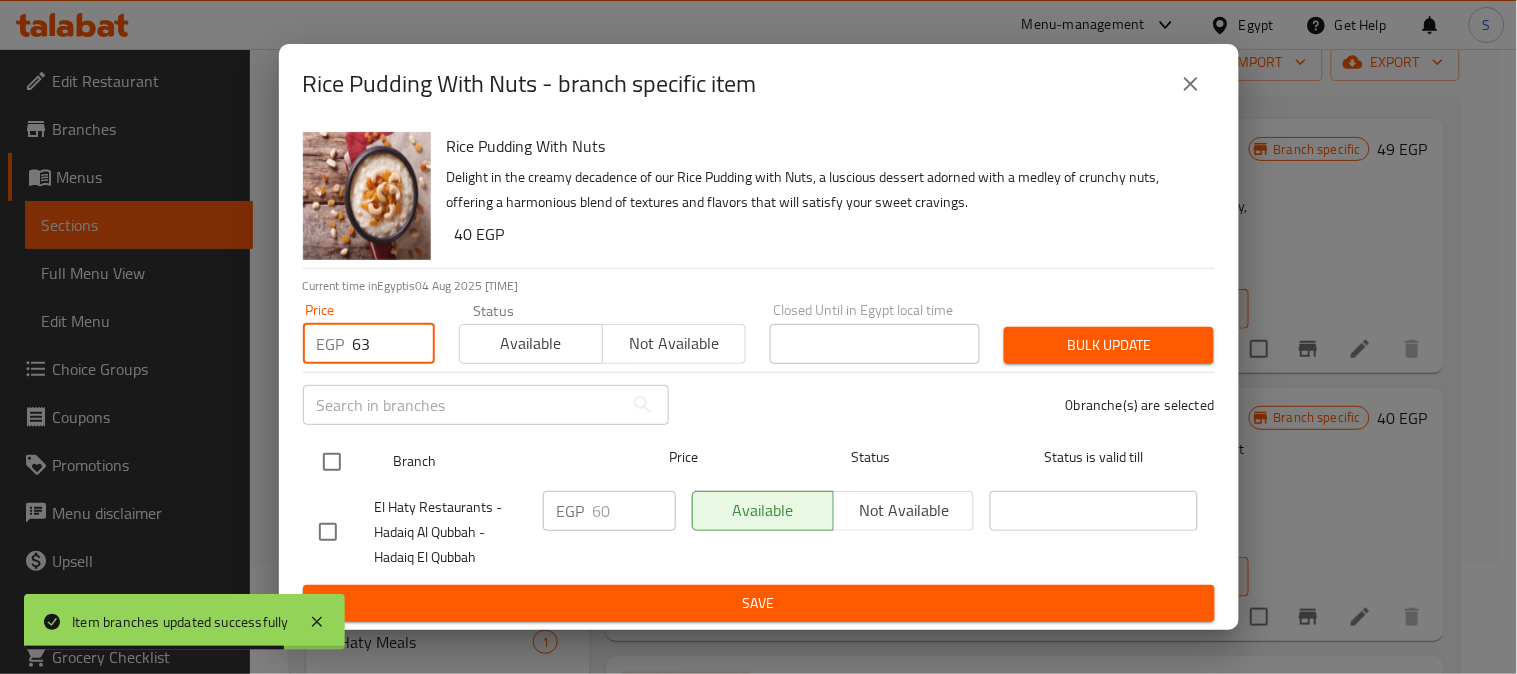 type on "63" 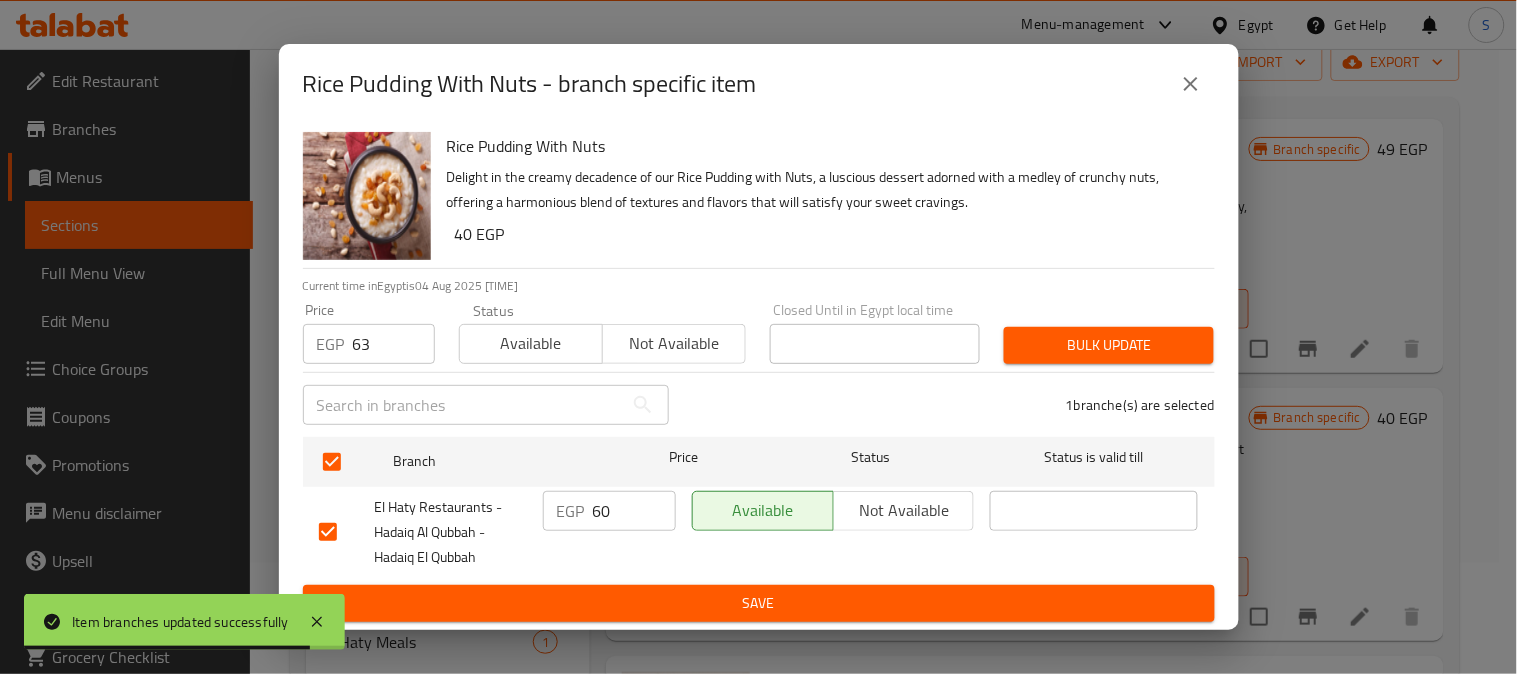 click on "Bulk update" at bounding box center (1109, 345) 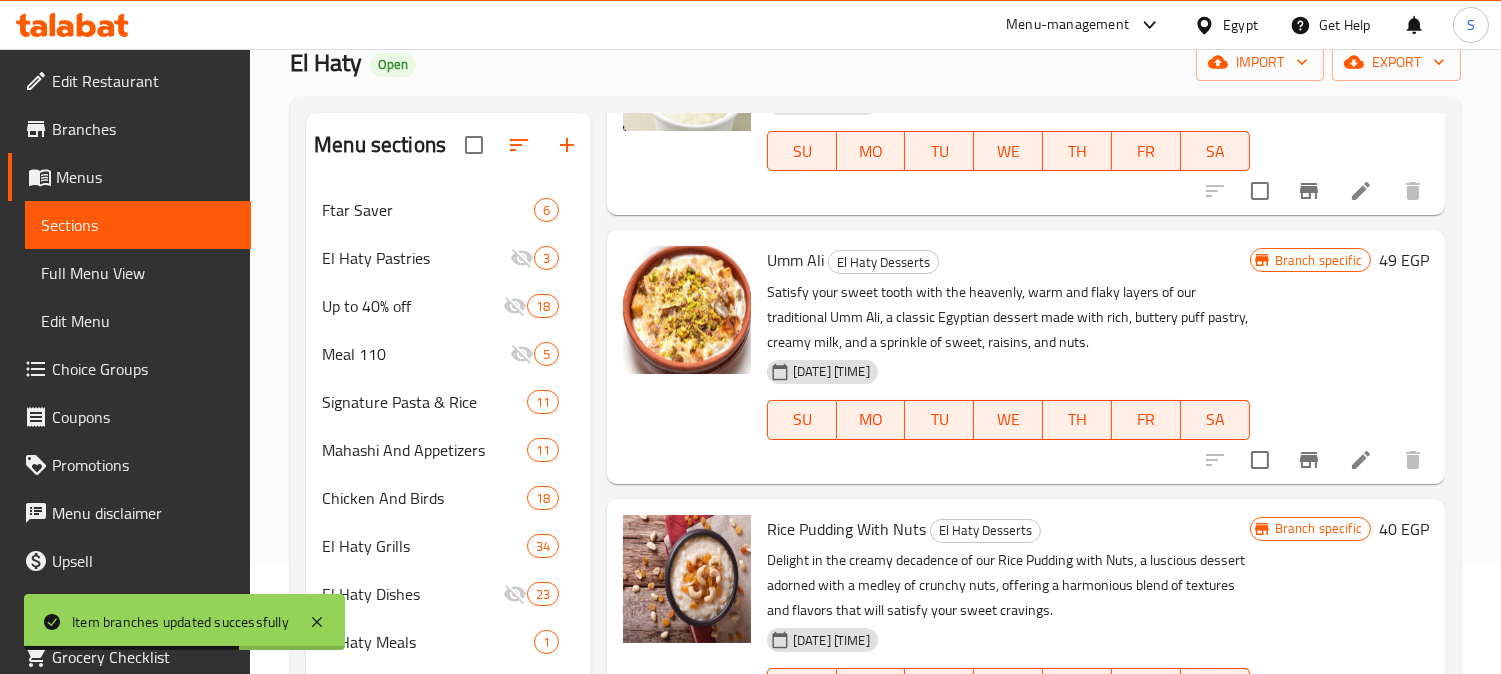 scroll, scrollTop: 80, scrollLeft: 0, axis: vertical 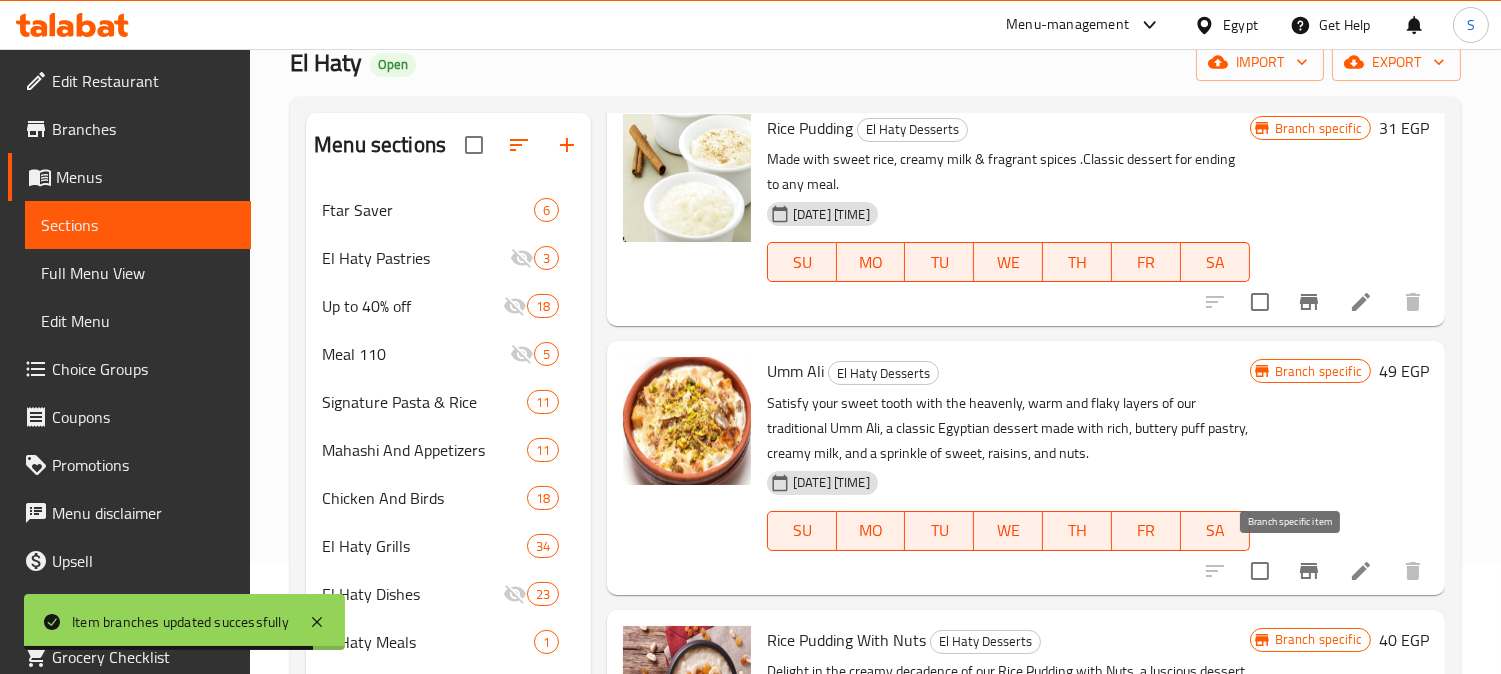 click 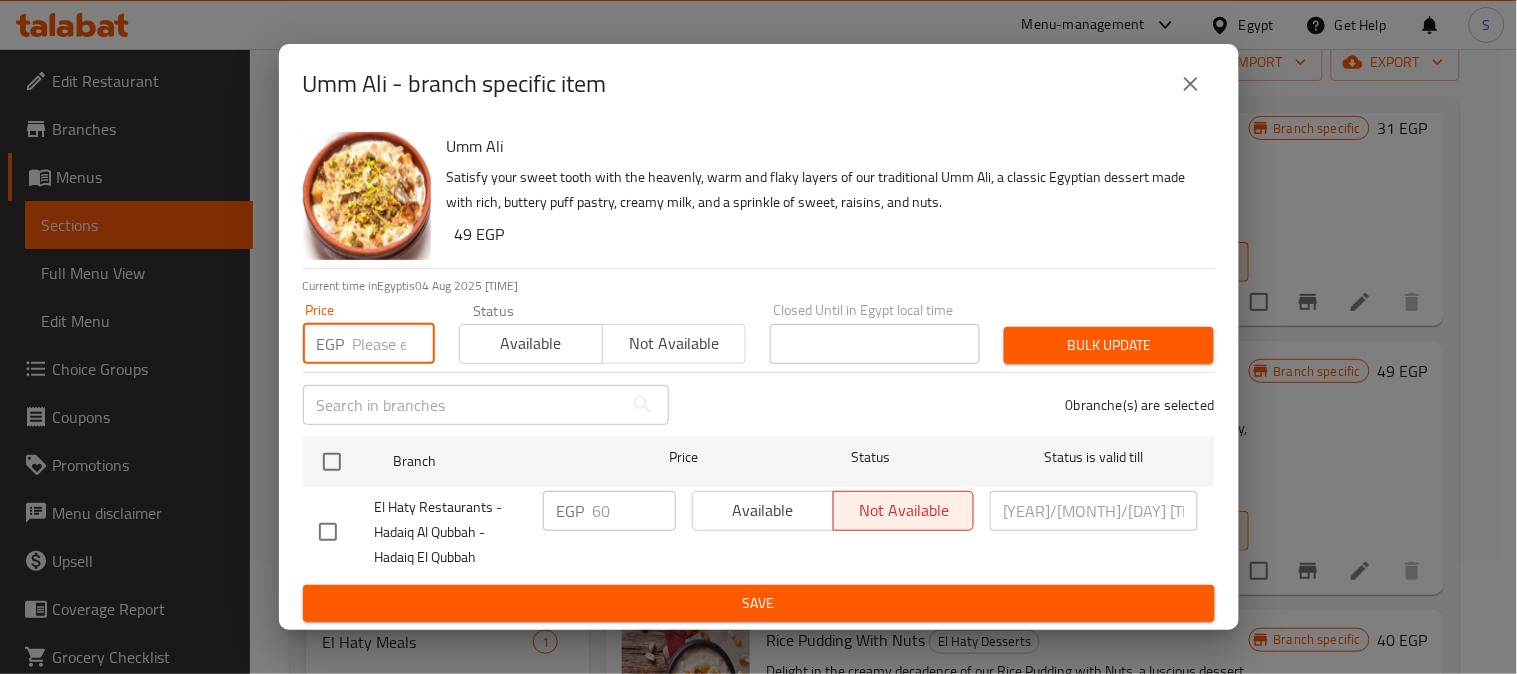 click at bounding box center (394, 344) 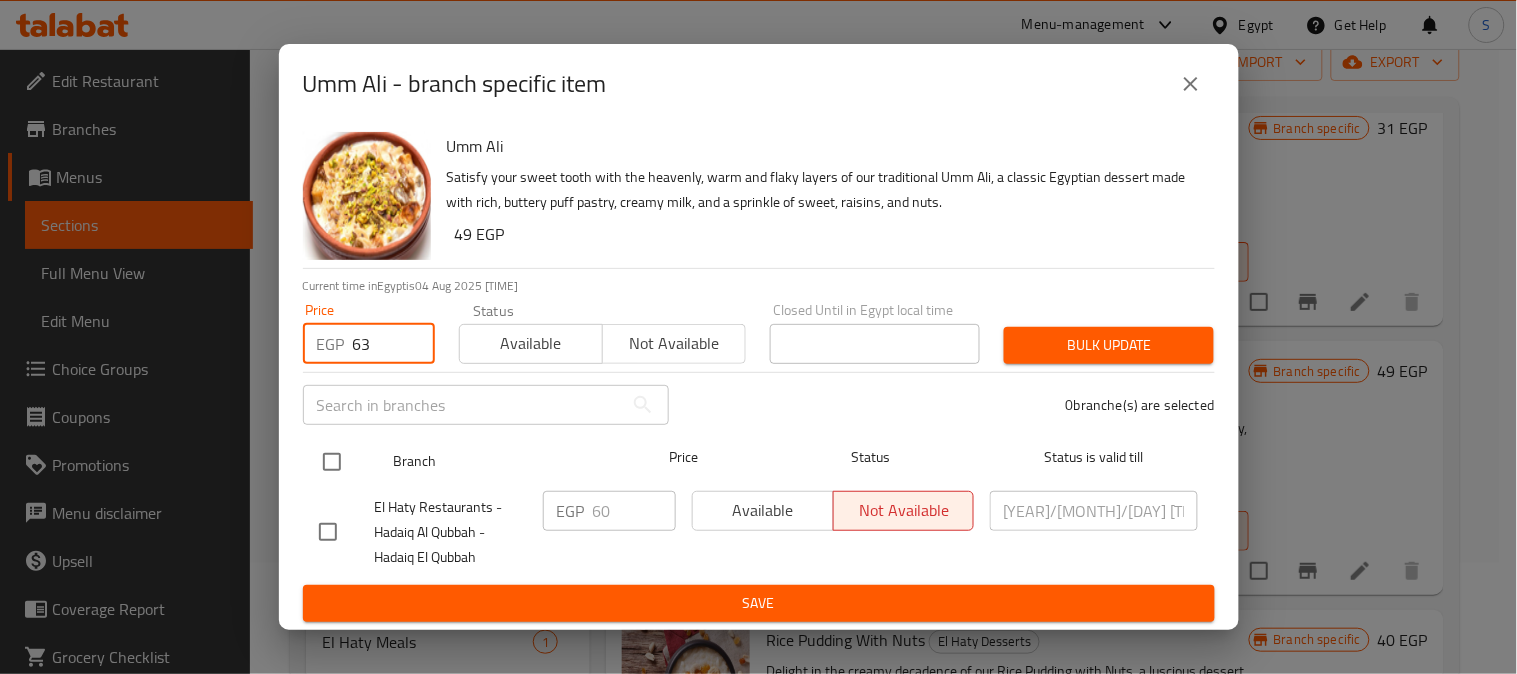 type on "63" 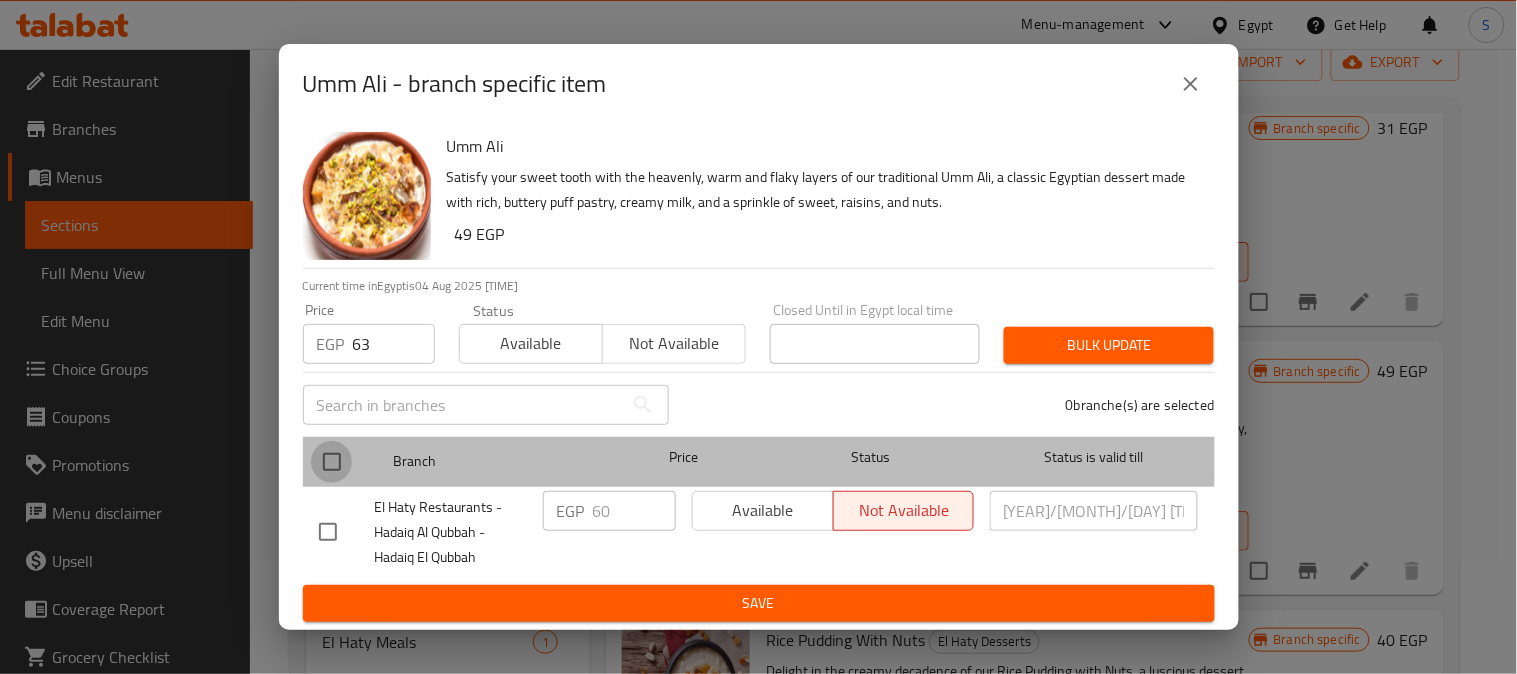 click at bounding box center (332, 462) 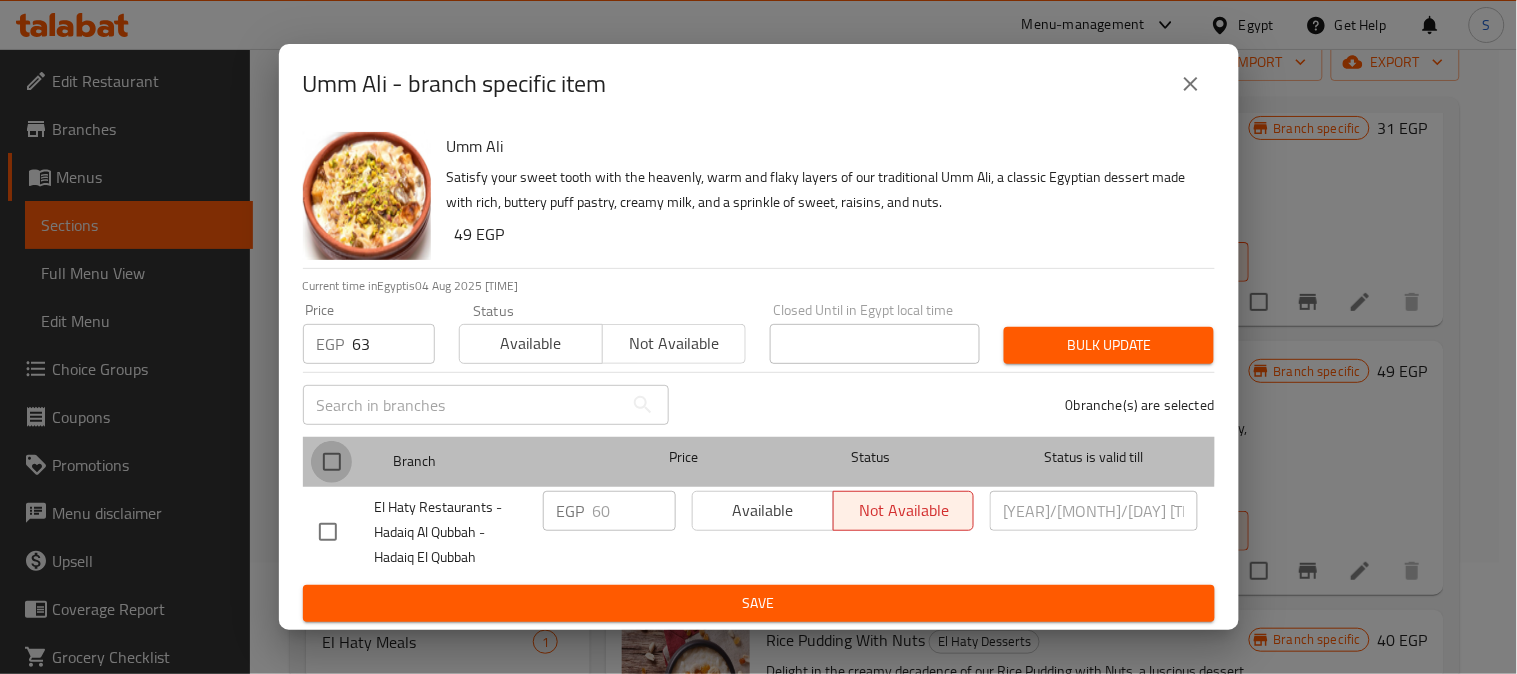 checkbox on "true" 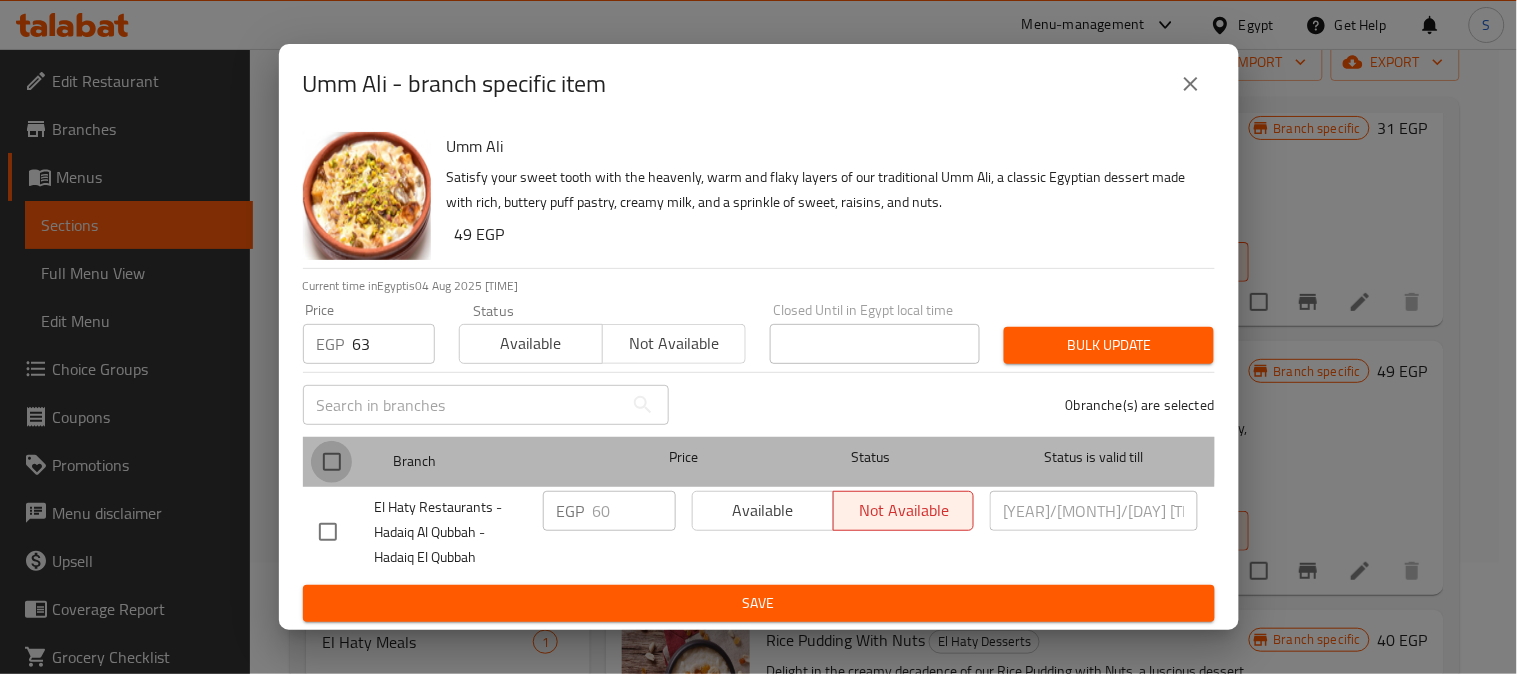 checkbox on "true" 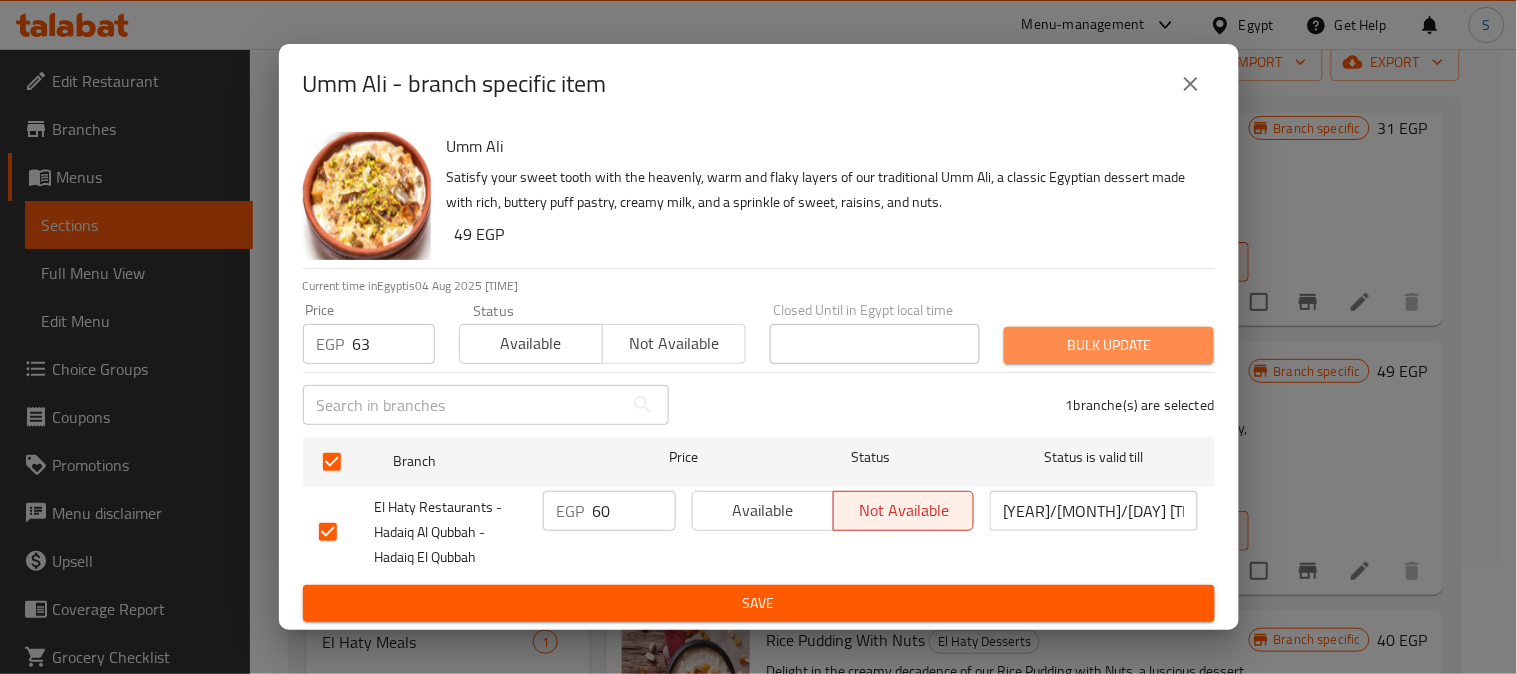 click on "Bulk update" at bounding box center (1109, 345) 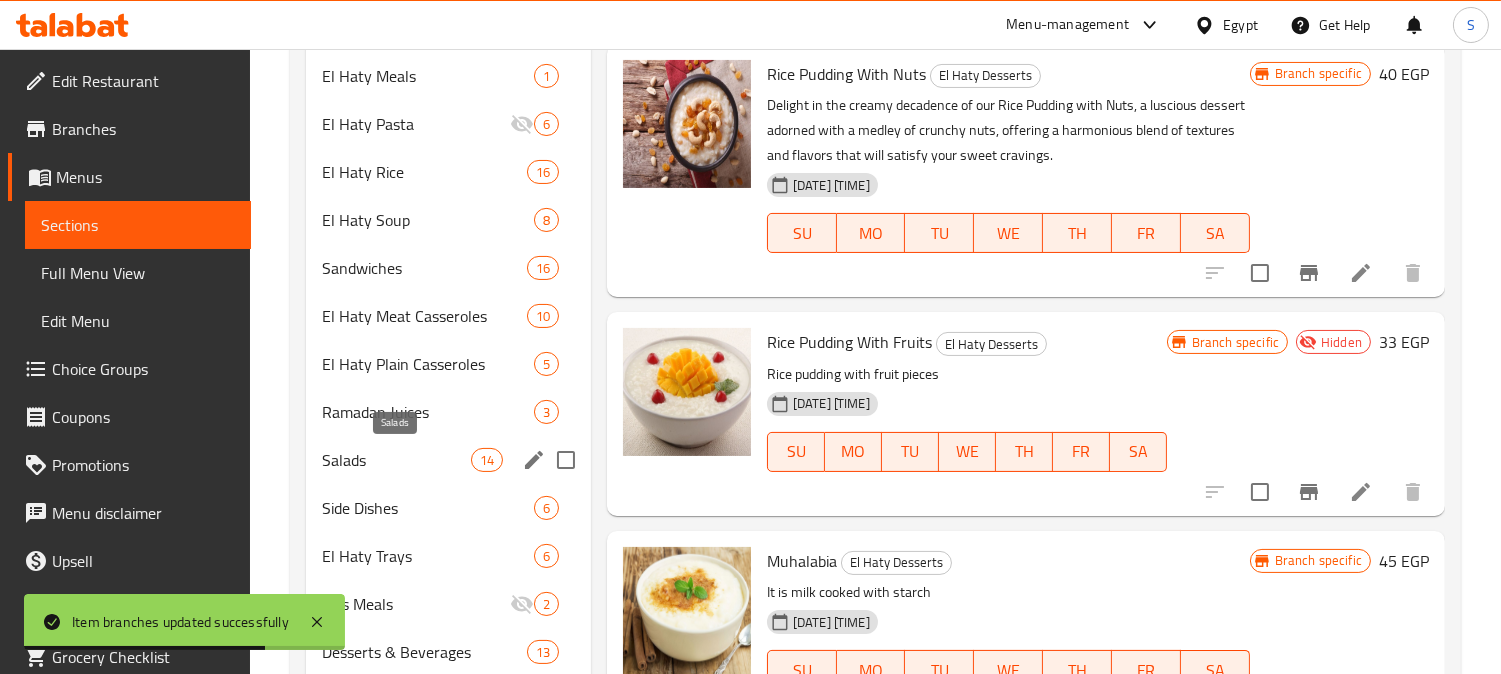 scroll, scrollTop: 837, scrollLeft: 0, axis: vertical 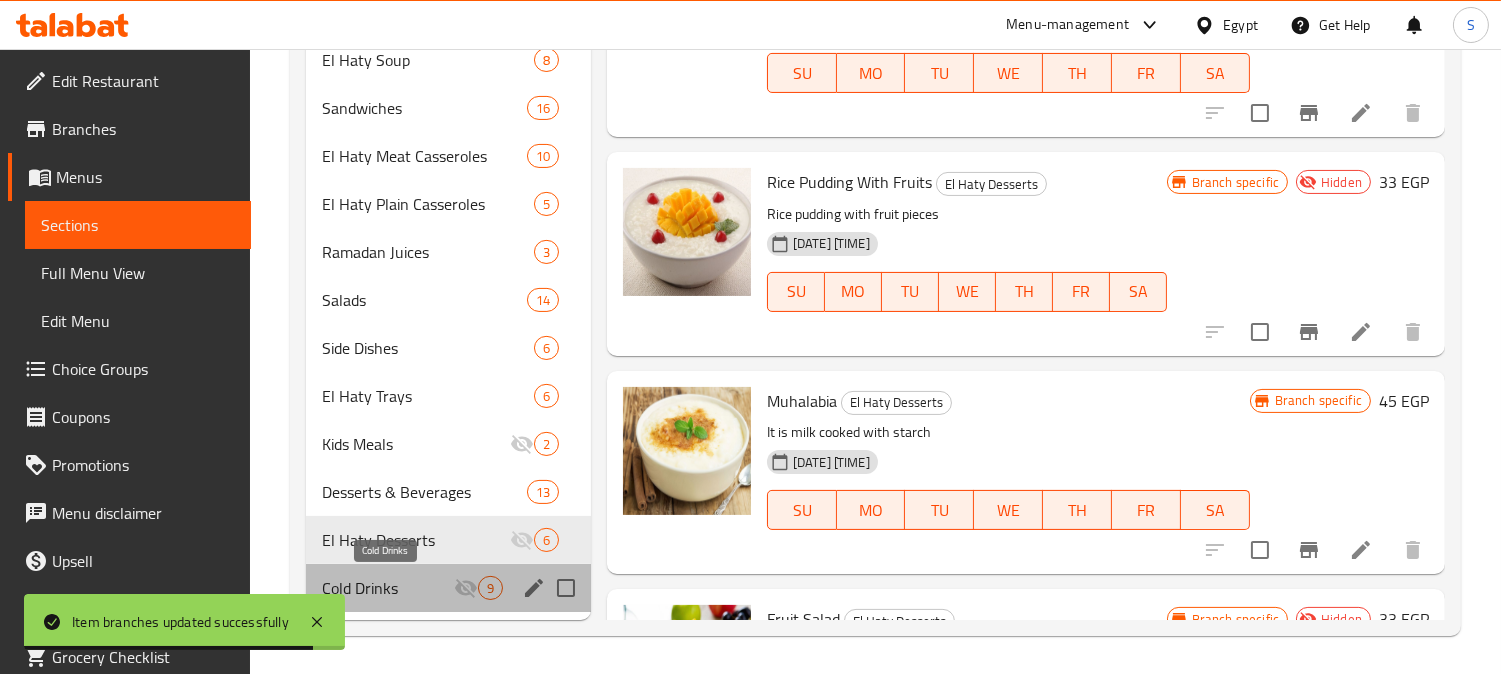 click on "Cold Drinks" at bounding box center (388, 588) 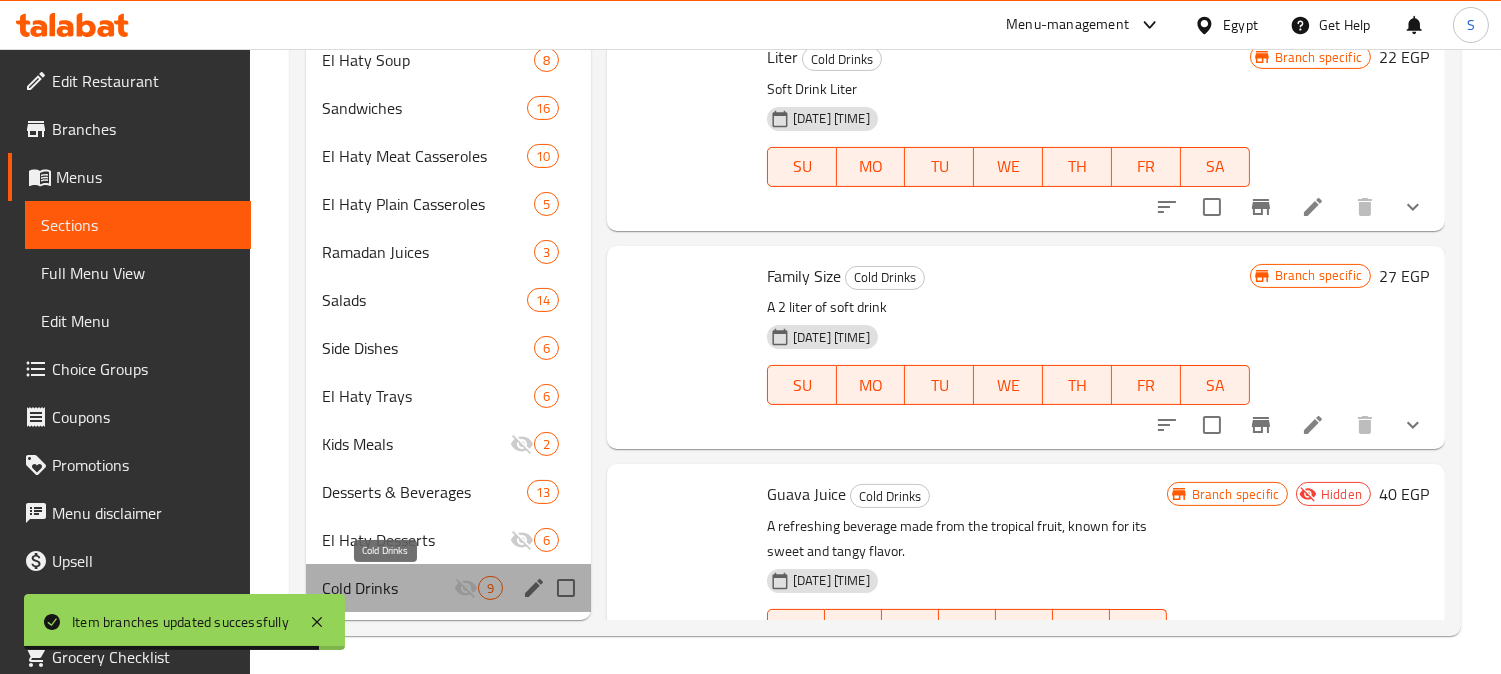 click on "Cold Drinks" at bounding box center (388, 588) 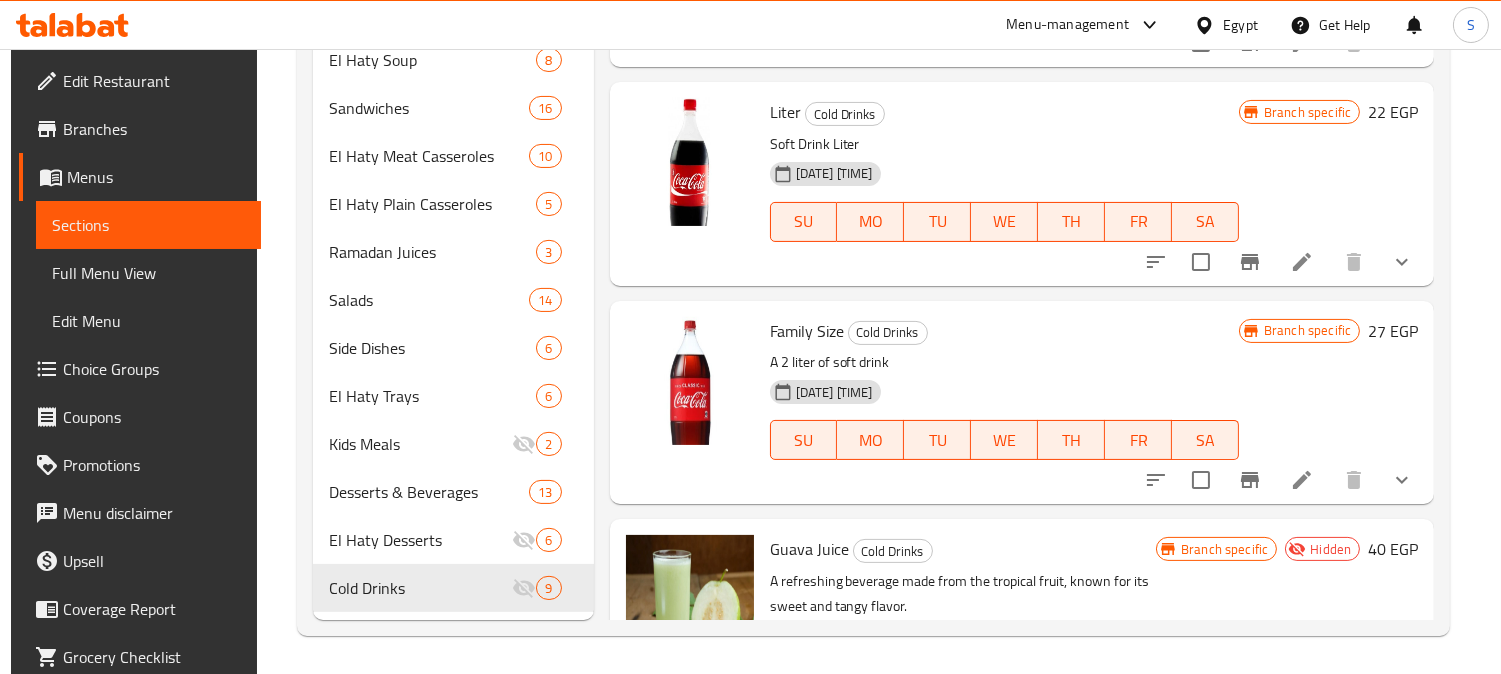 scroll, scrollTop: 0, scrollLeft: 0, axis: both 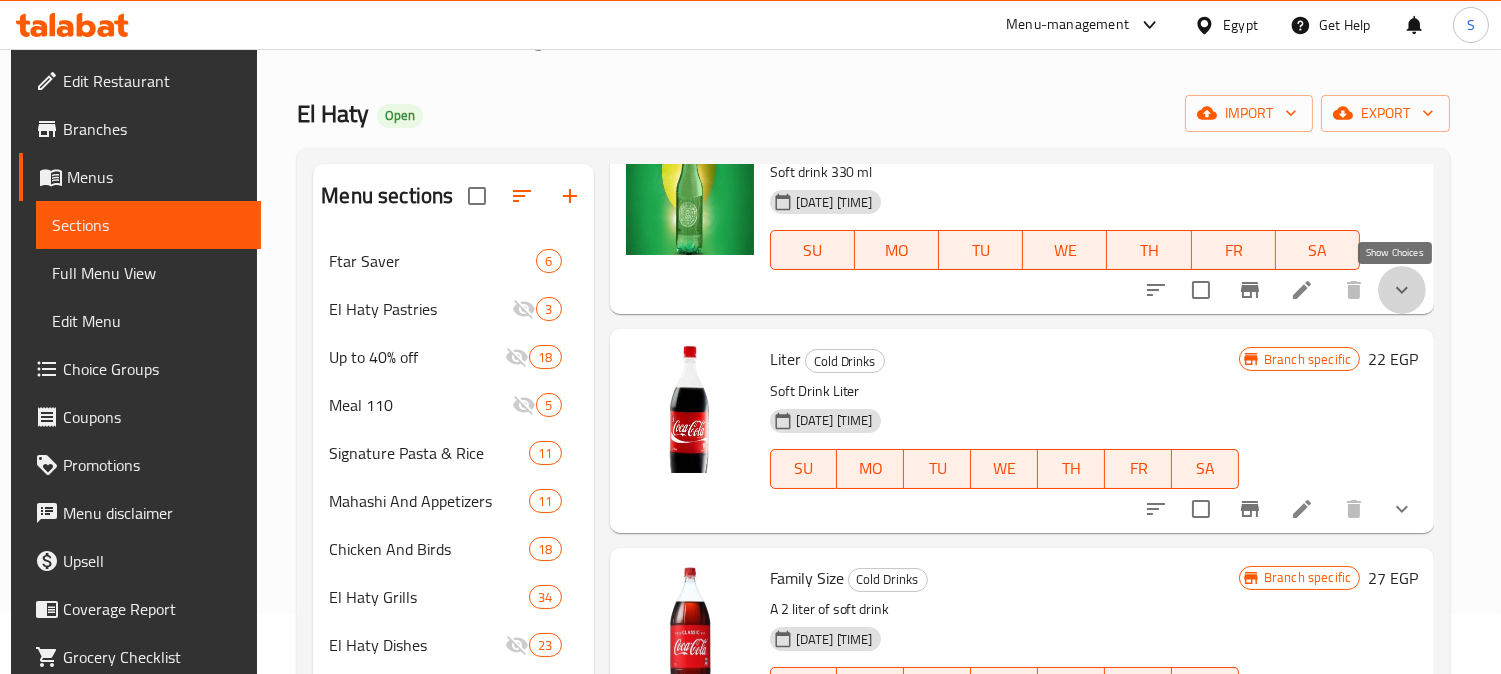click 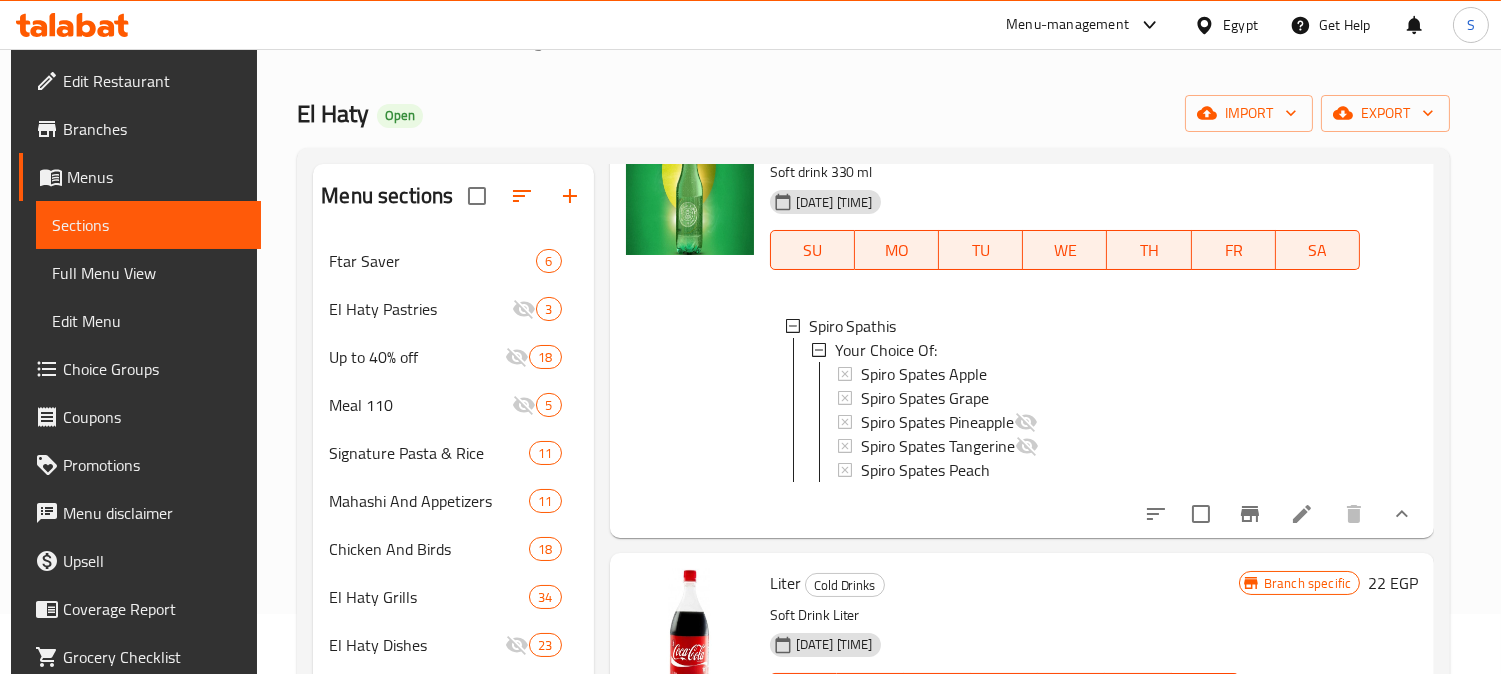 click on "Spiro Spathis Your Choice Of:  Spiro Spates Apple Spiro Spates Grape Spiro Spates Pineapple Spiro Spates Tangerine Spiro Spates Peach" at bounding box center [1065, 402] 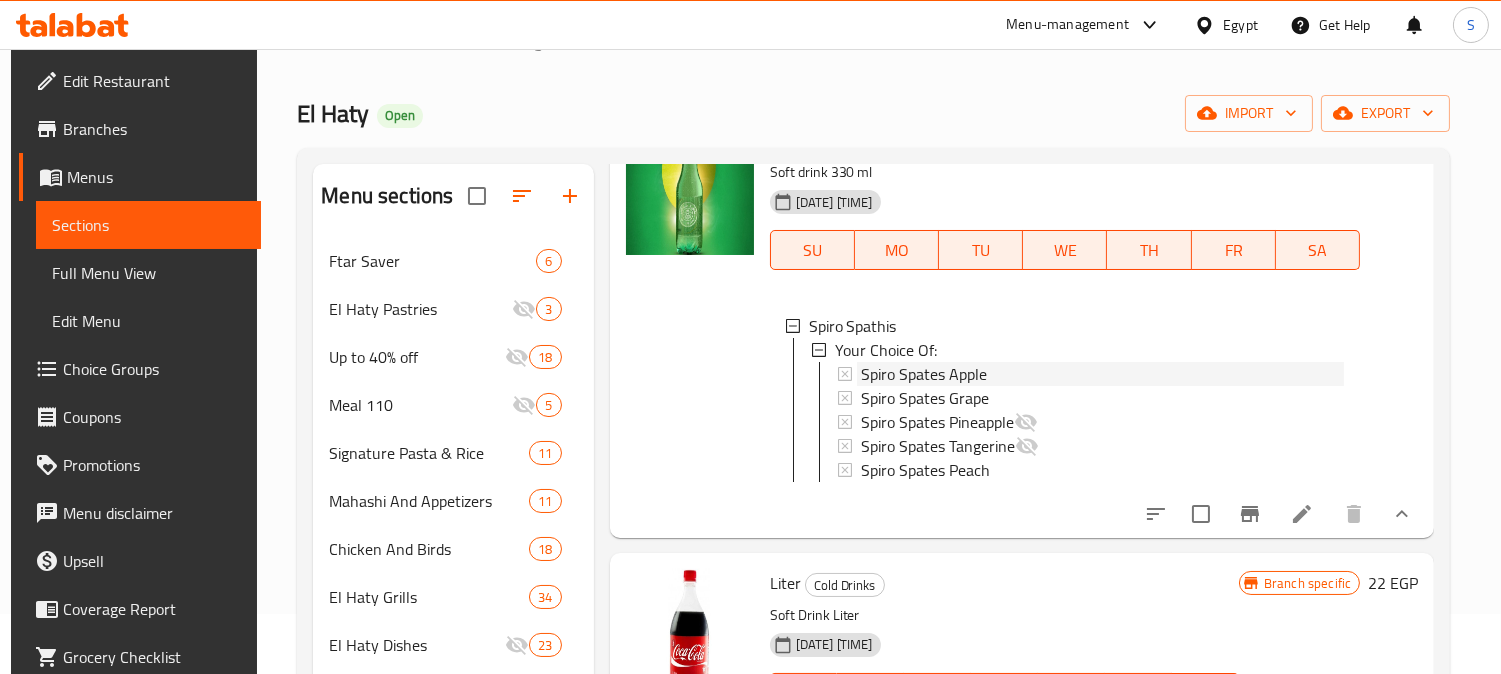 click on "Spiro Spates Apple" at bounding box center (1103, 374) 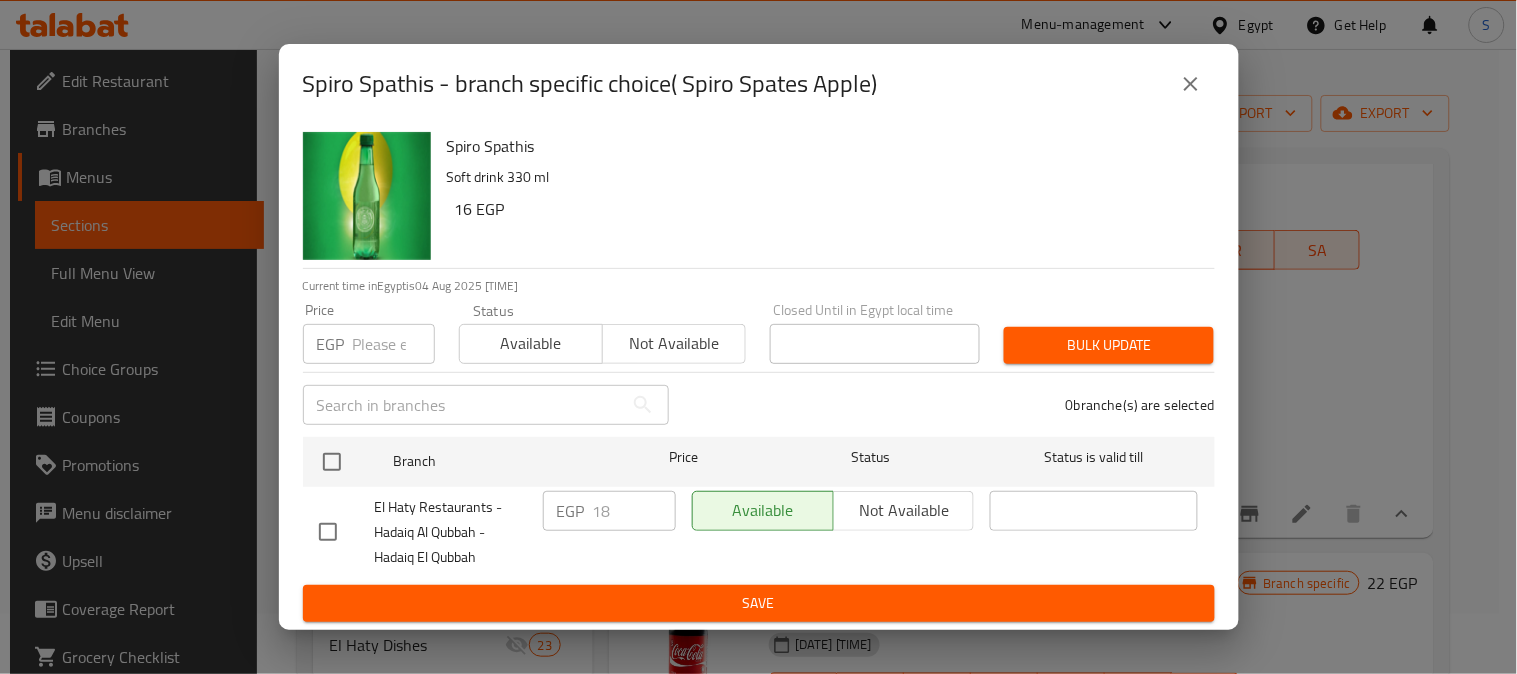 click at bounding box center (394, 344) 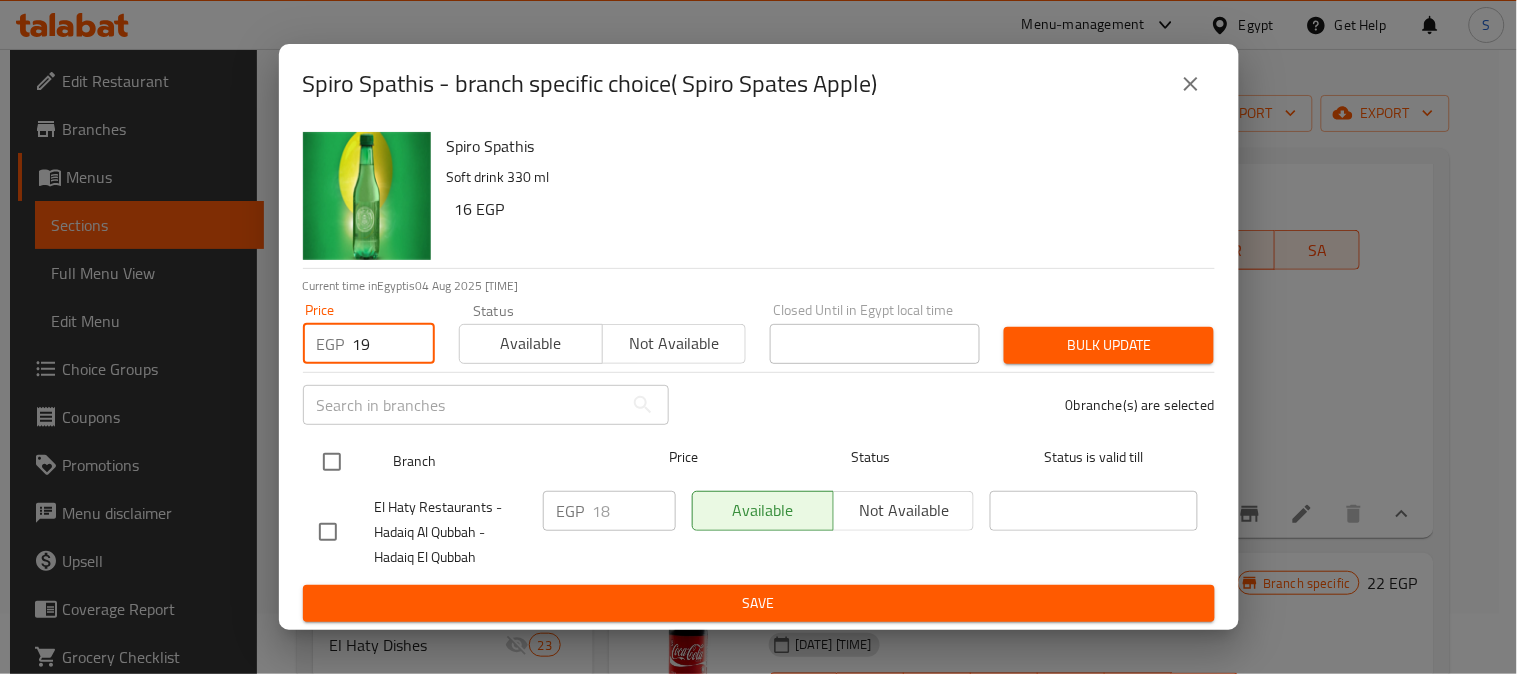 type on "19" 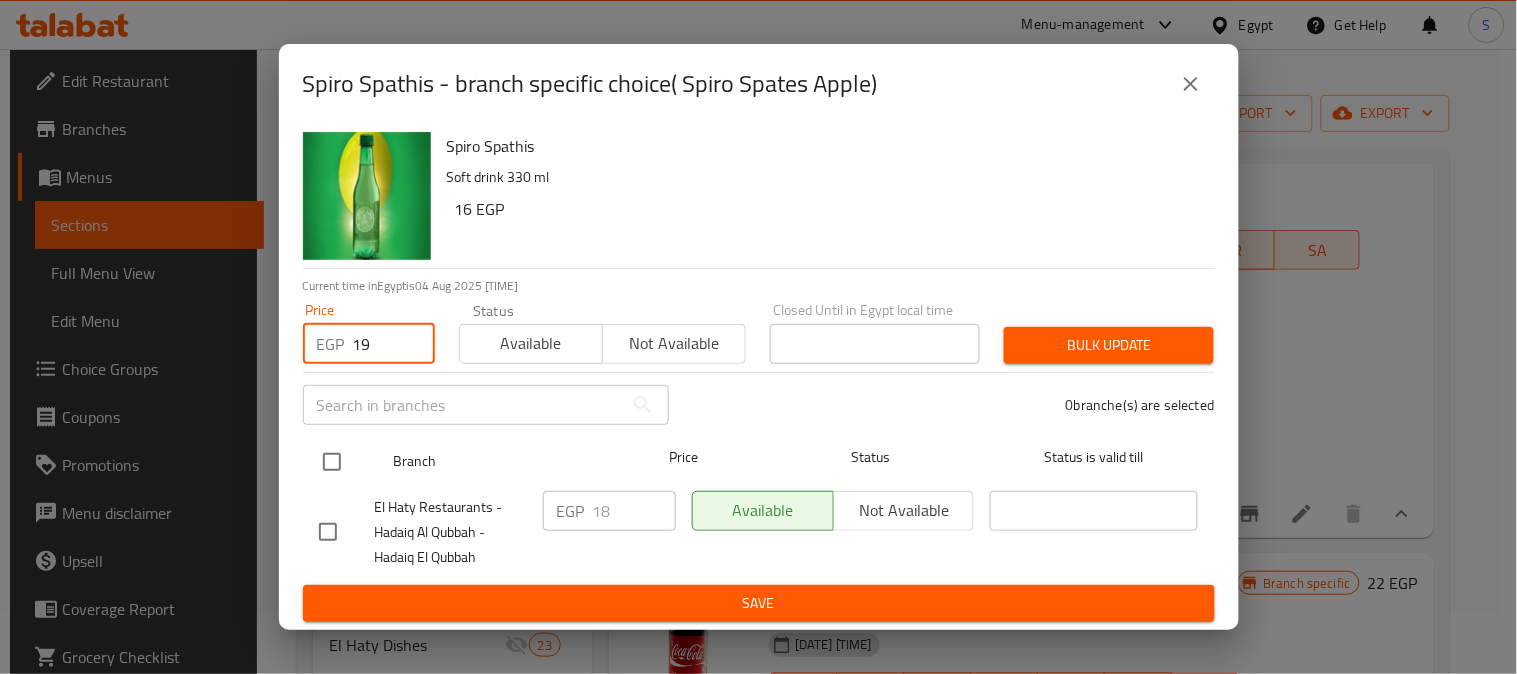 click at bounding box center (332, 462) 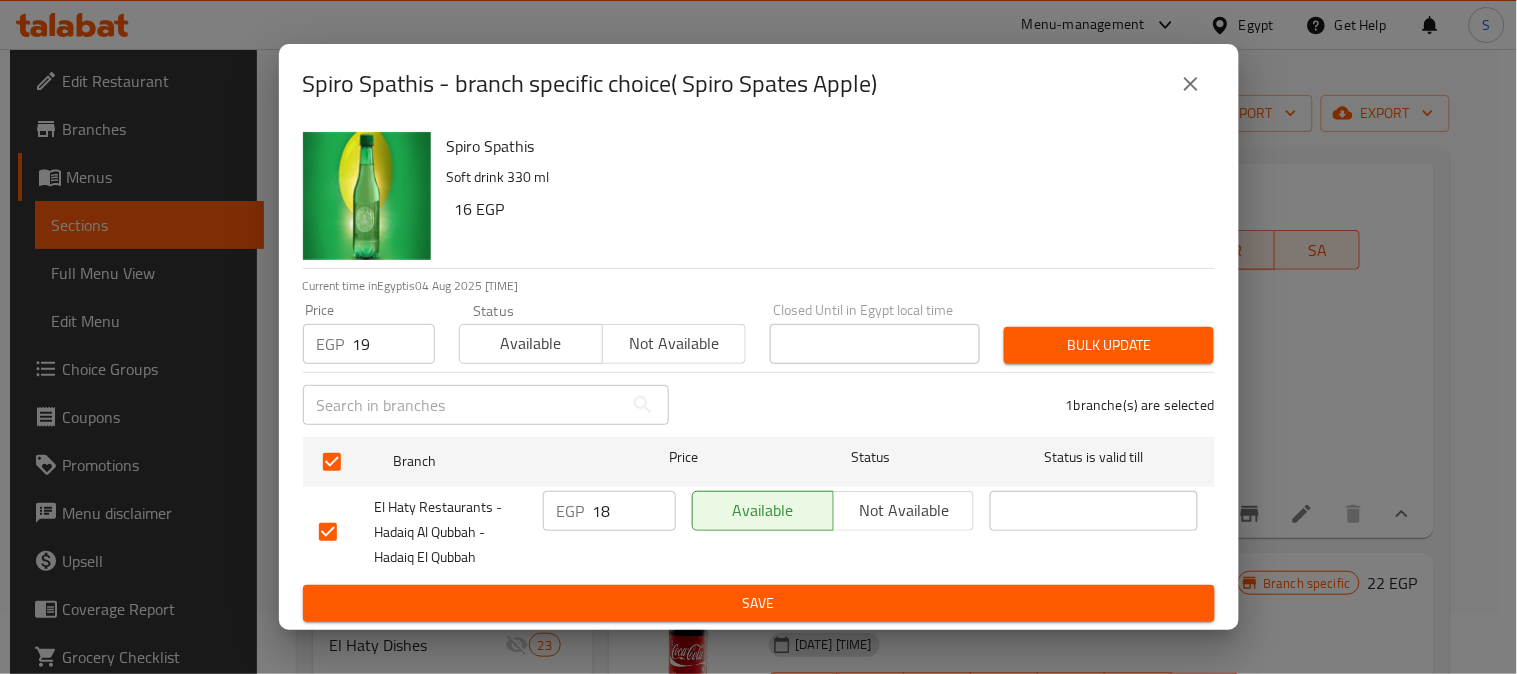 click on "Bulk update" at bounding box center (1109, 345) 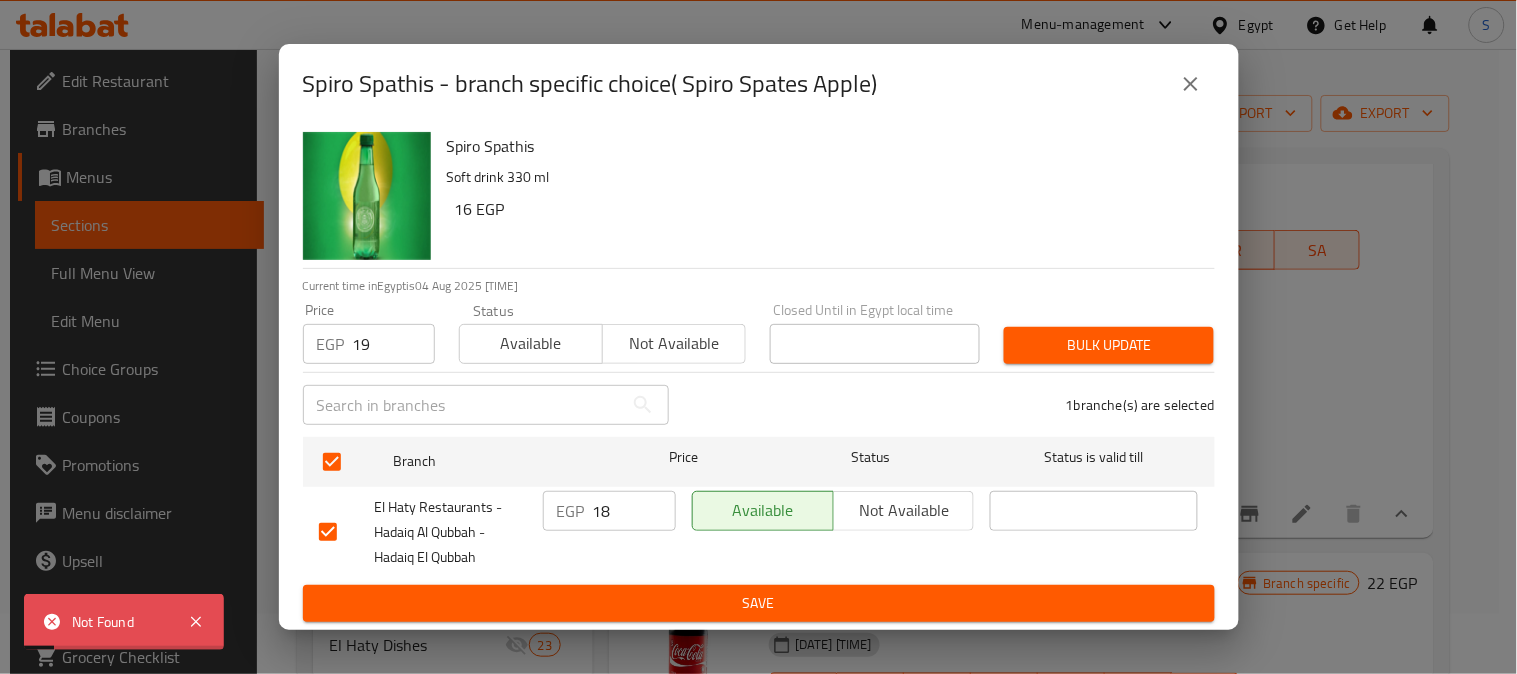 click at bounding box center [1191, 84] 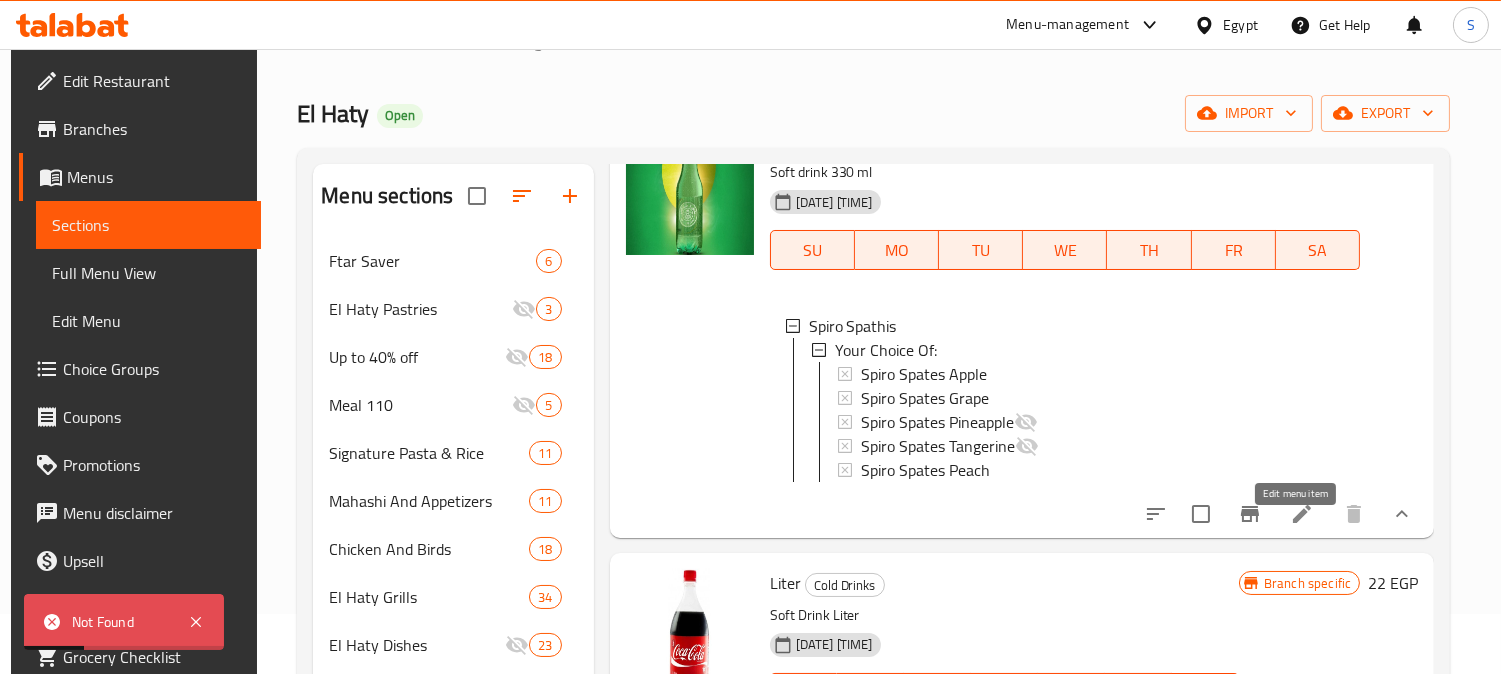 click 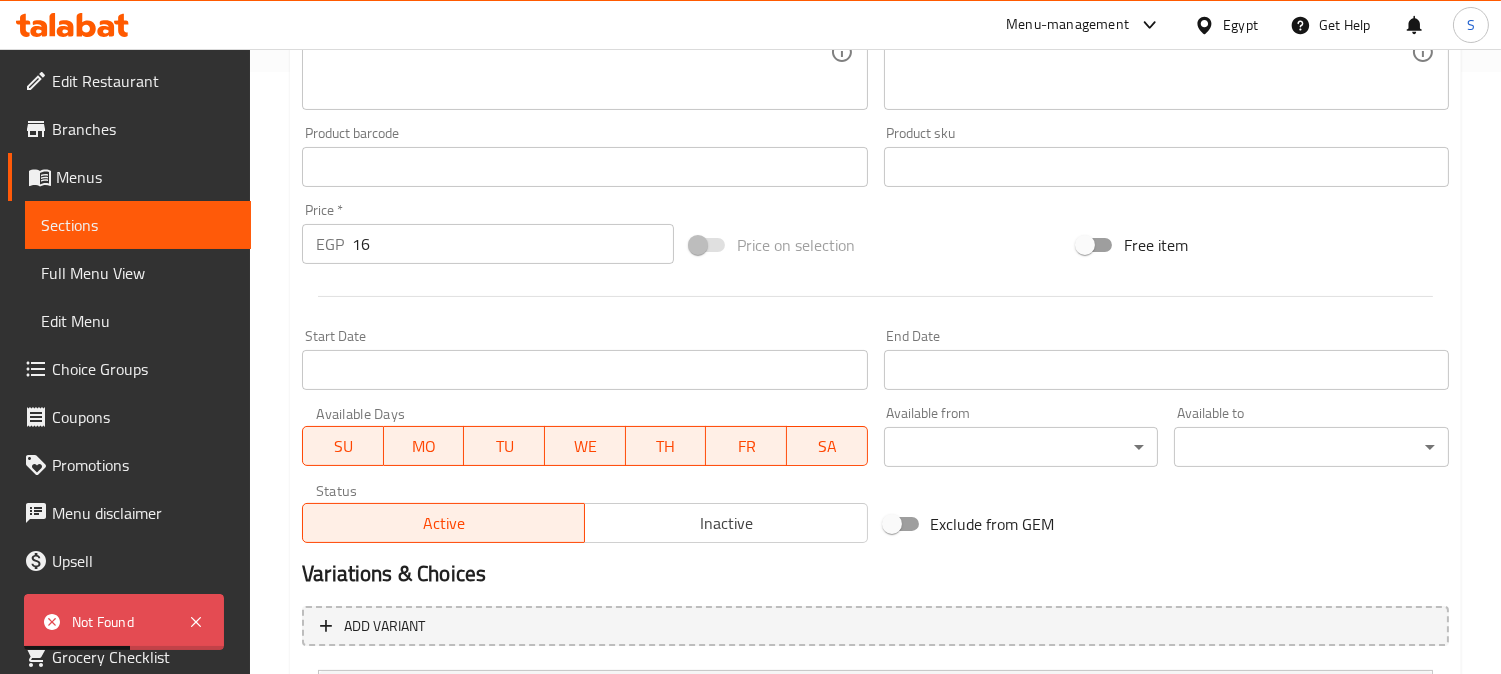 scroll, scrollTop: 798, scrollLeft: 0, axis: vertical 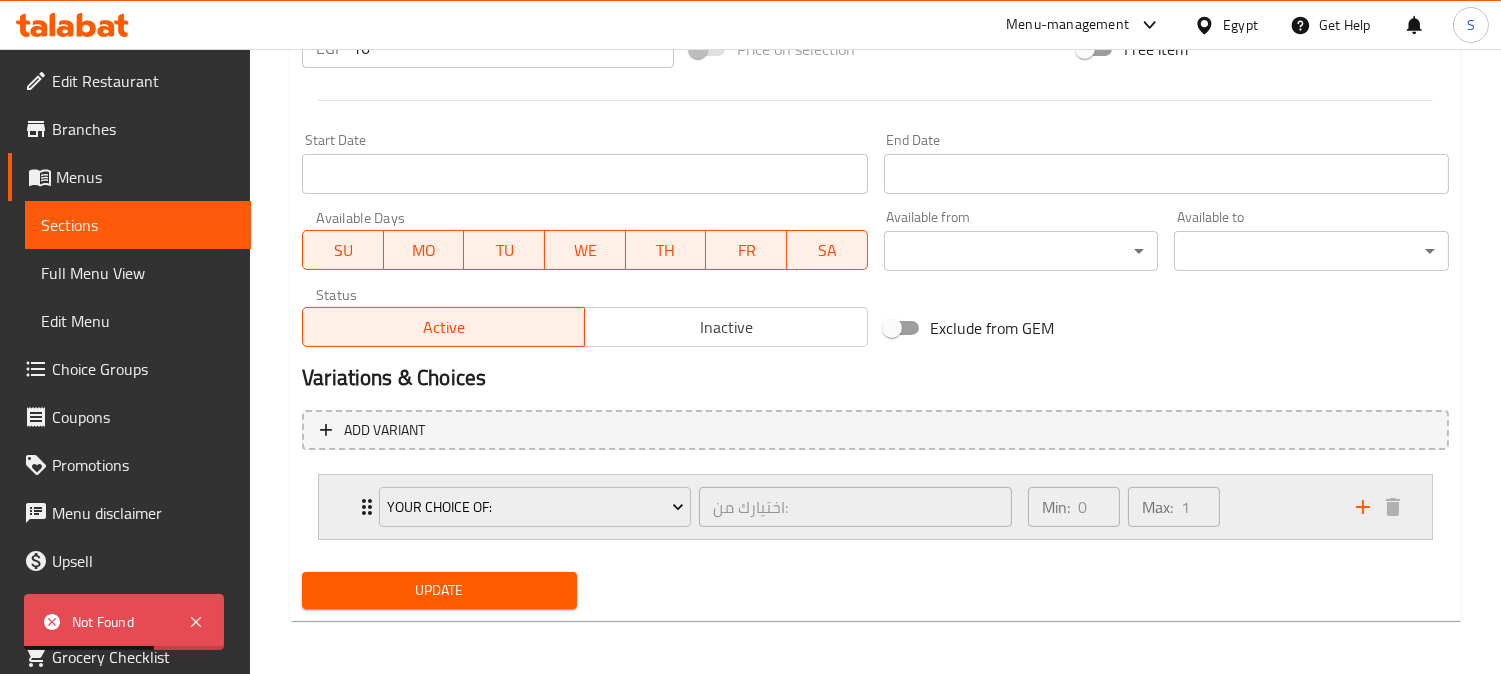 click on "Your Choice Of: اختيارك من: ​ Min: 0 ​ Max: 1 ​" at bounding box center (875, 507) 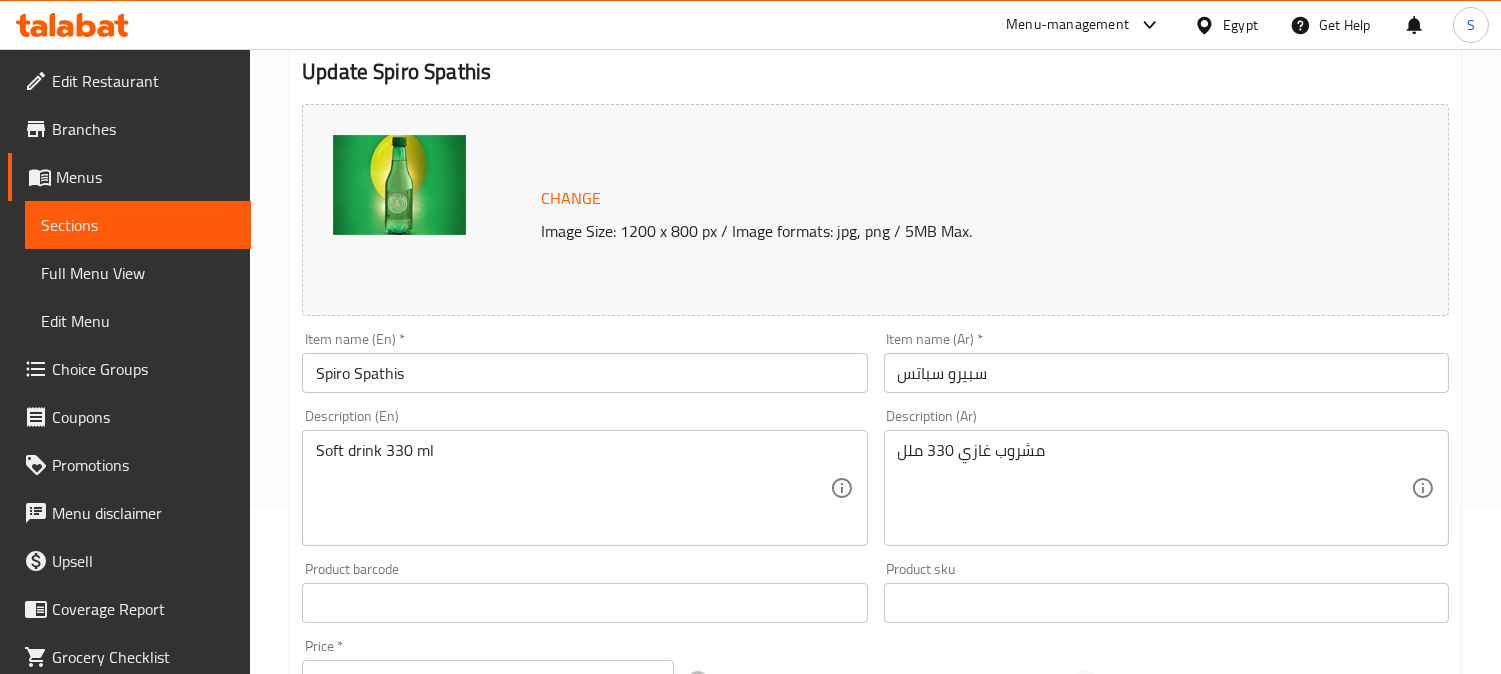 scroll, scrollTop: 0, scrollLeft: 0, axis: both 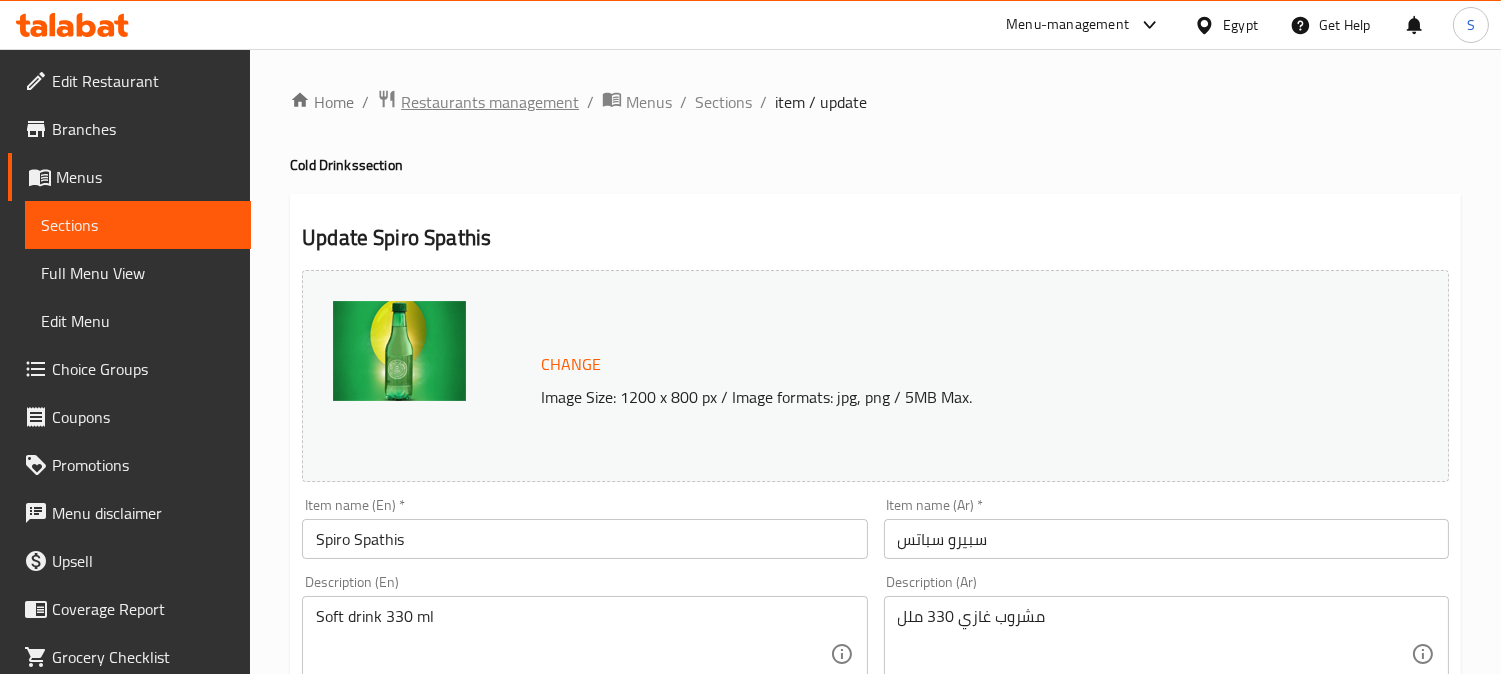 click on "Restaurants management" at bounding box center (490, 102) 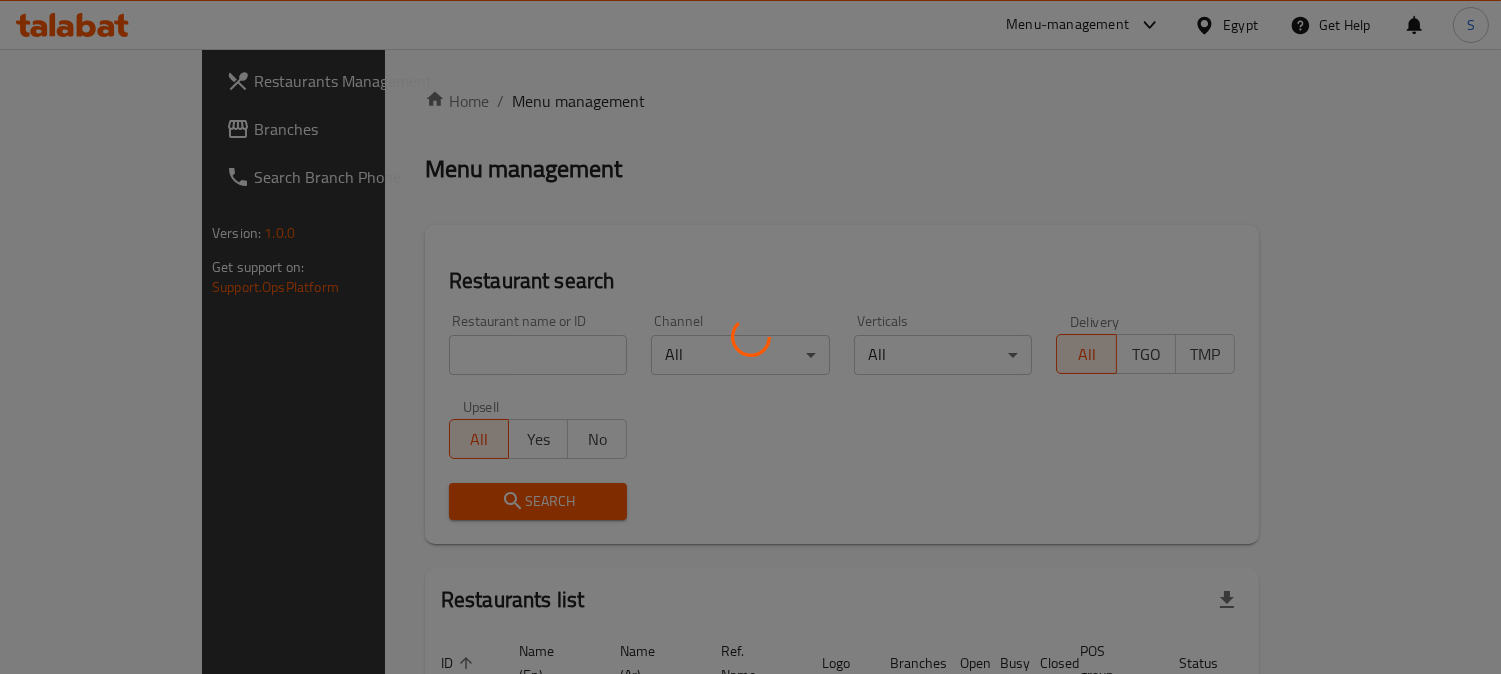 click at bounding box center (750, 337) 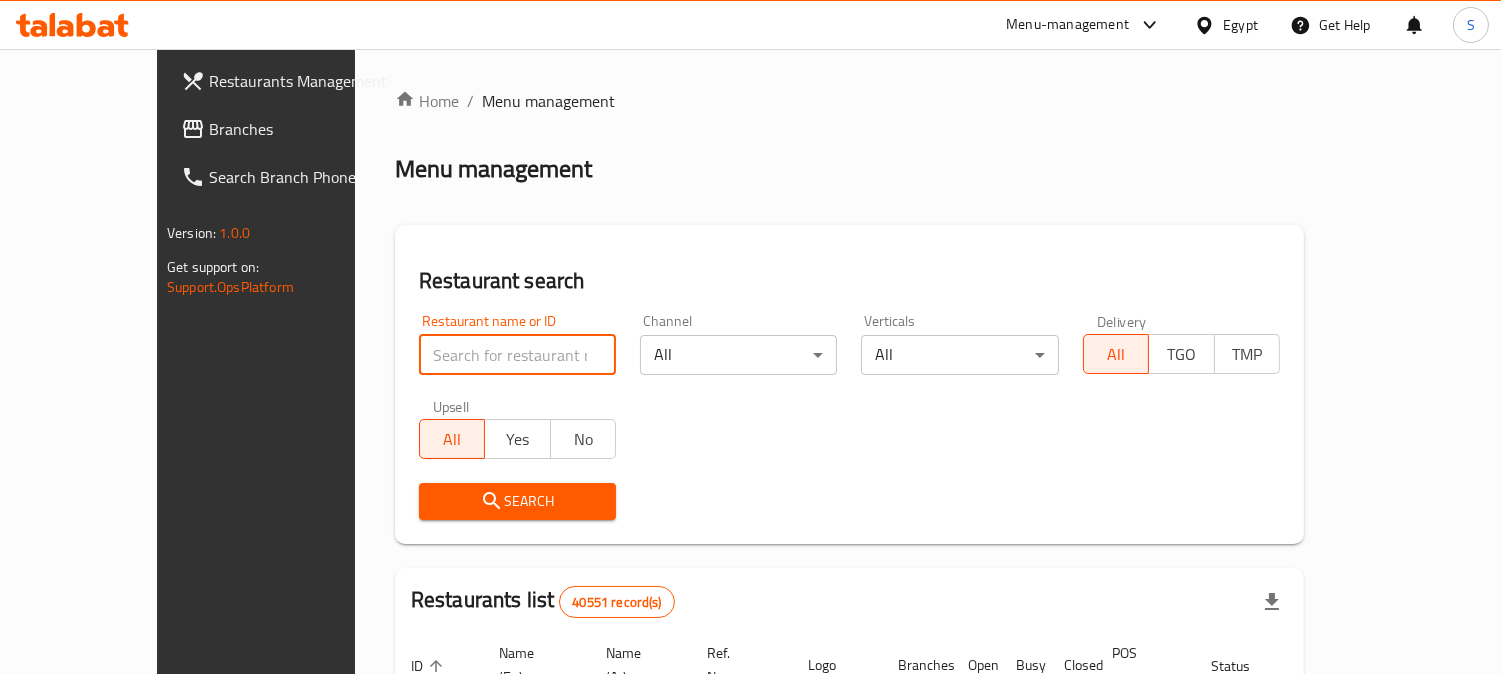 click at bounding box center [517, 355] 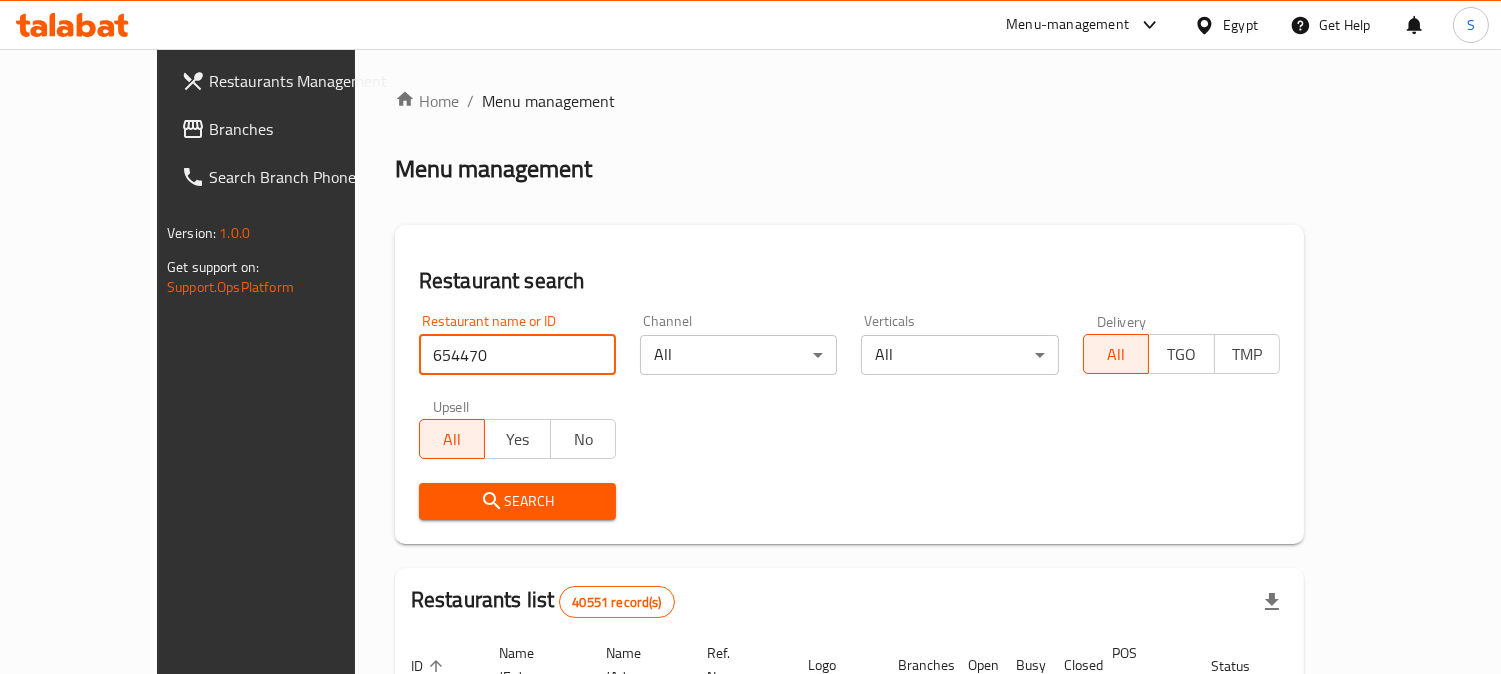 type on "654470" 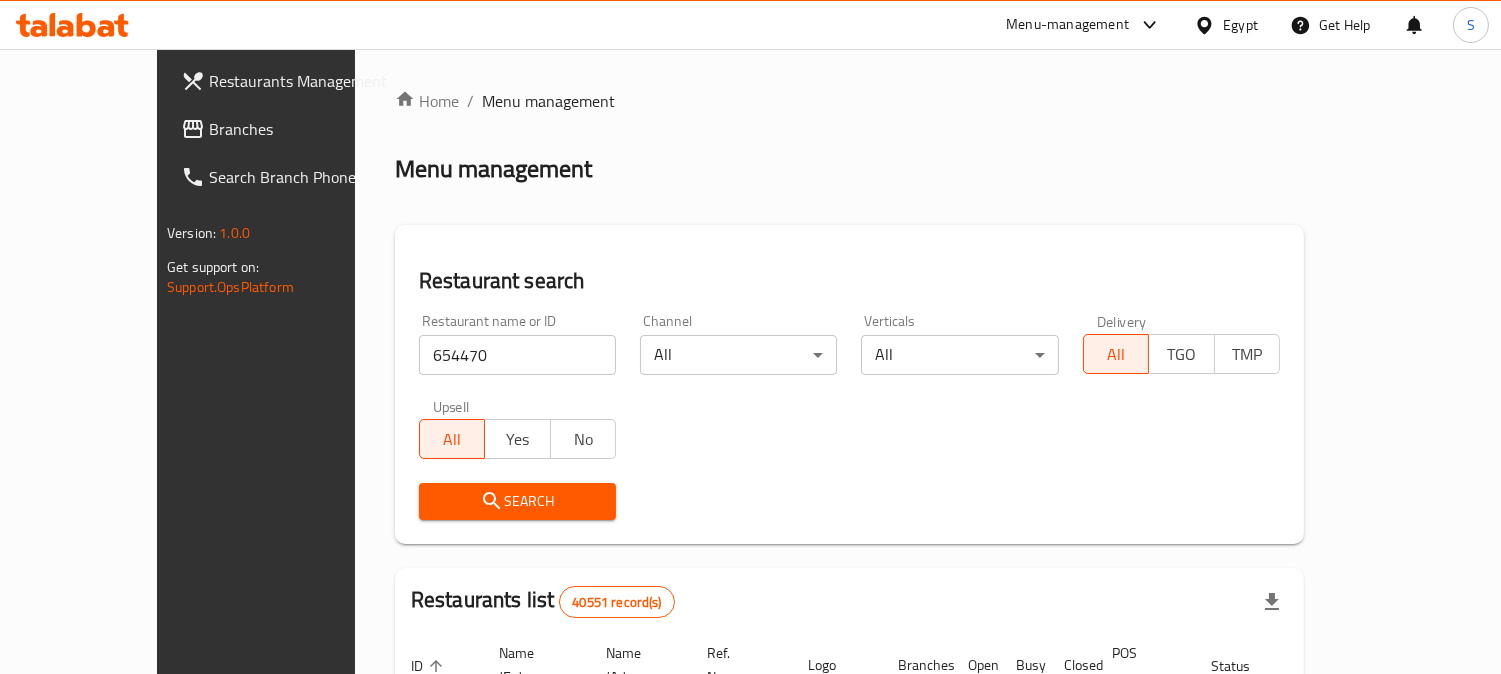 click on "Search" at bounding box center [517, 501] 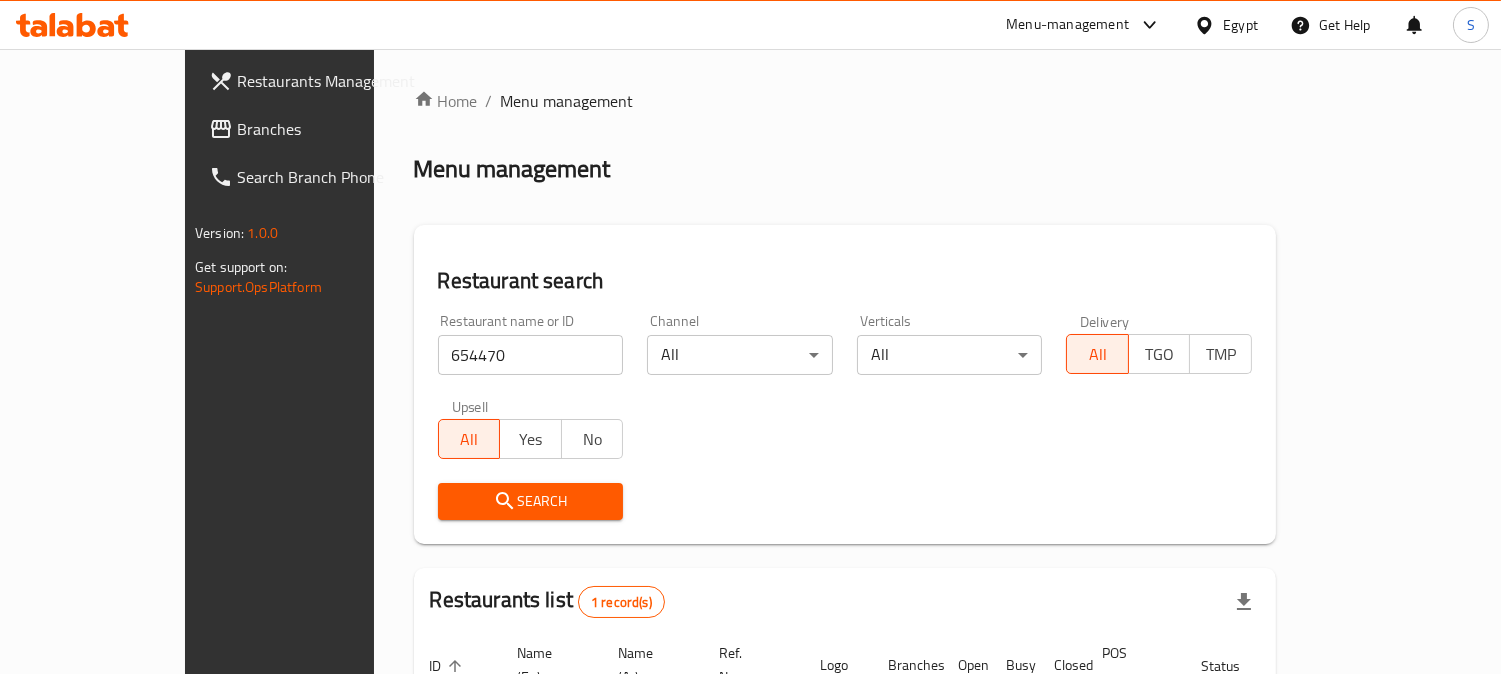 scroll, scrollTop: 178, scrollLeft: 0, axis: vertical 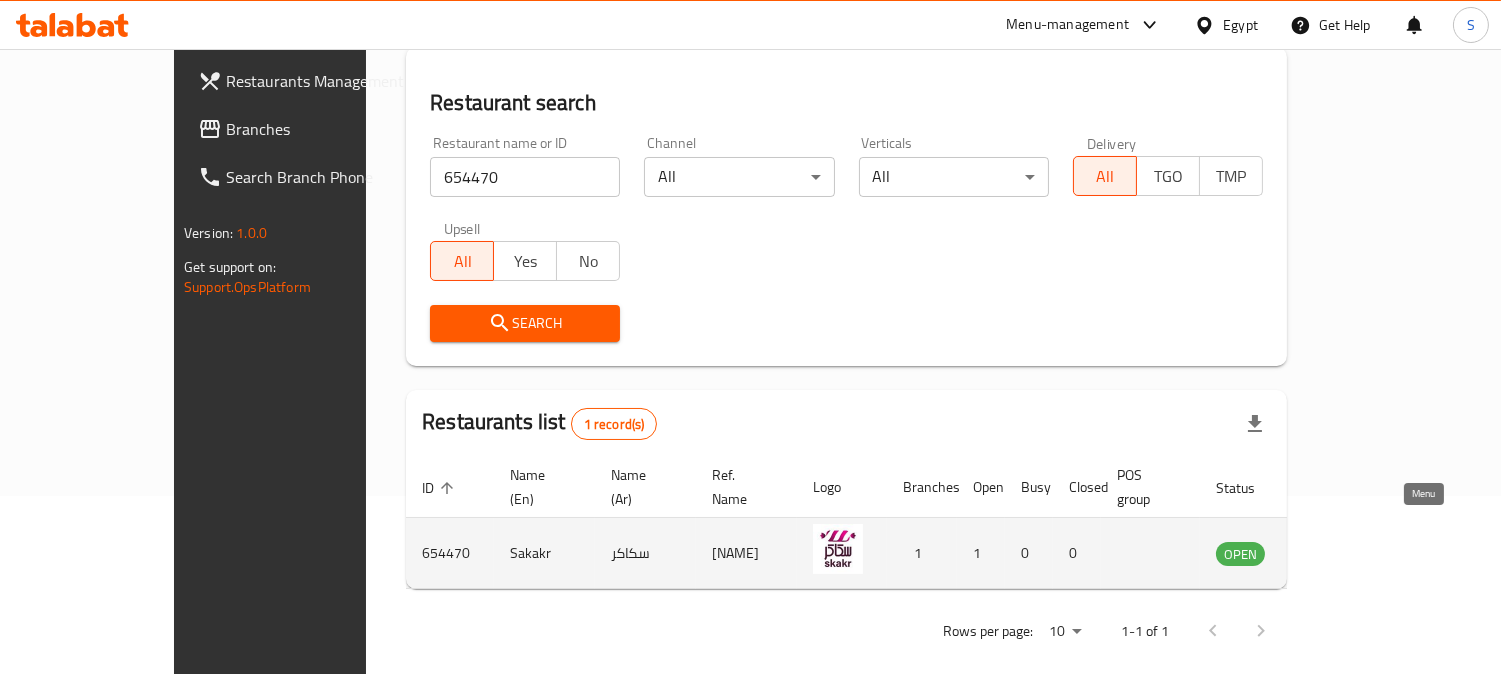 click 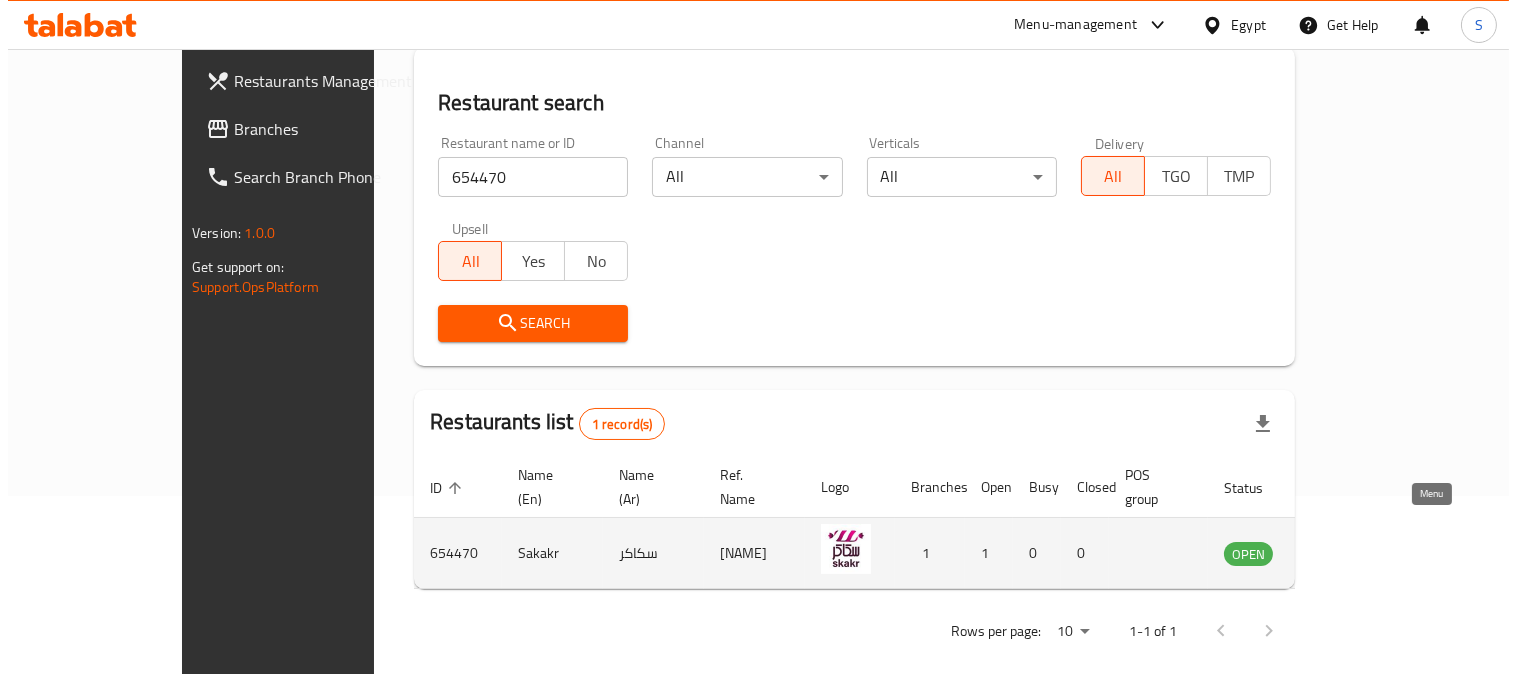scroll, scrollTop: 0, scrollLeft: 0, axis: both 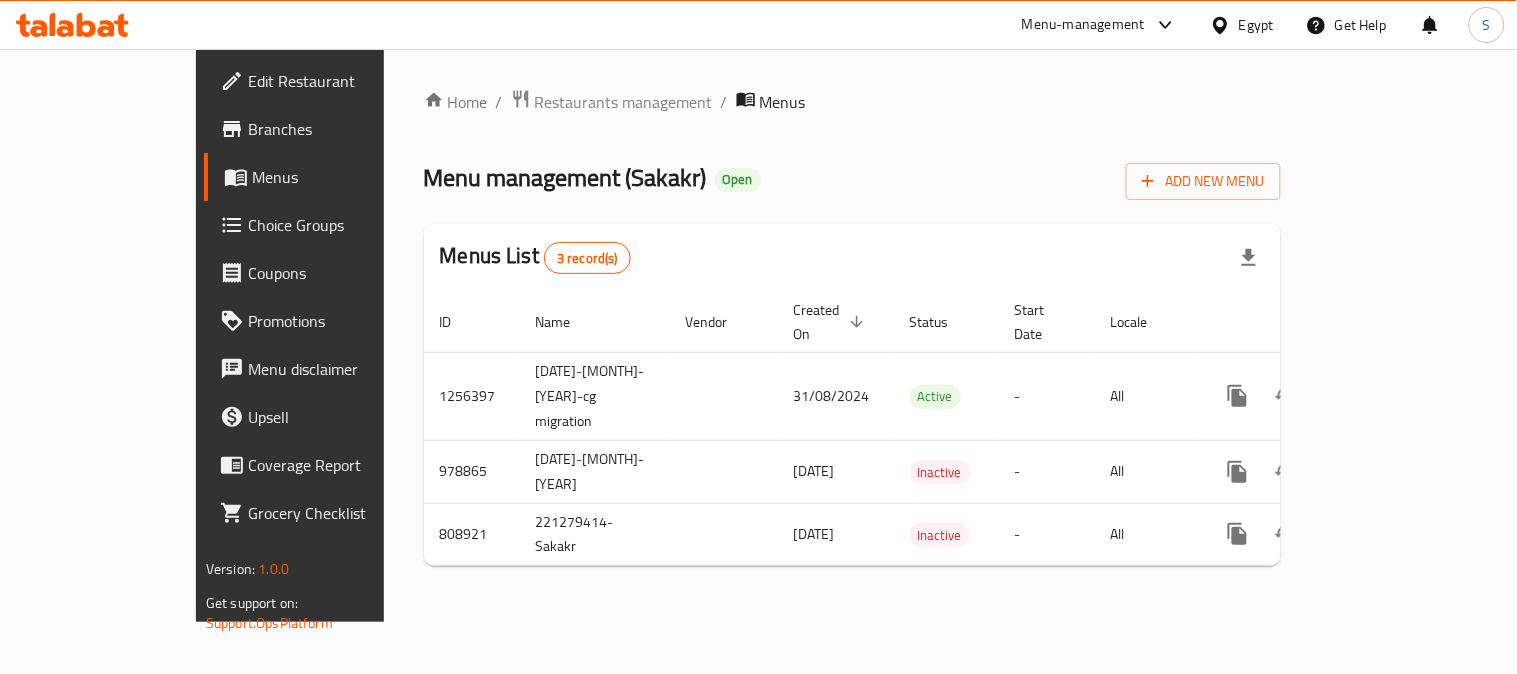 click on "Branches" at bounding box center [340, 129] 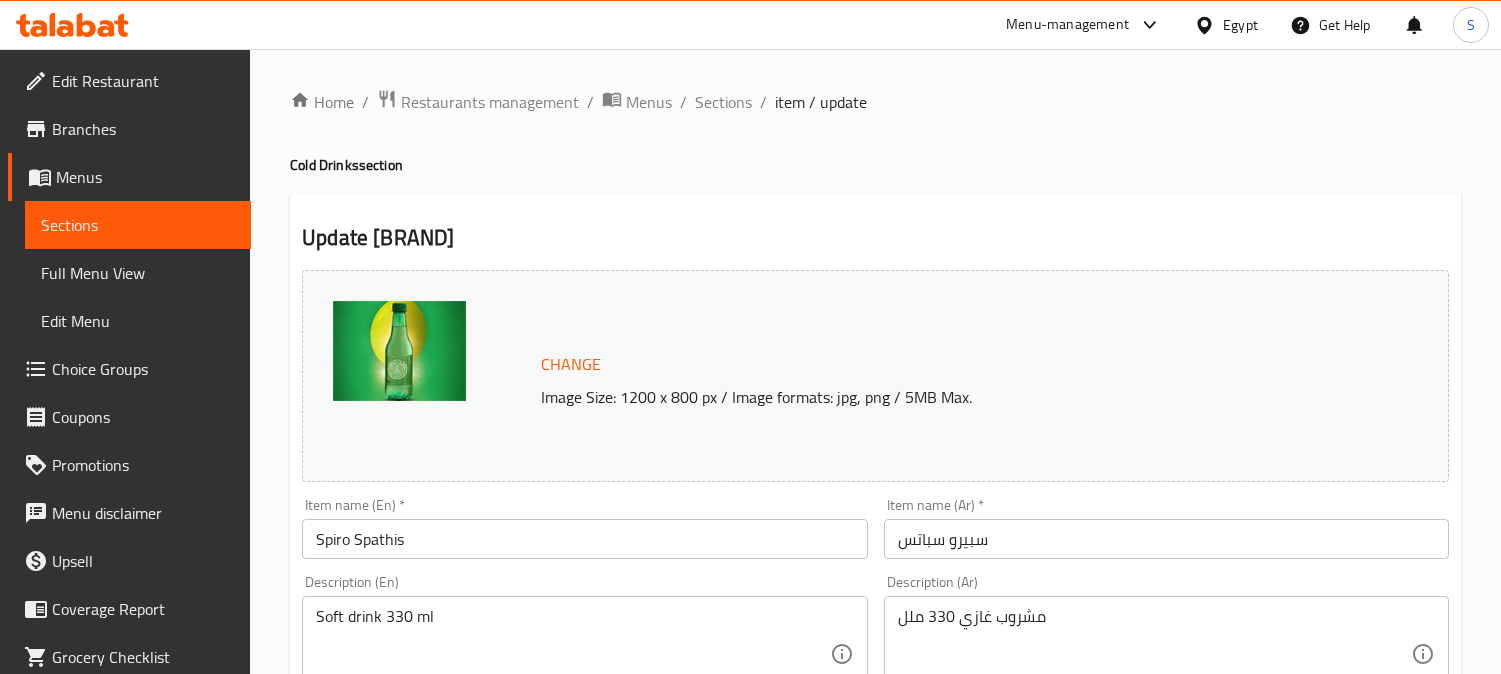 scroll, scrollTop: 0, scrollLeft: 0, axis: both 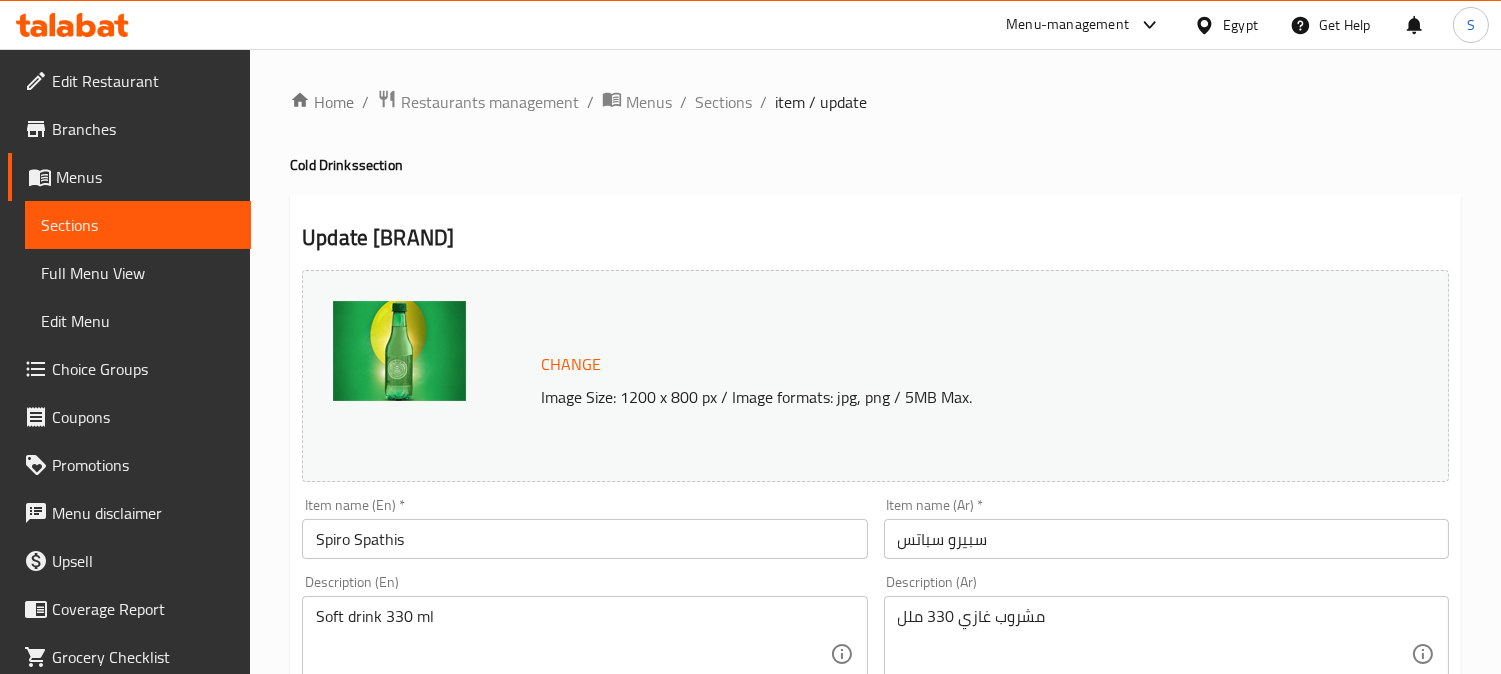 click on "Choice Groups" at bounding box center [129, 369] 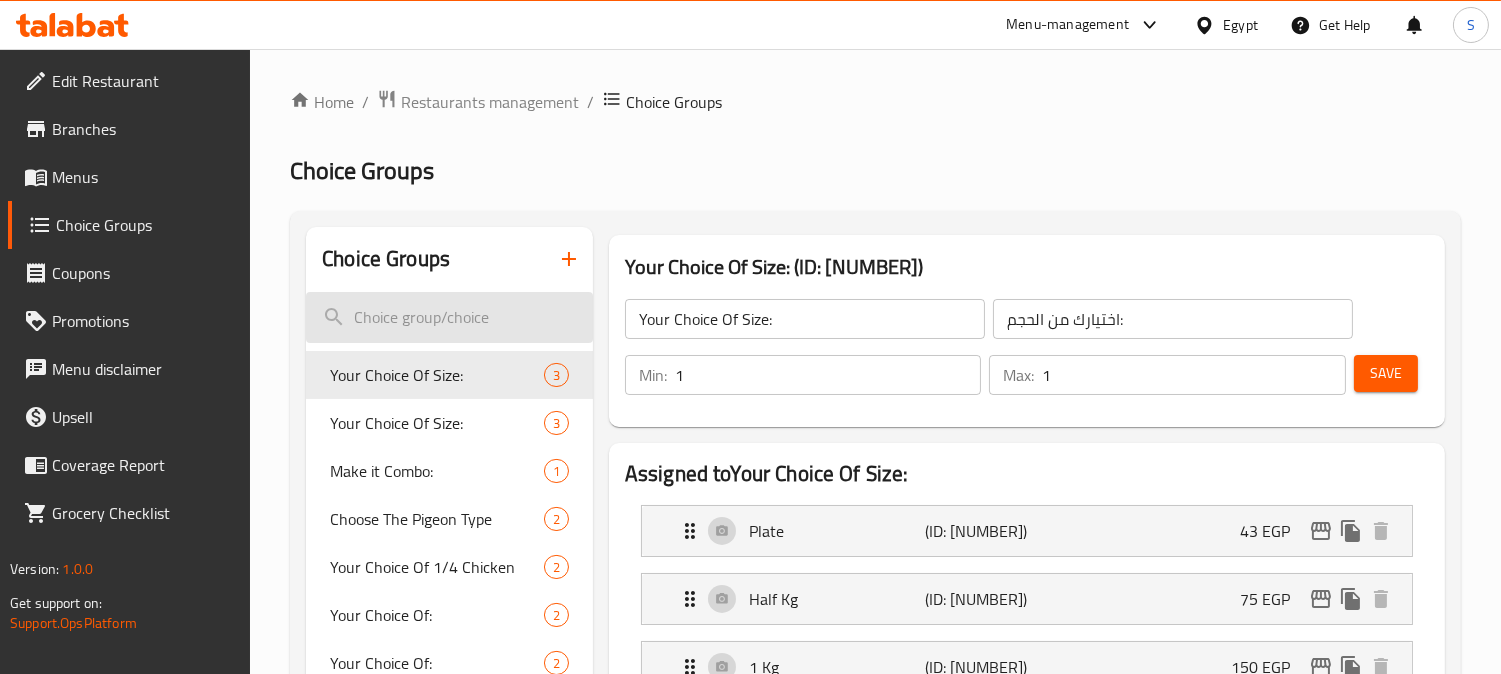 click at bounding box center (449, 317) 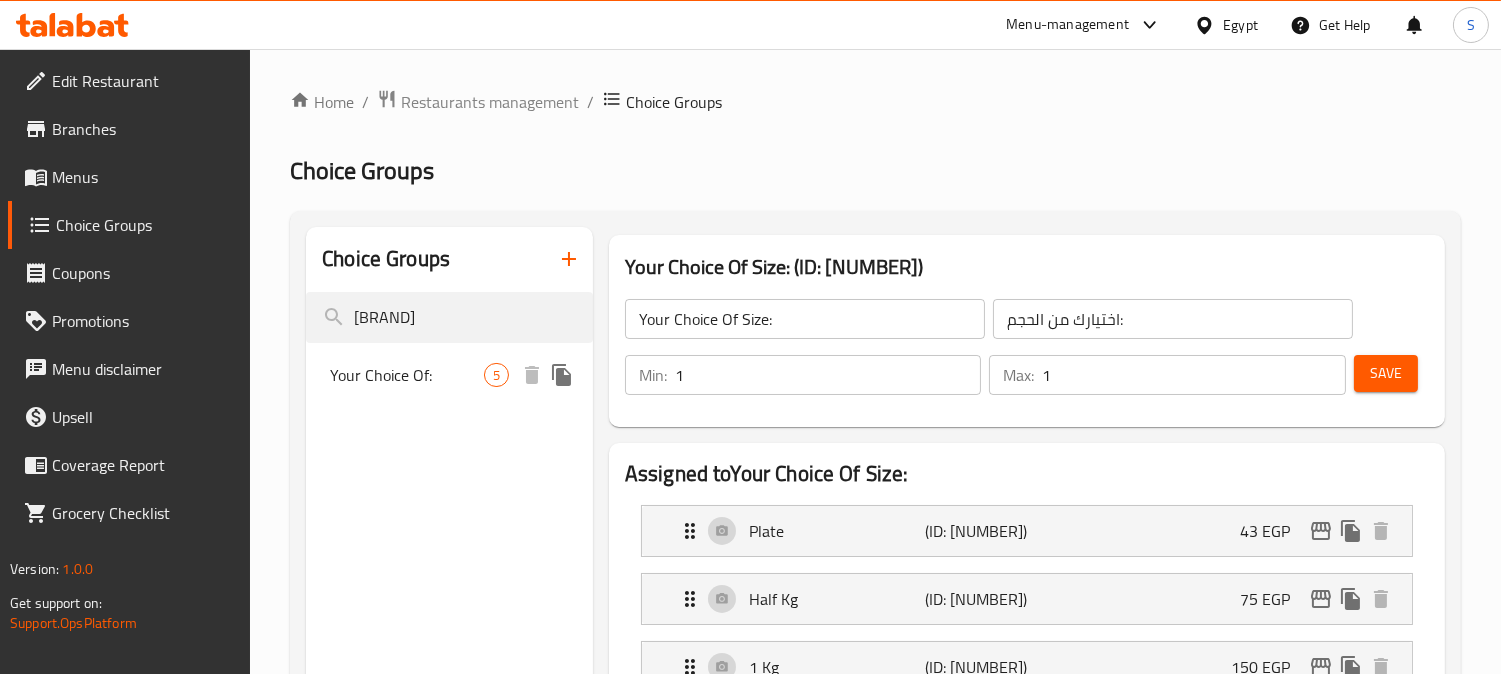 type on "spiro" 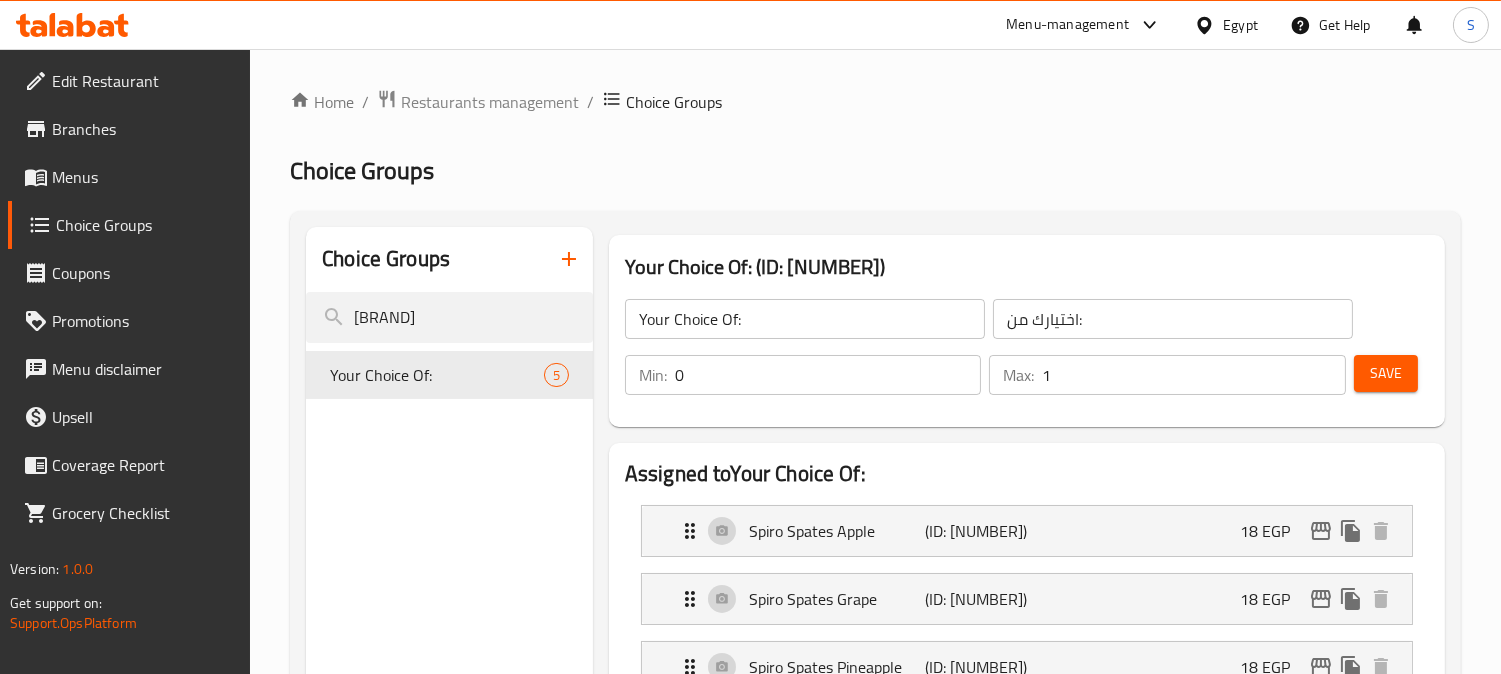 scroll, scrollTop: 333, scrollLeft: 0, axis: vertical 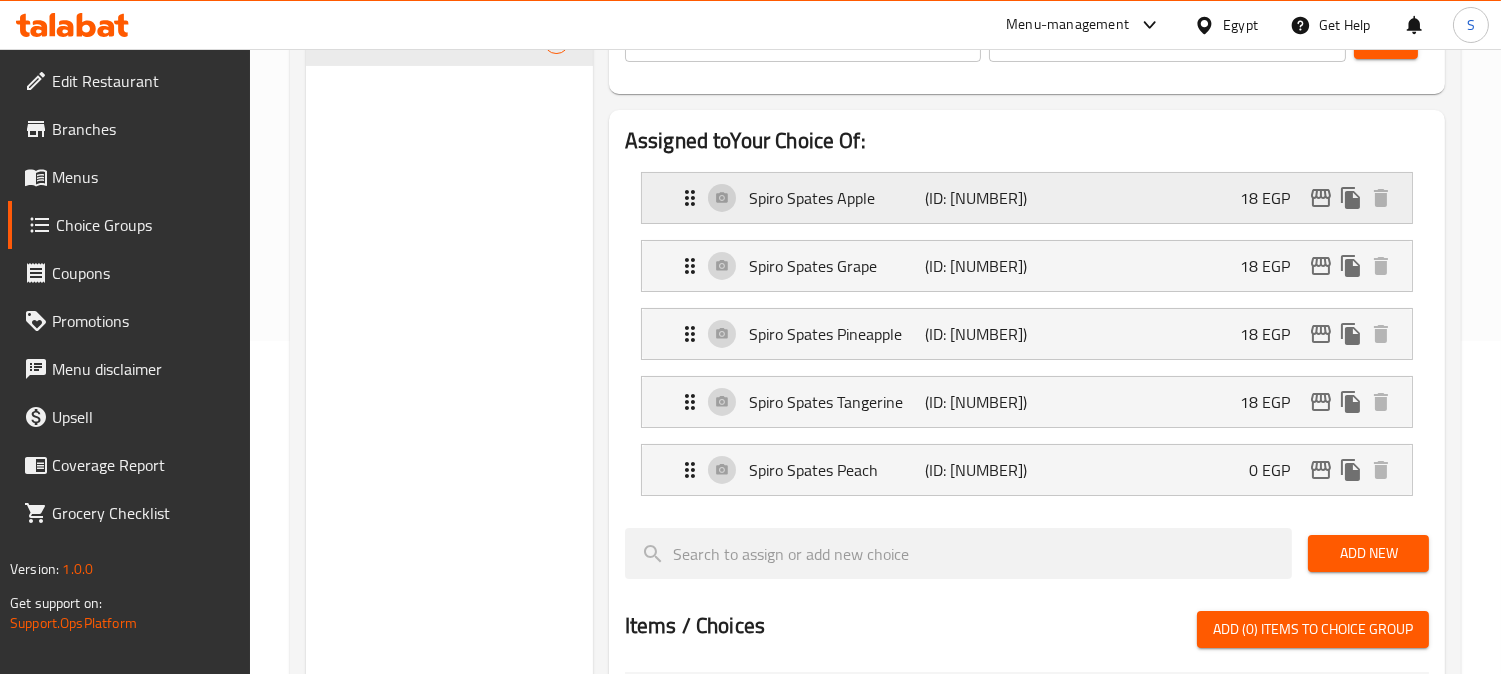 click at bounding box center [1321, 198] 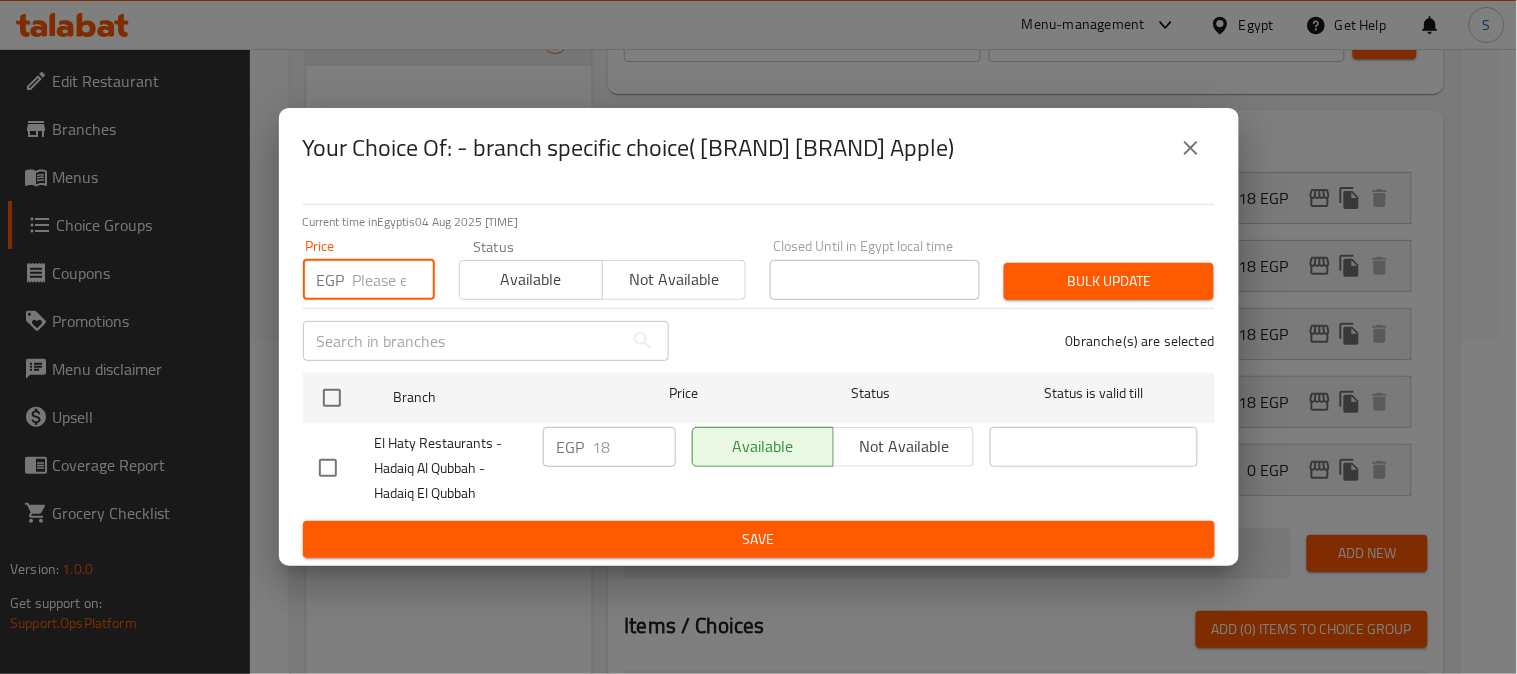 click at bounding box center [394, 280] 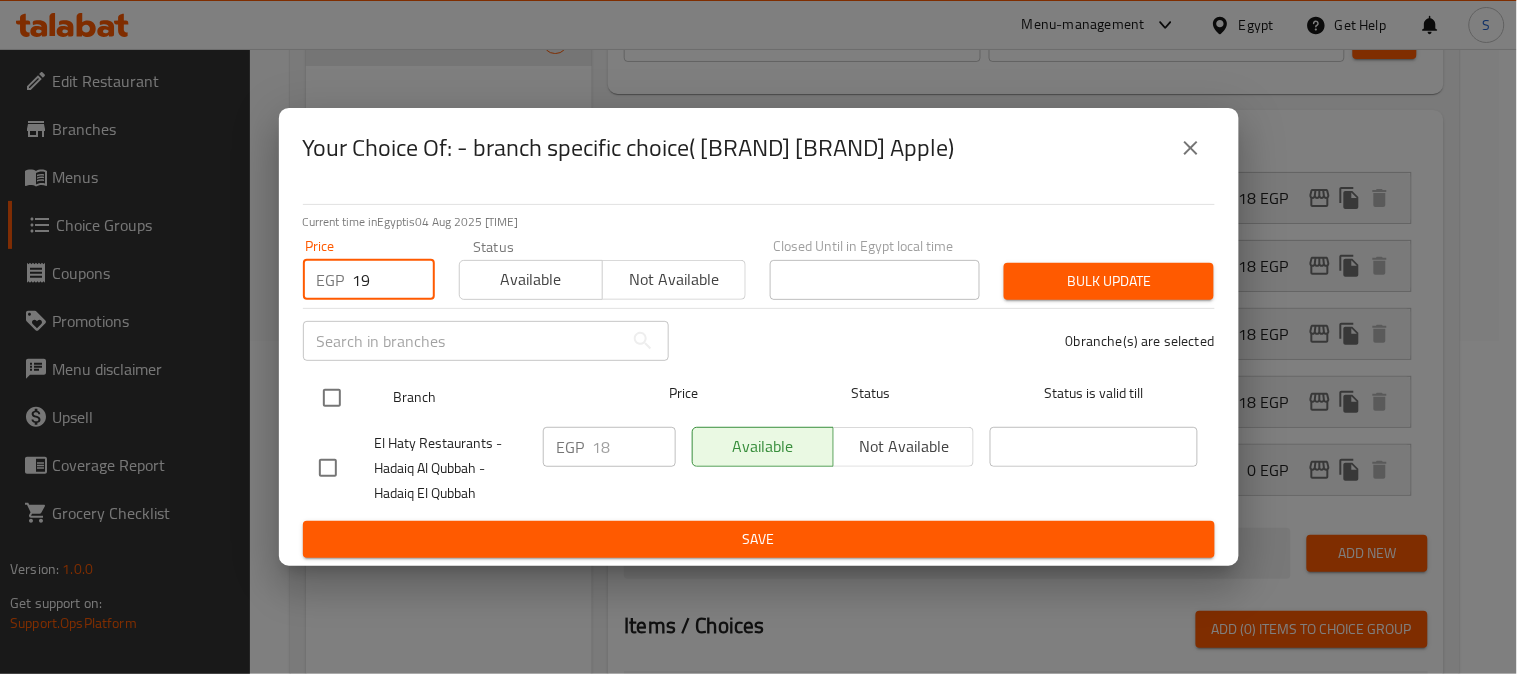 type on "19" 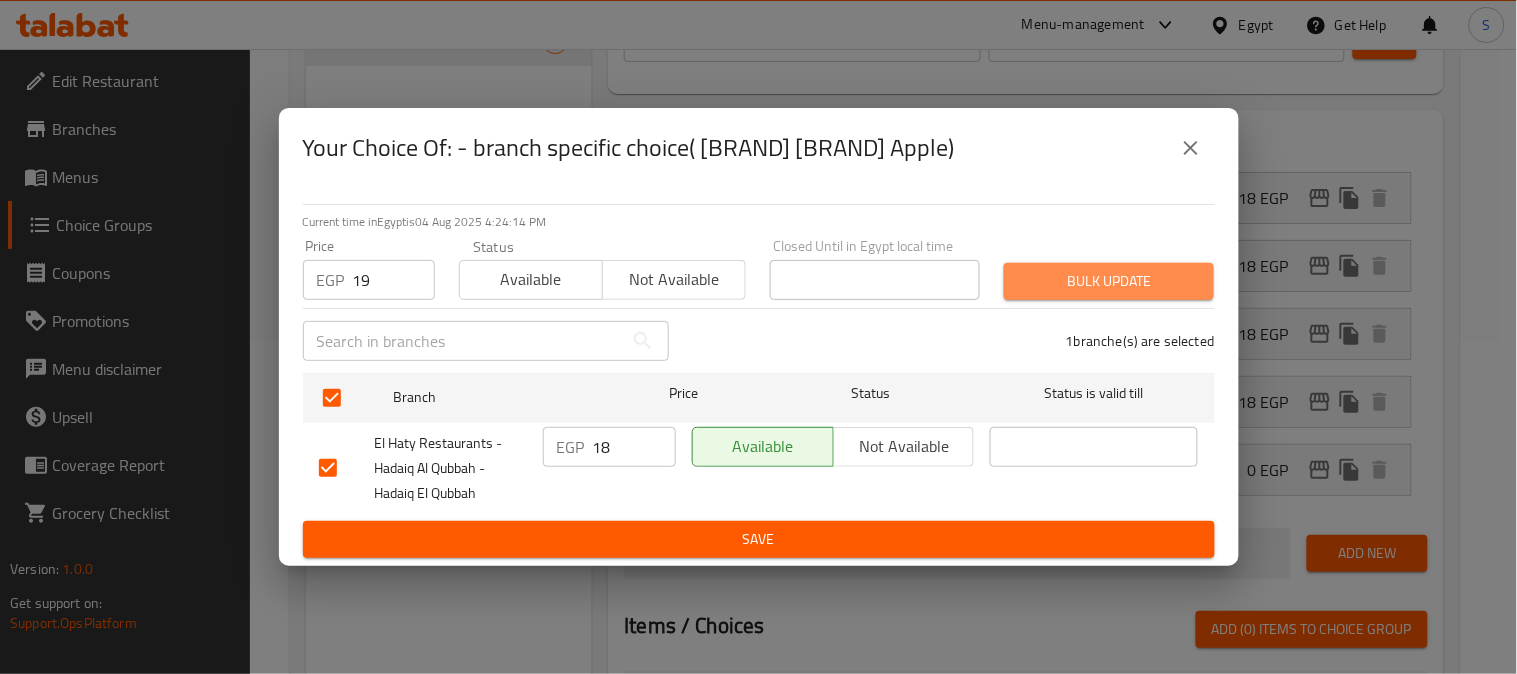 click on "Bulk update" at bounding box center [1109, 281] 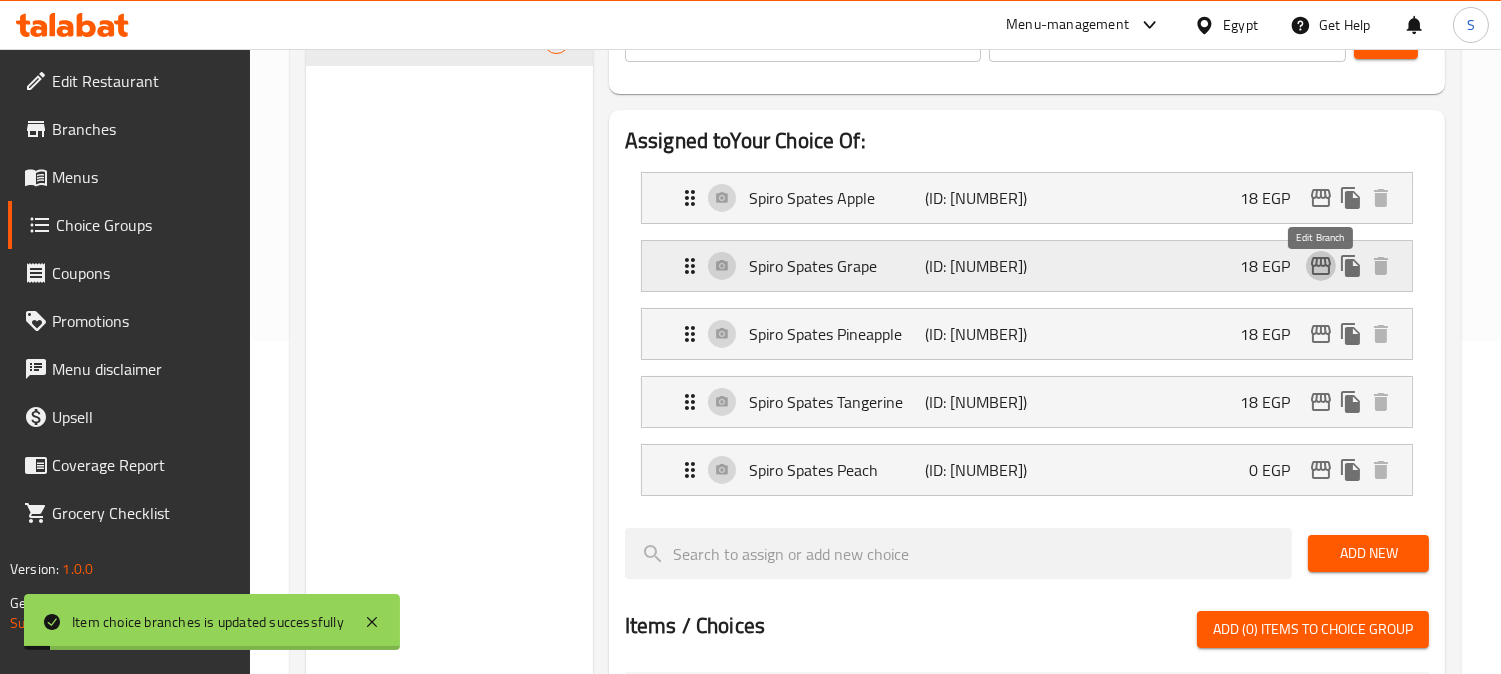 click 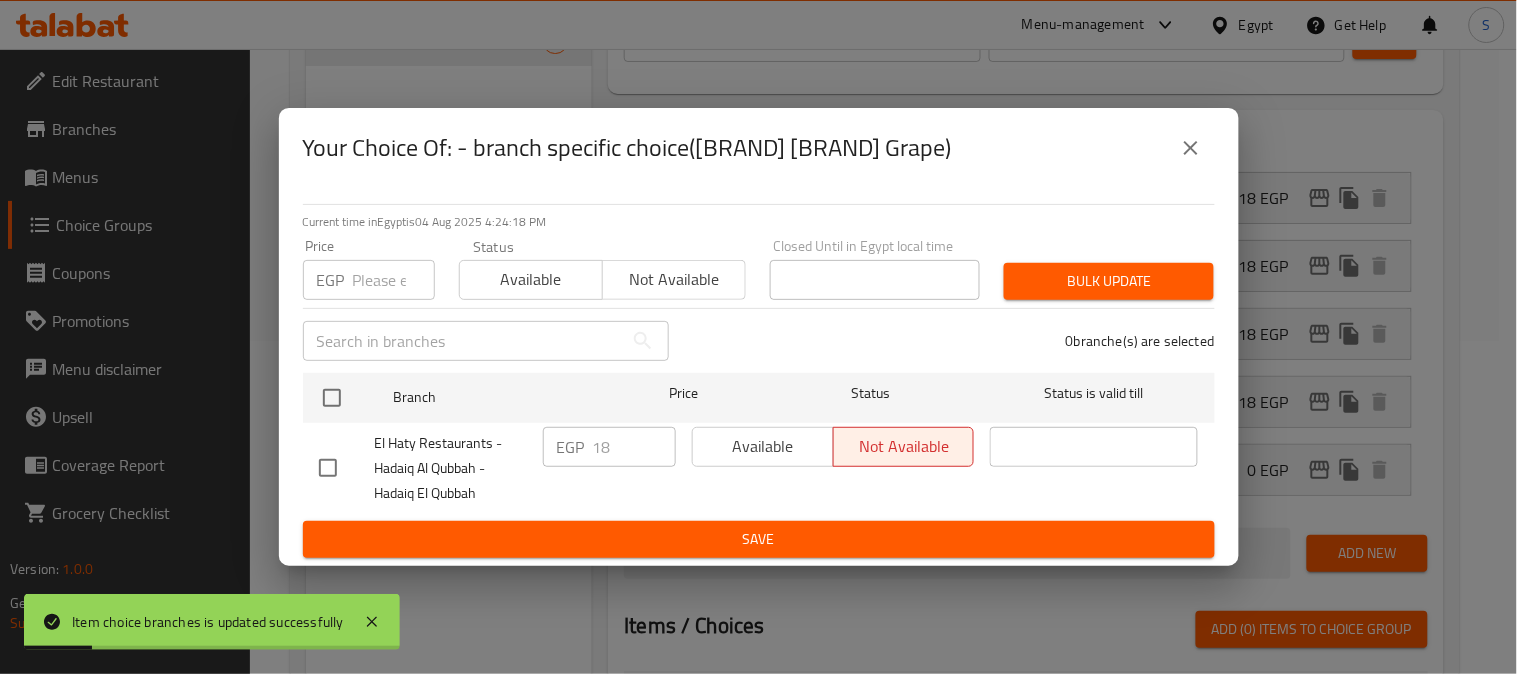 click at bounding box center [394, 280] 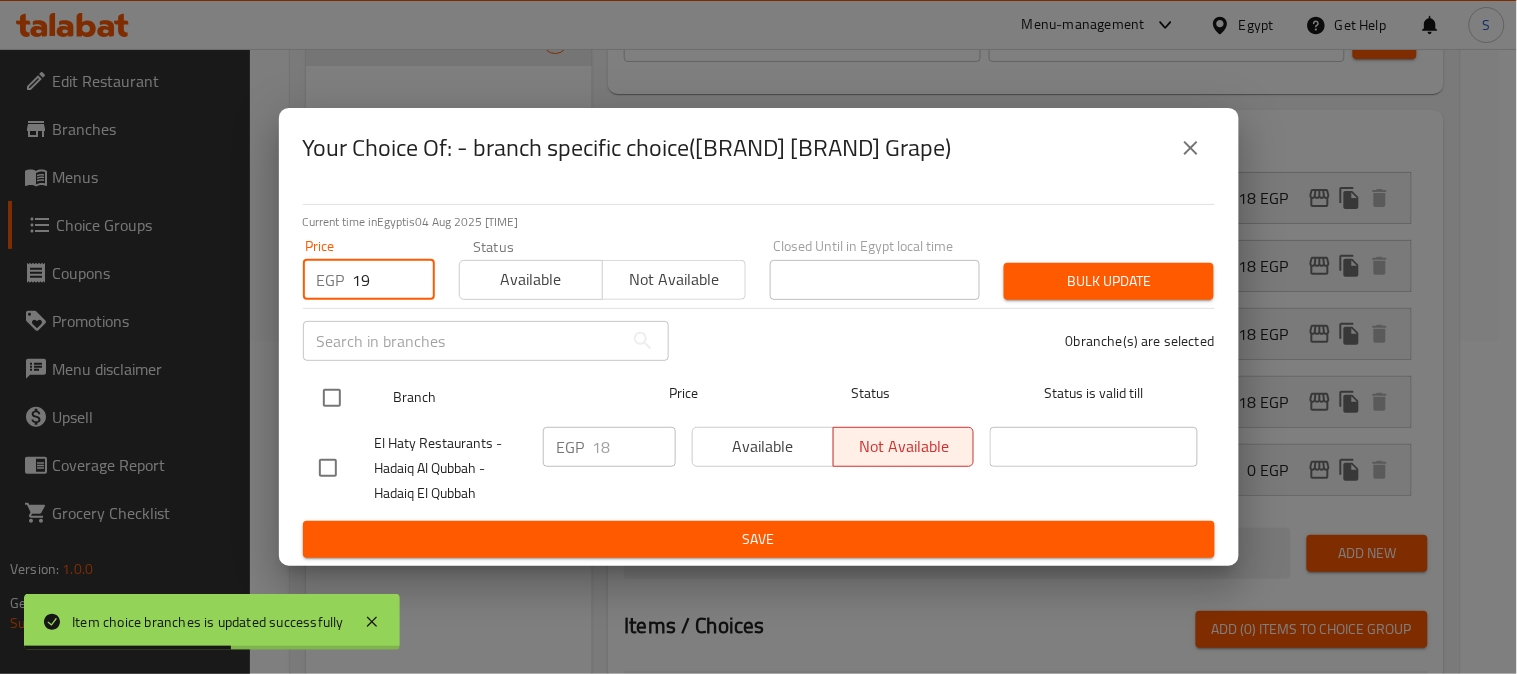 type on "19" 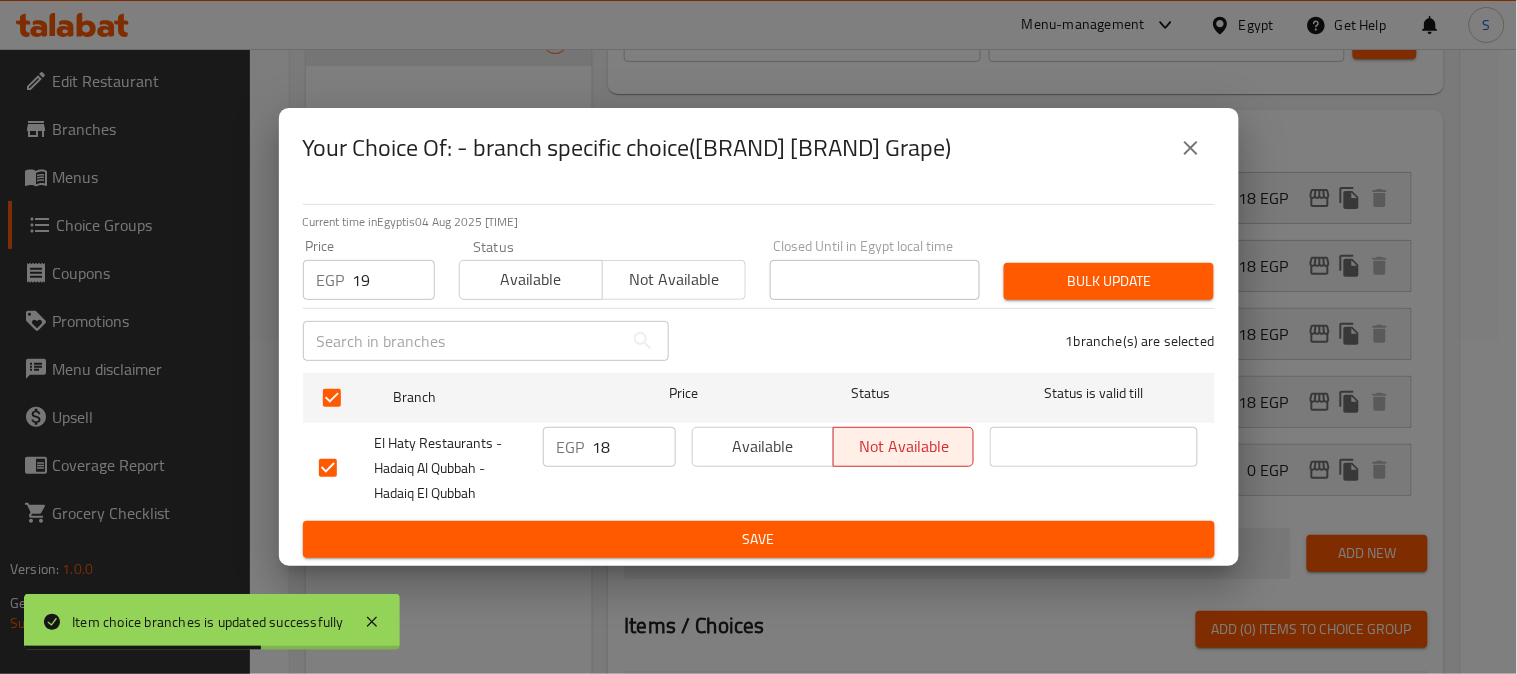 click on "Bulk update" at bounding box center [1109, 281] 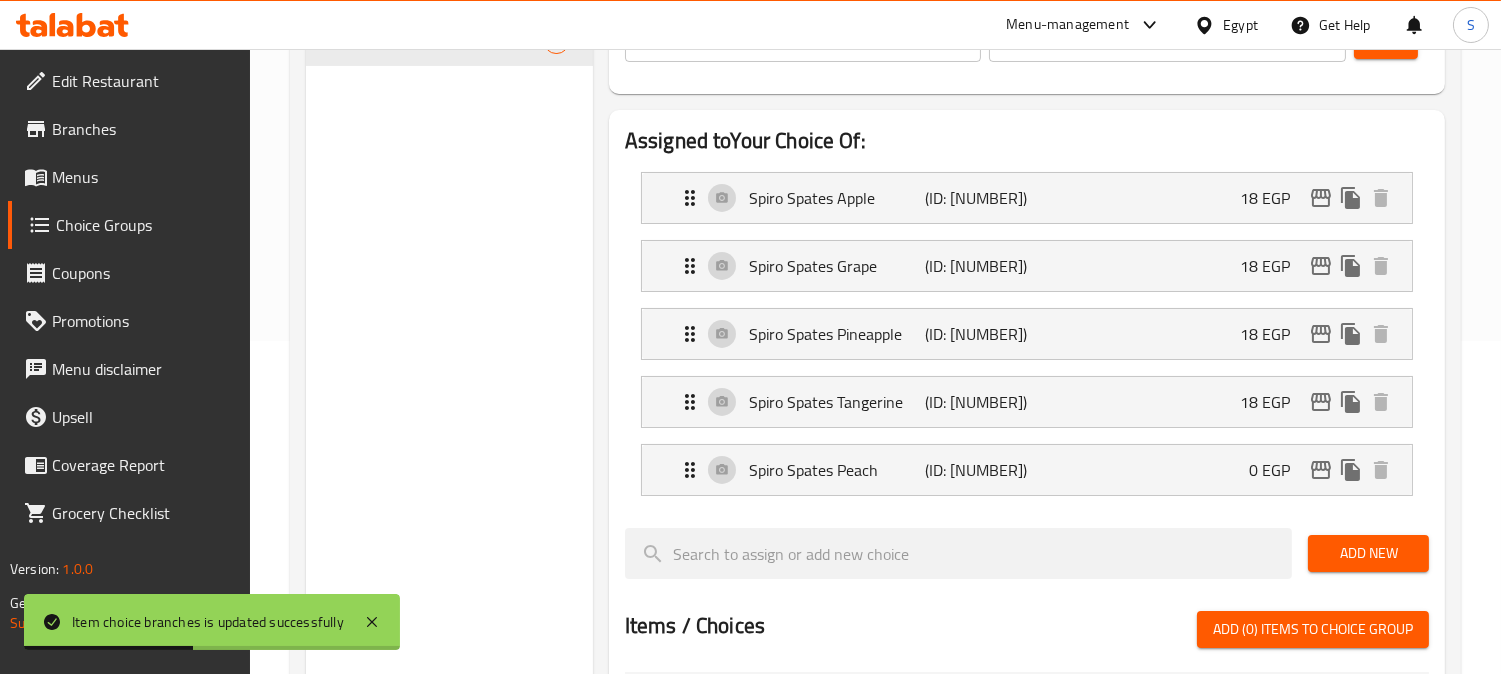 click on "Choice Groups spiro Your Choice Of: 5" at bounding box center (449, 563) 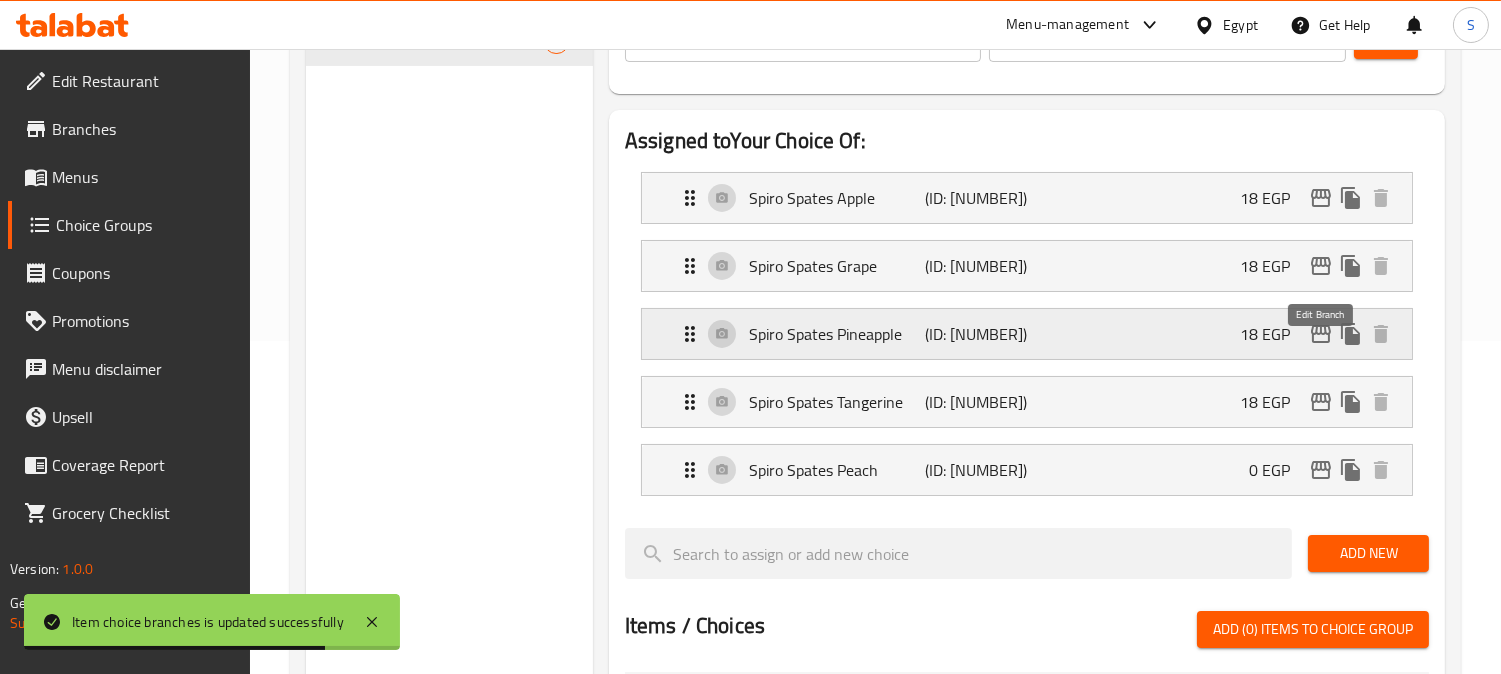 click 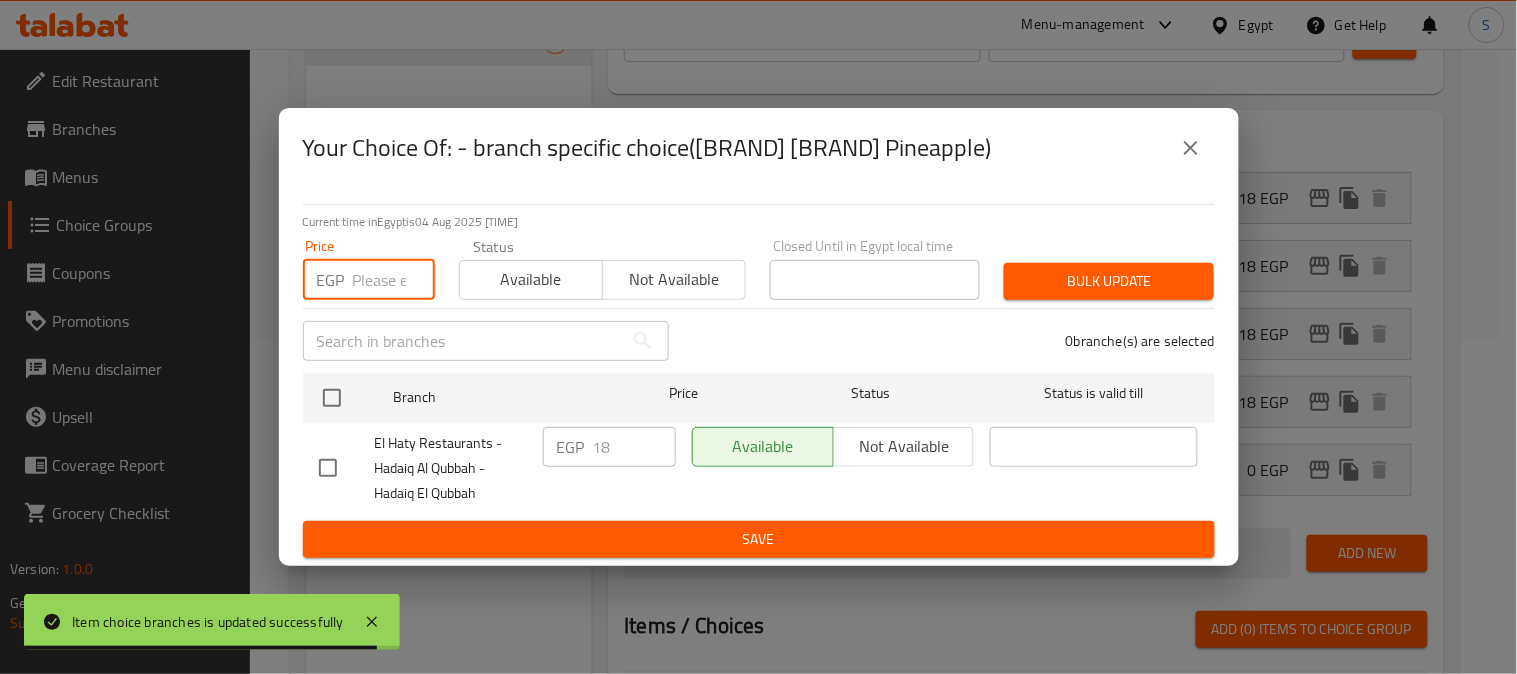 click at bounding box center (394, 280) 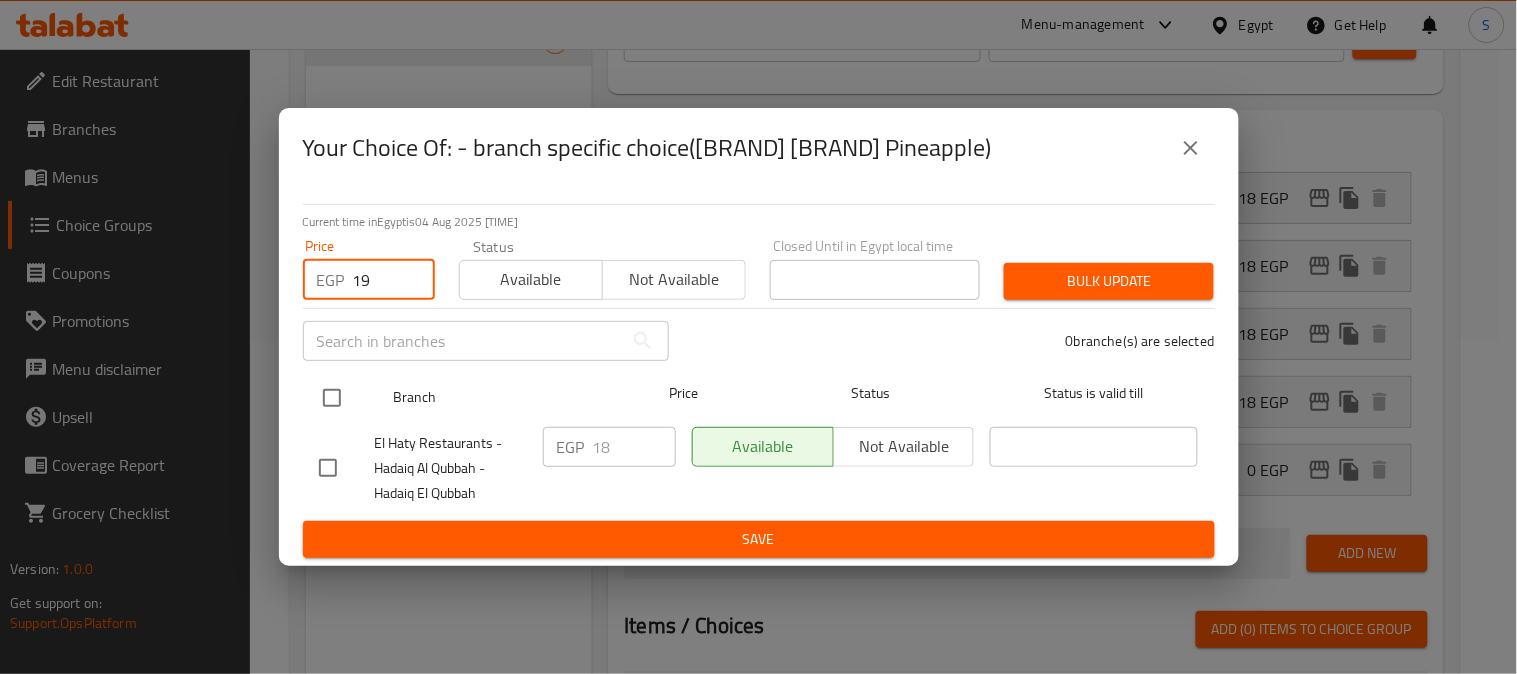 type on "19" 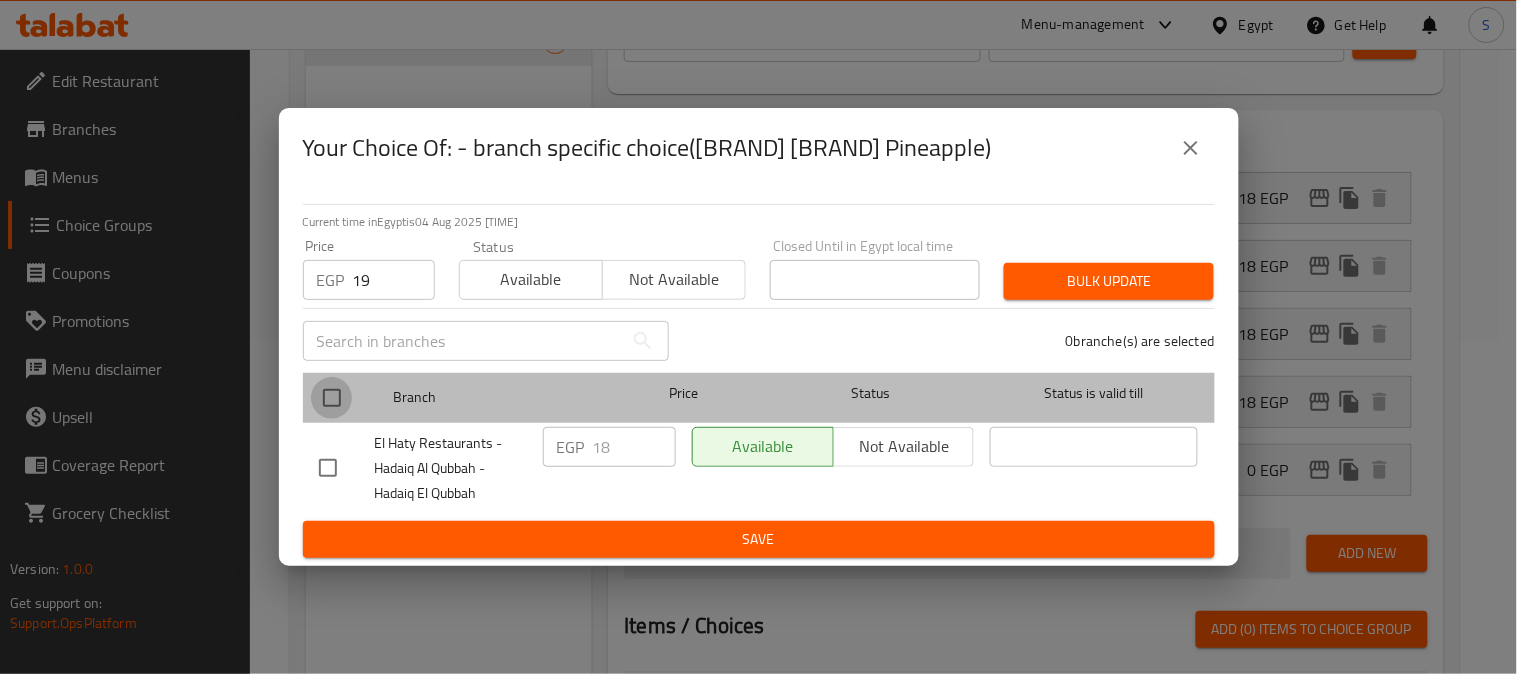 click at bounding box center [332, 398] 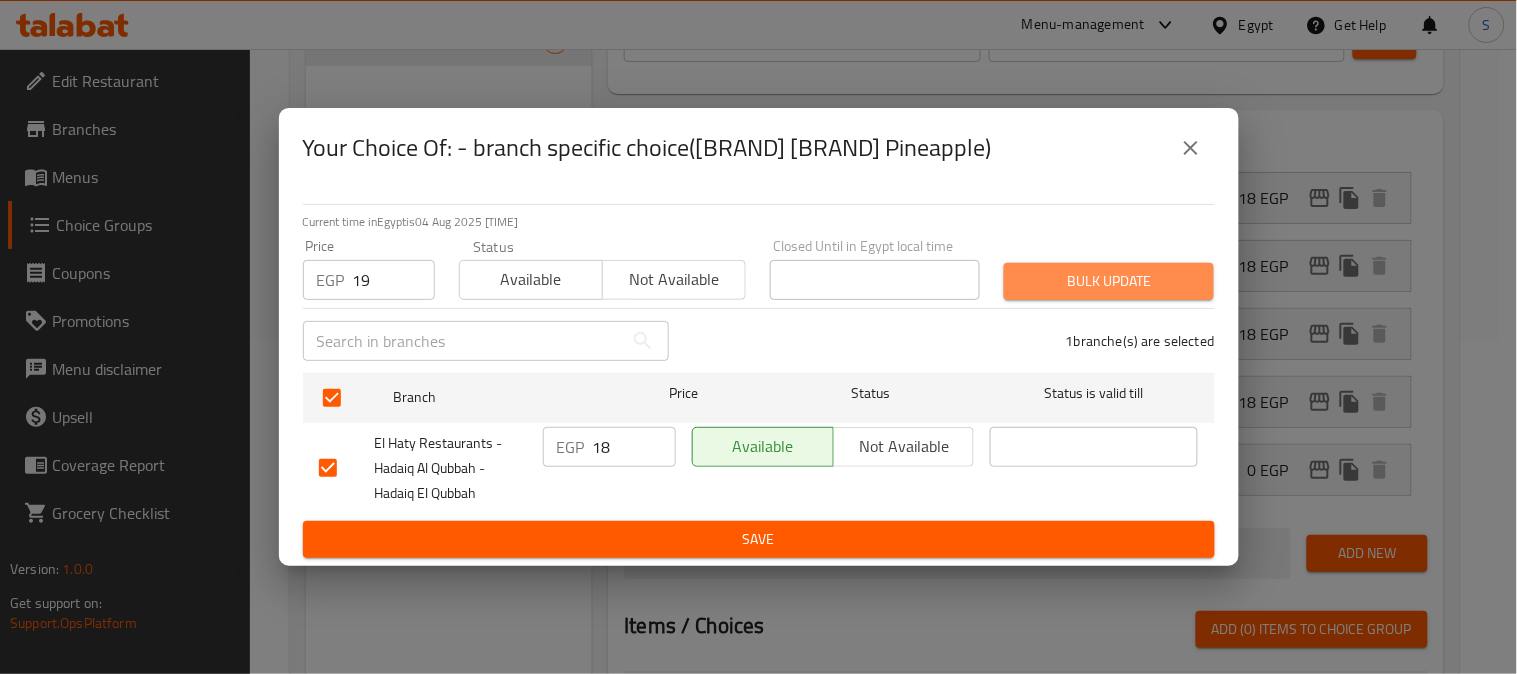 click on "Bulk update" at bounding box center (1109, 281) 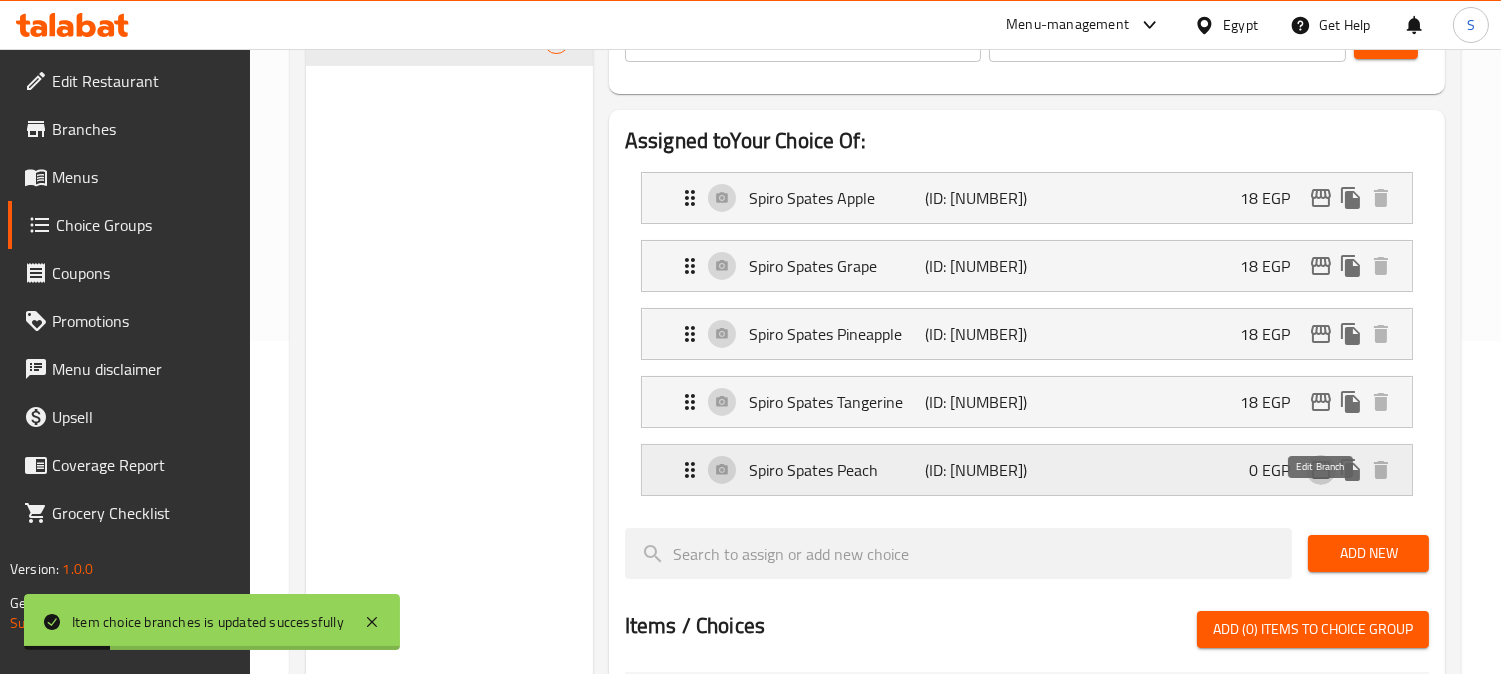 click 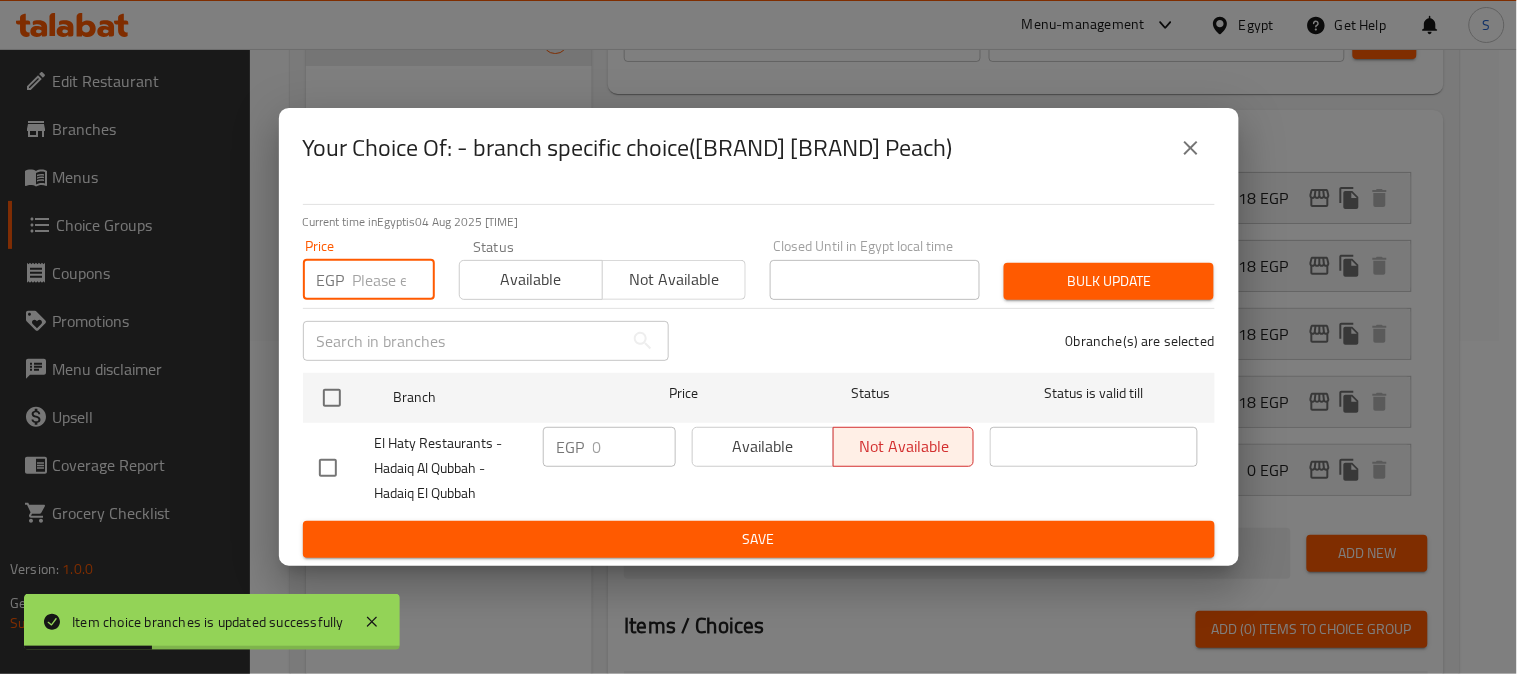 click at bounding box center (394, 280) 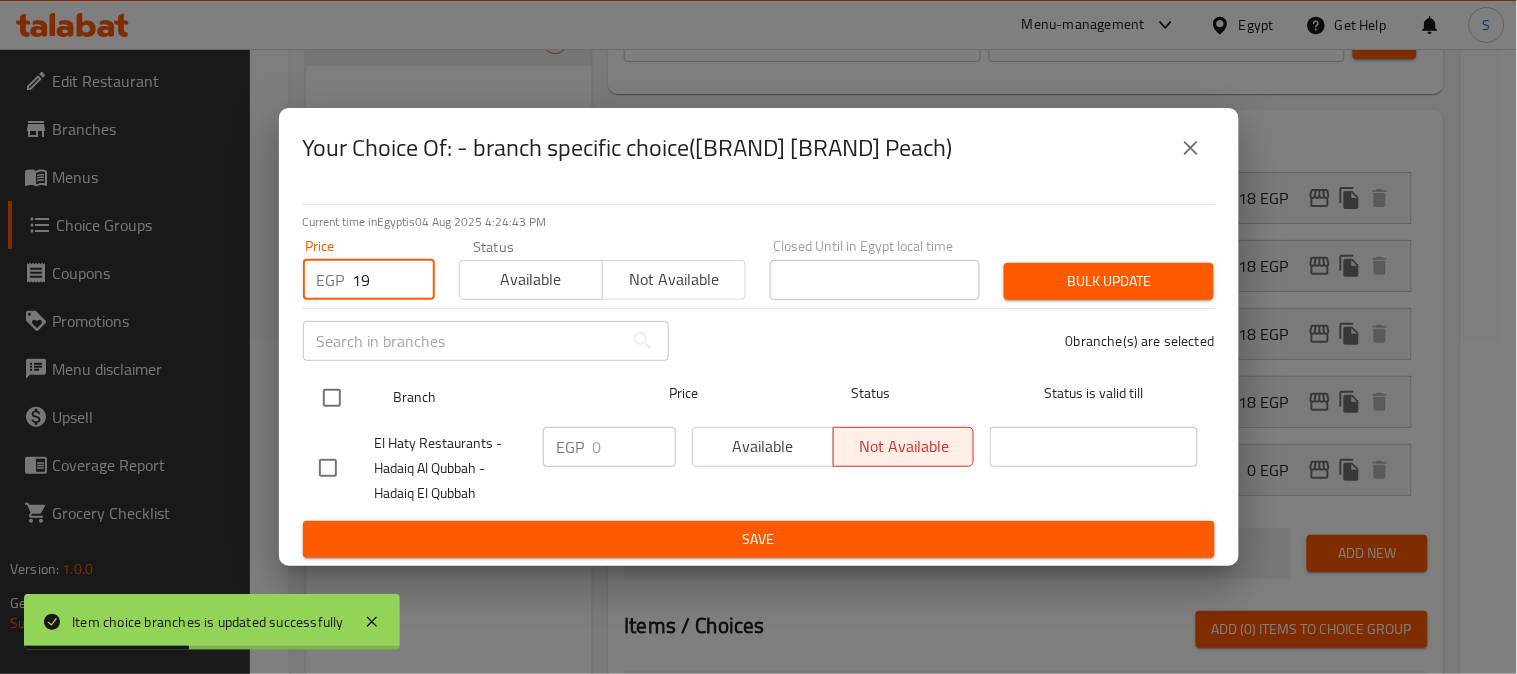type on "19" 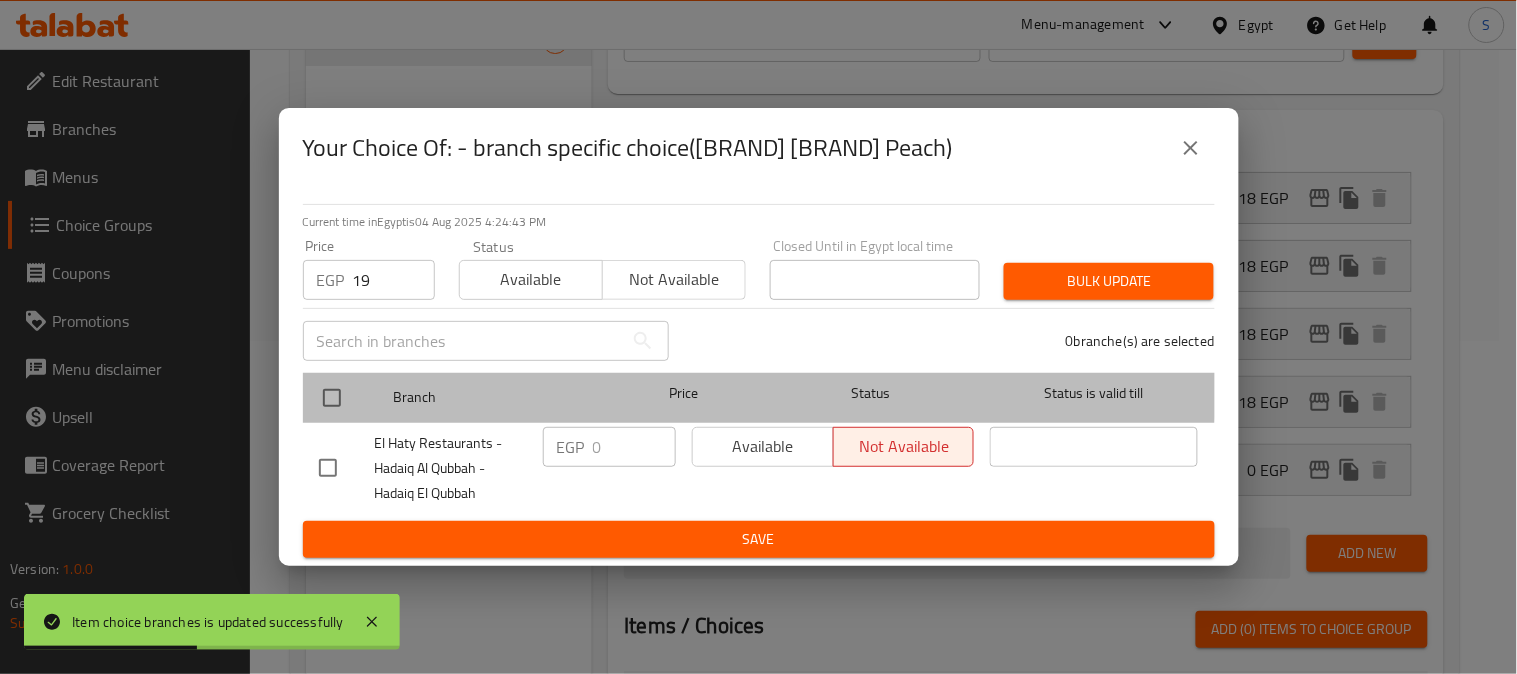 click at bounding box center (348, 398) 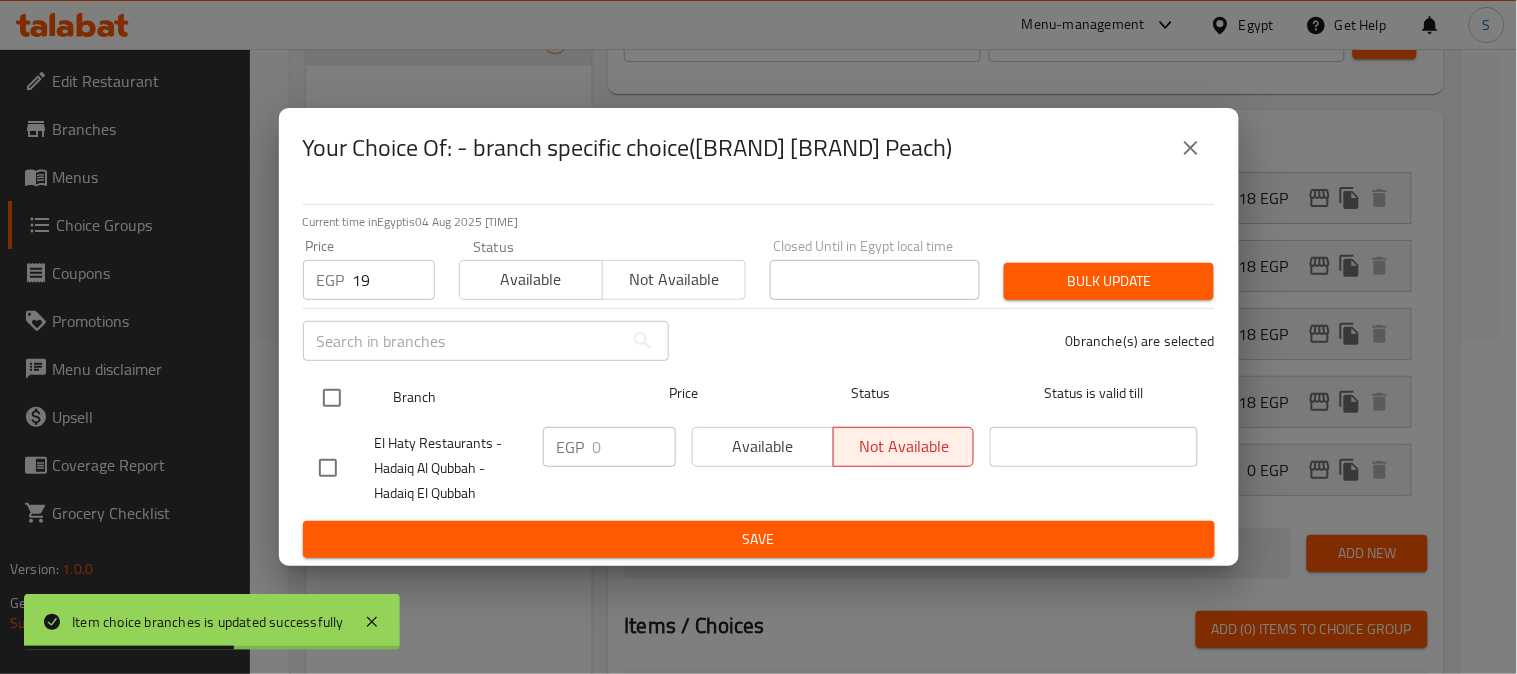 click at bounding box center (332, 398) 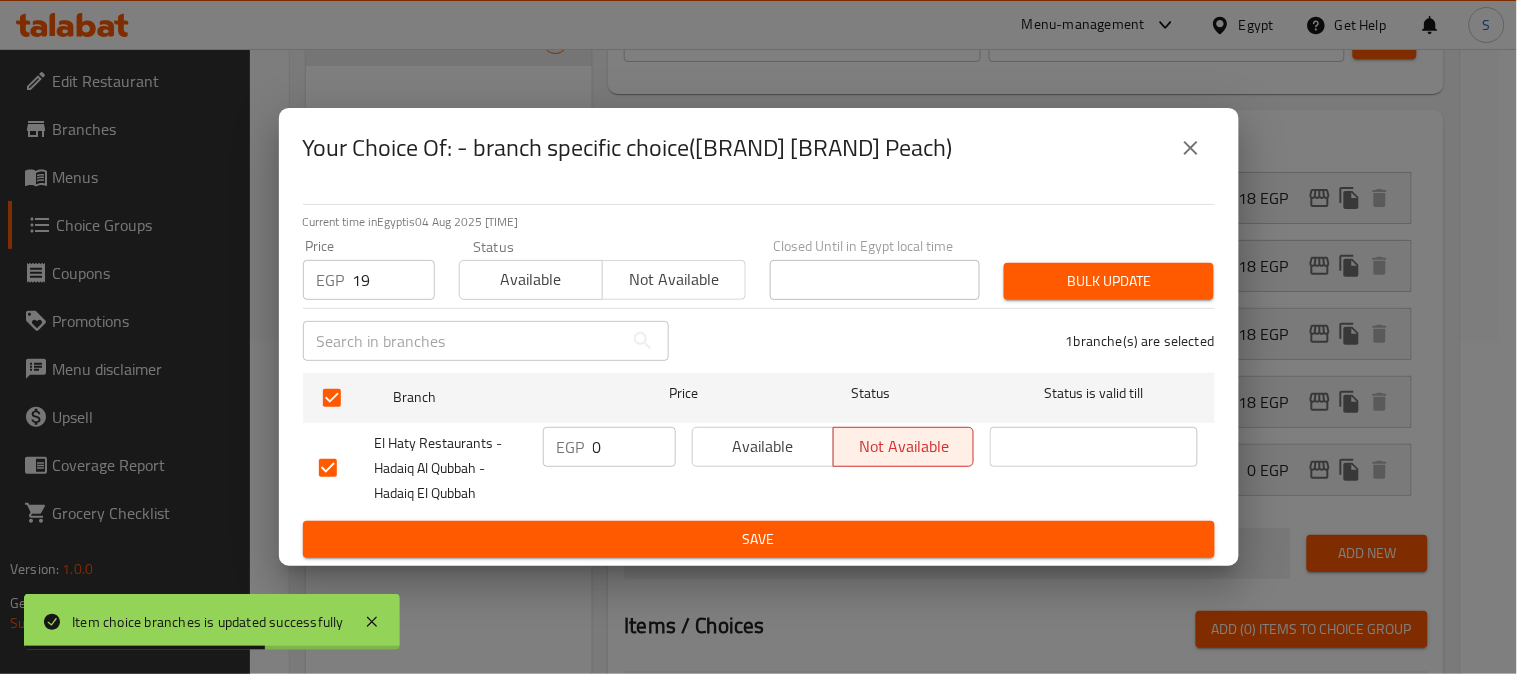 click on "Bulk update" at bounding box center (1109, 281) 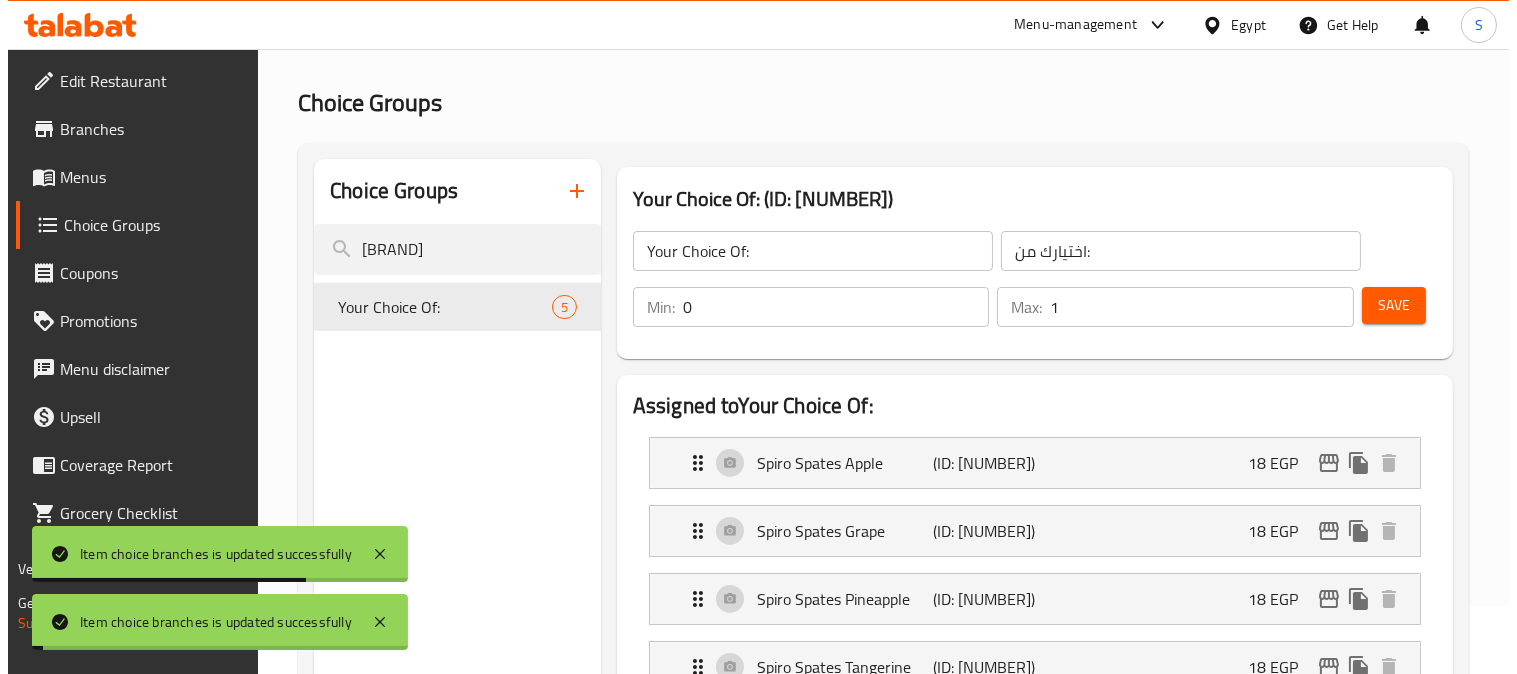 scroll, scrollTop: 0, scrollLeft: 0, axis: both 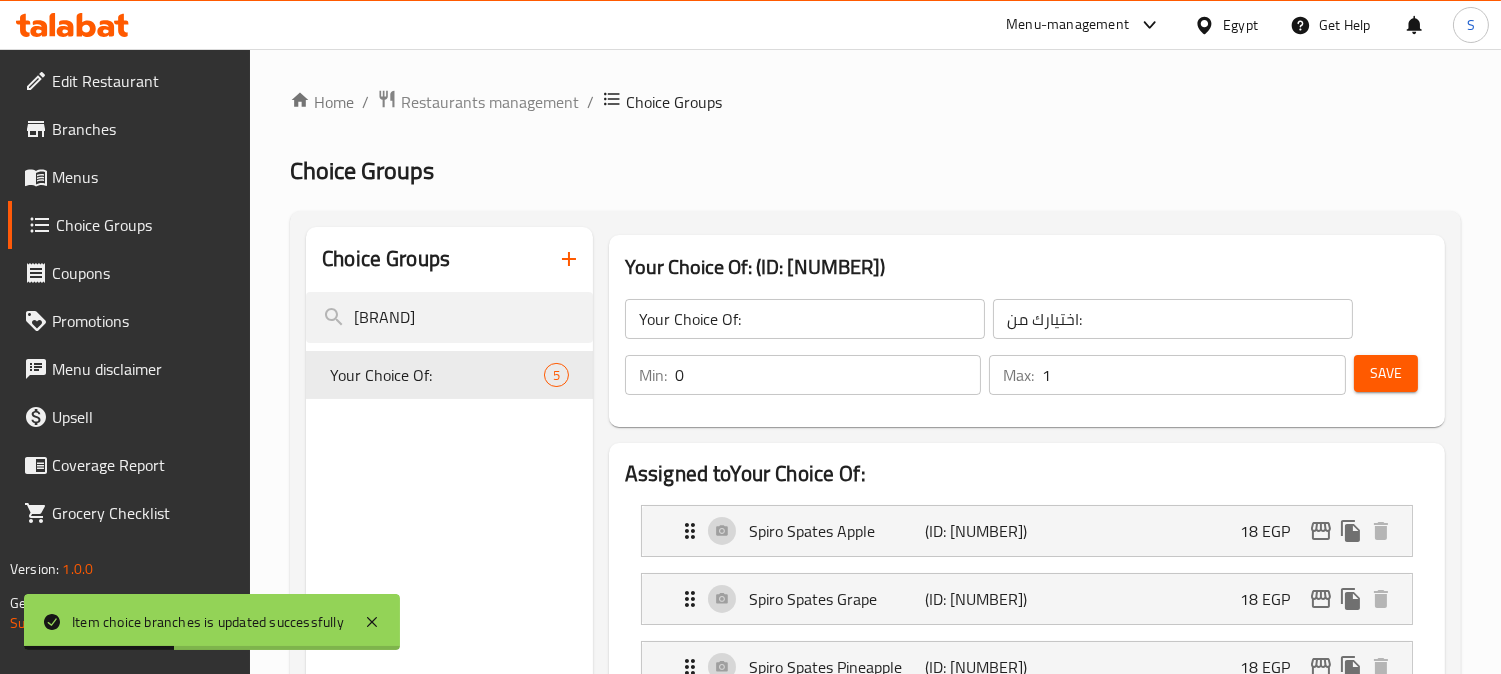 click on "Menus" at bounding box center (129, 177) 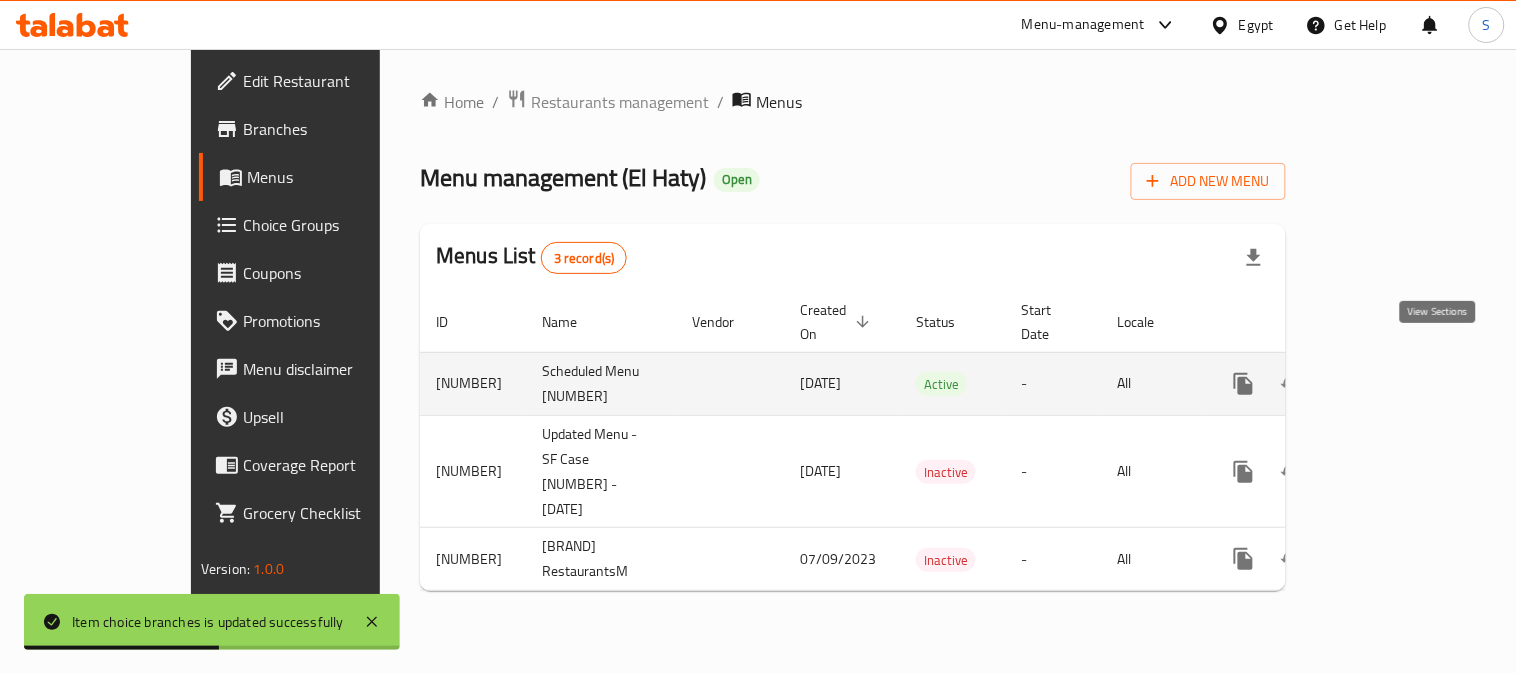 click 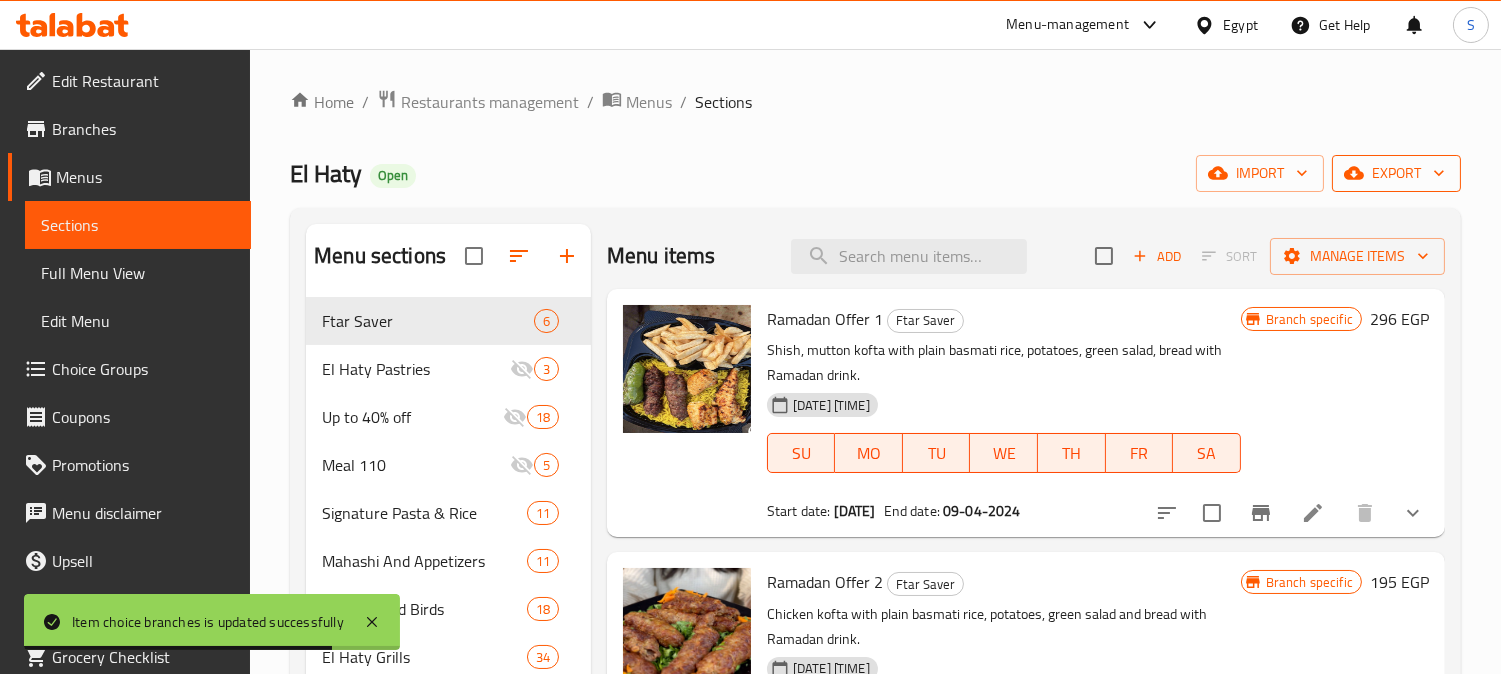 click on "export" at bounding box center (1396, 173) 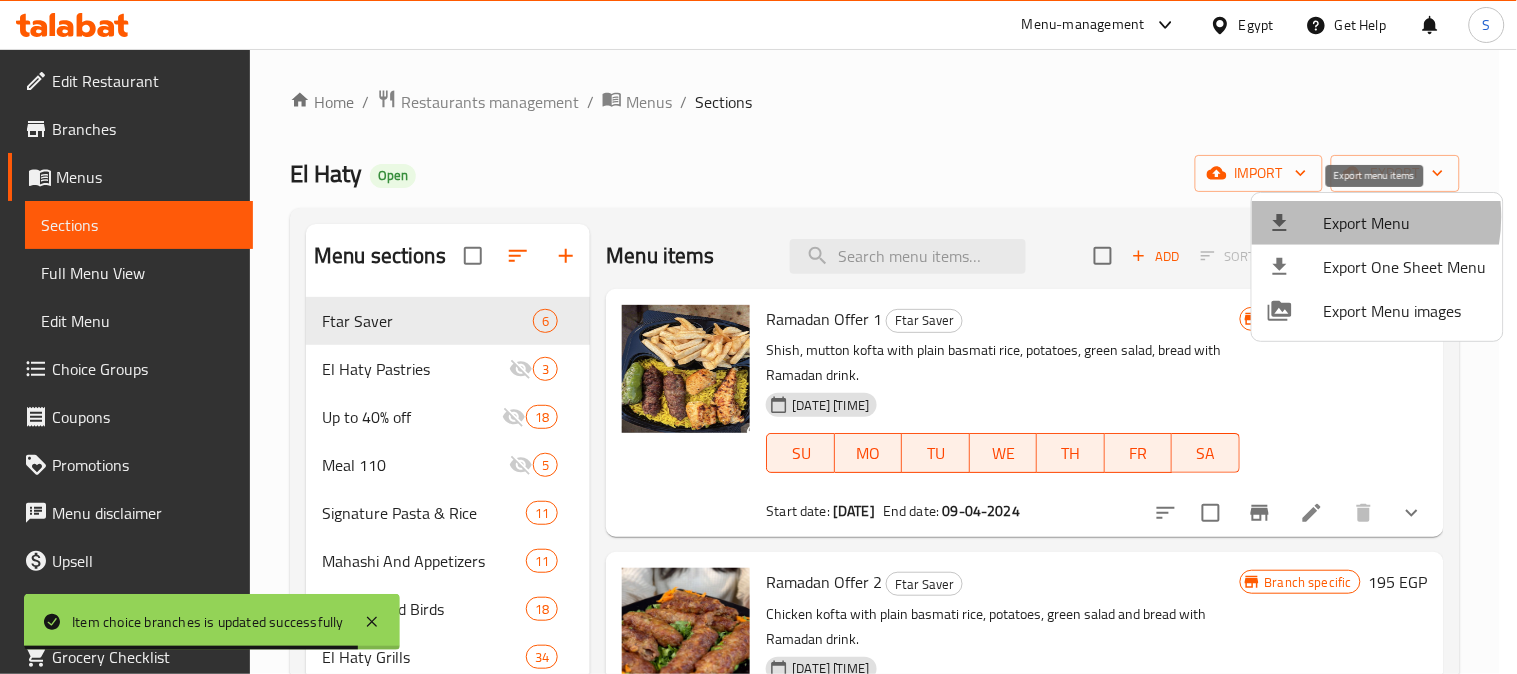 click on "Export Menu" at bounding box center [1405, 223] 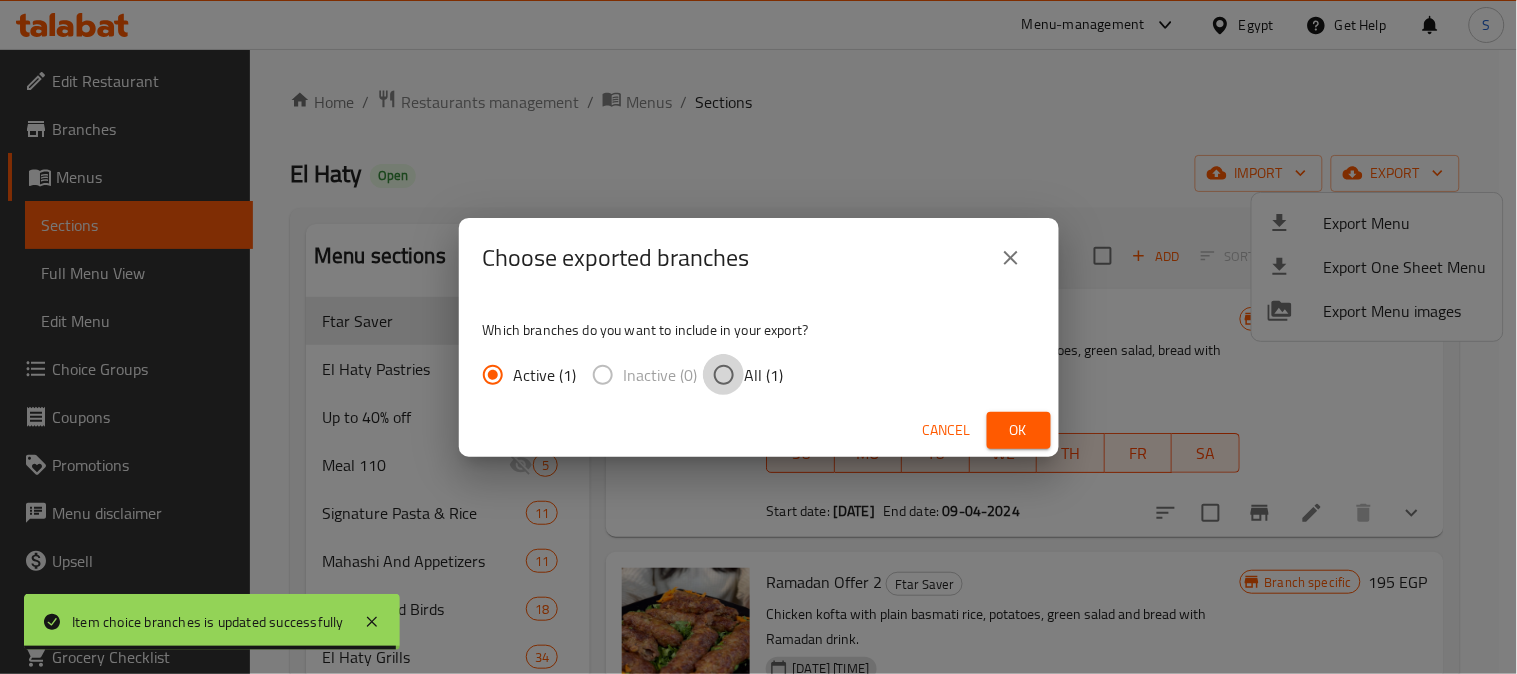 click on "All (1)" at bounding box center (724, 375) 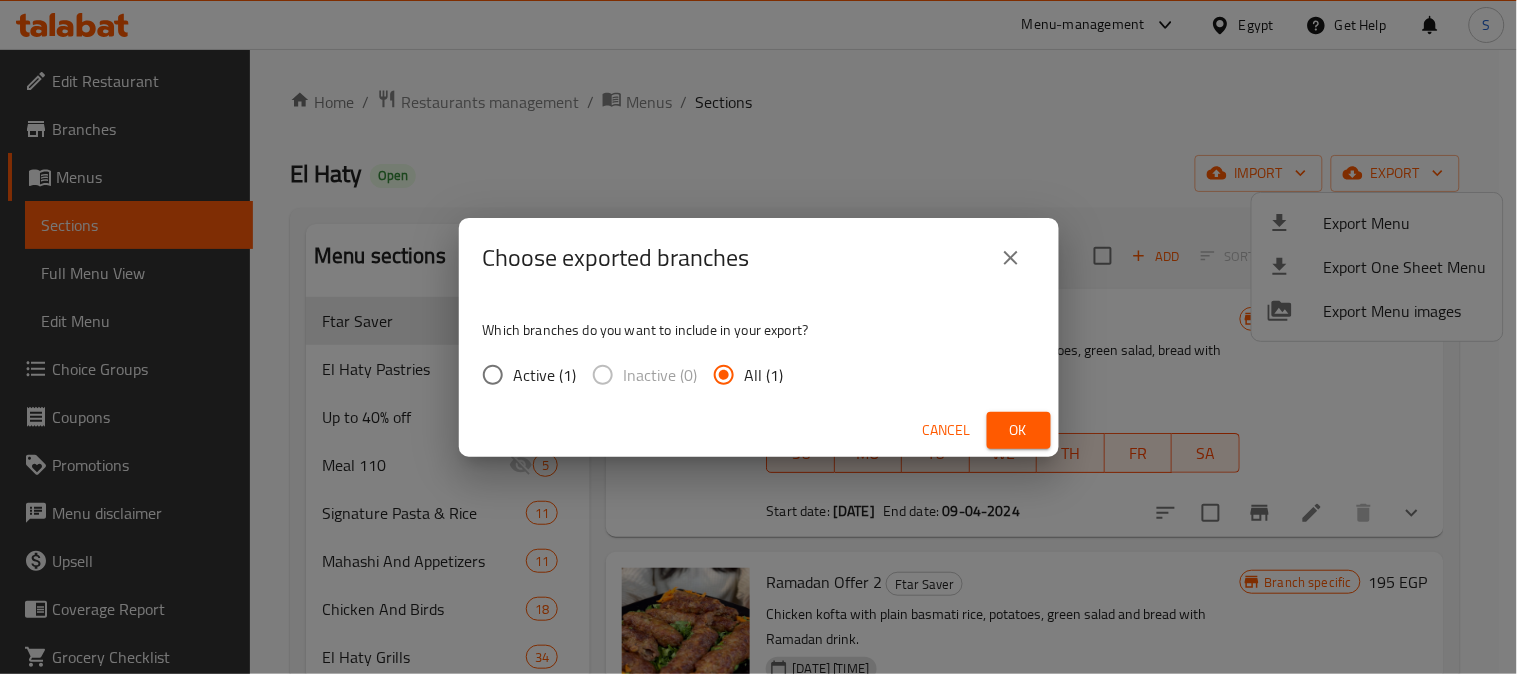click on "Ok" at bounding box center [1019, 430] 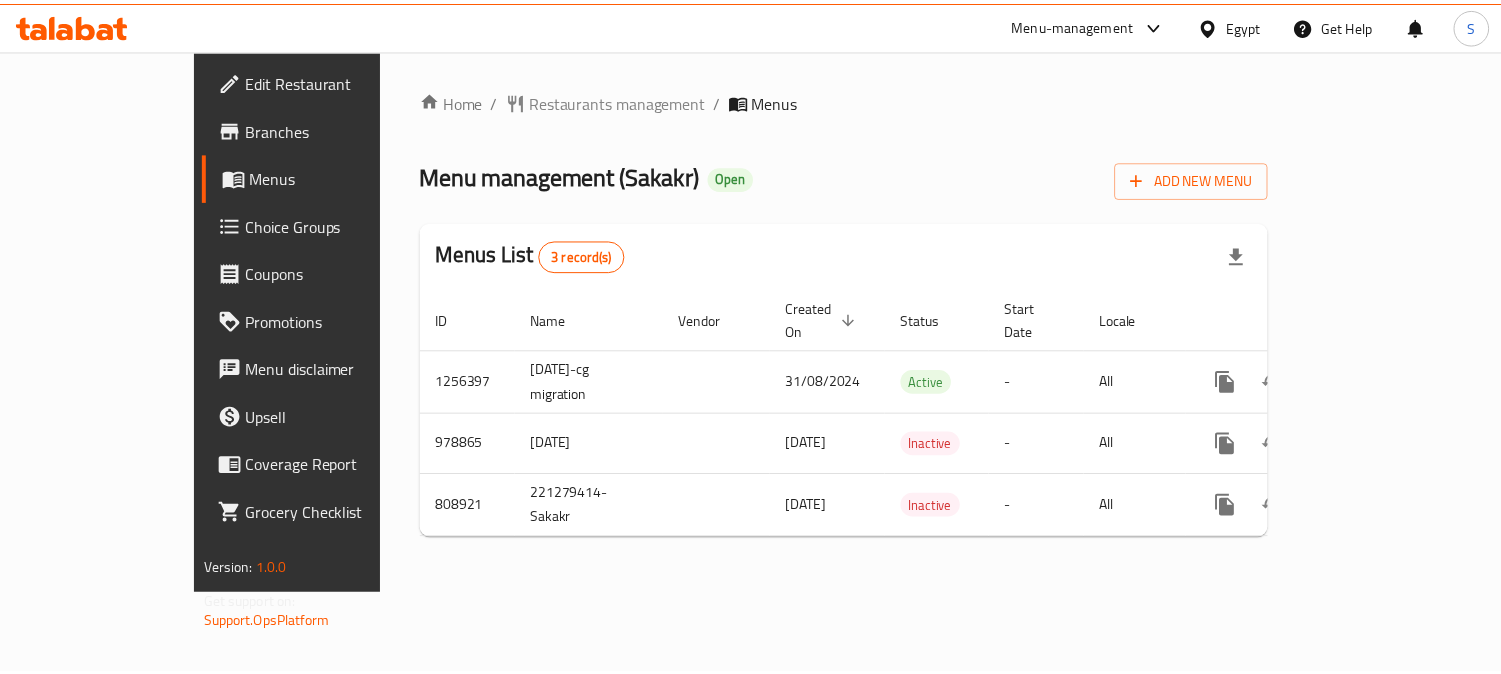 scroll, scrollTop: 0, scrollLeft: 0, axis: both 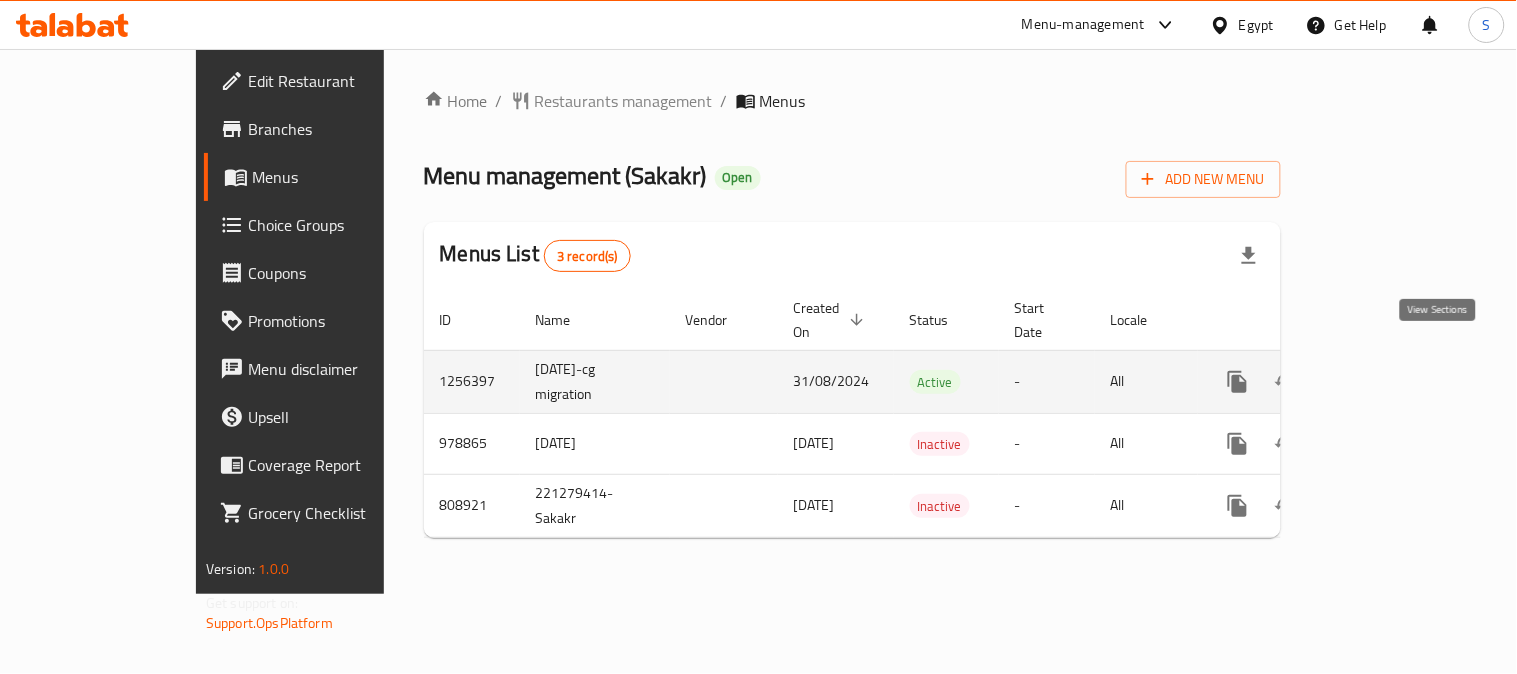 click 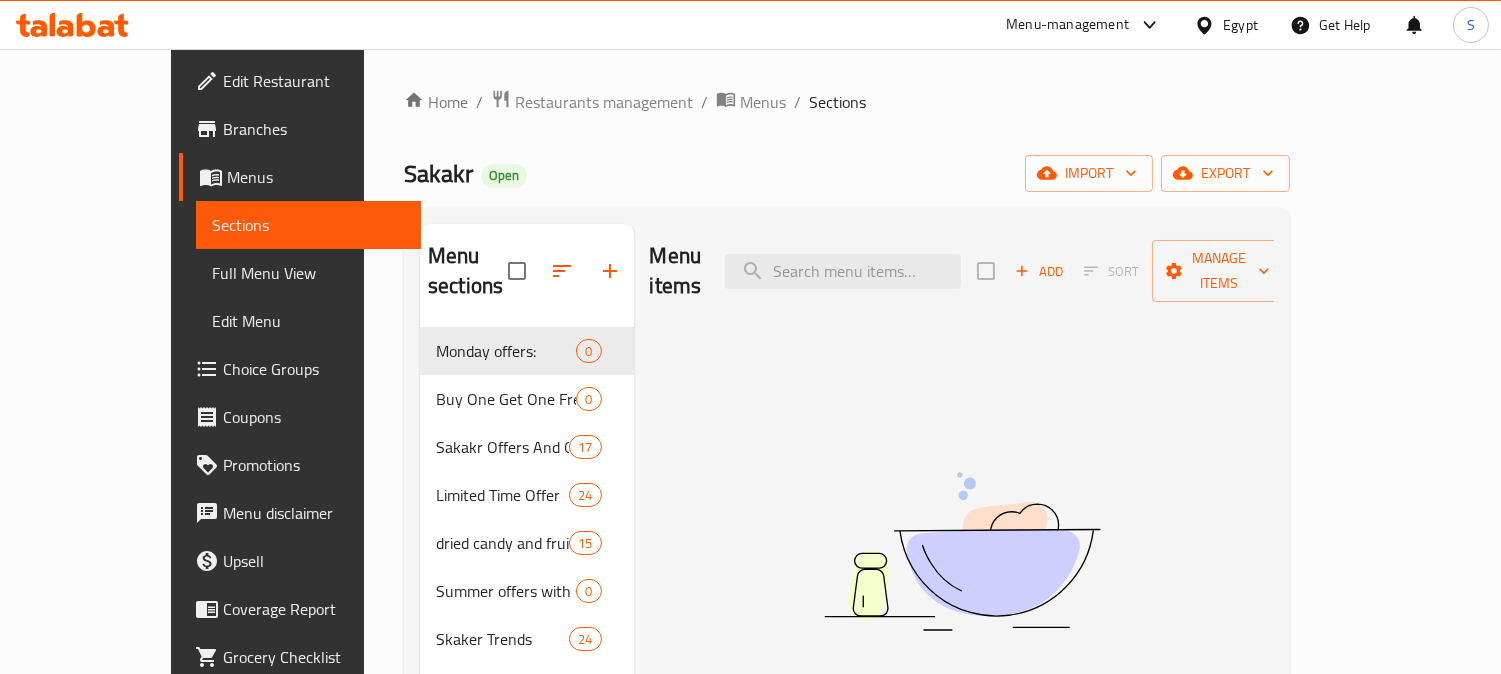 click on "Menu items Add Sort Manage items" at bounding box center [962, 271] 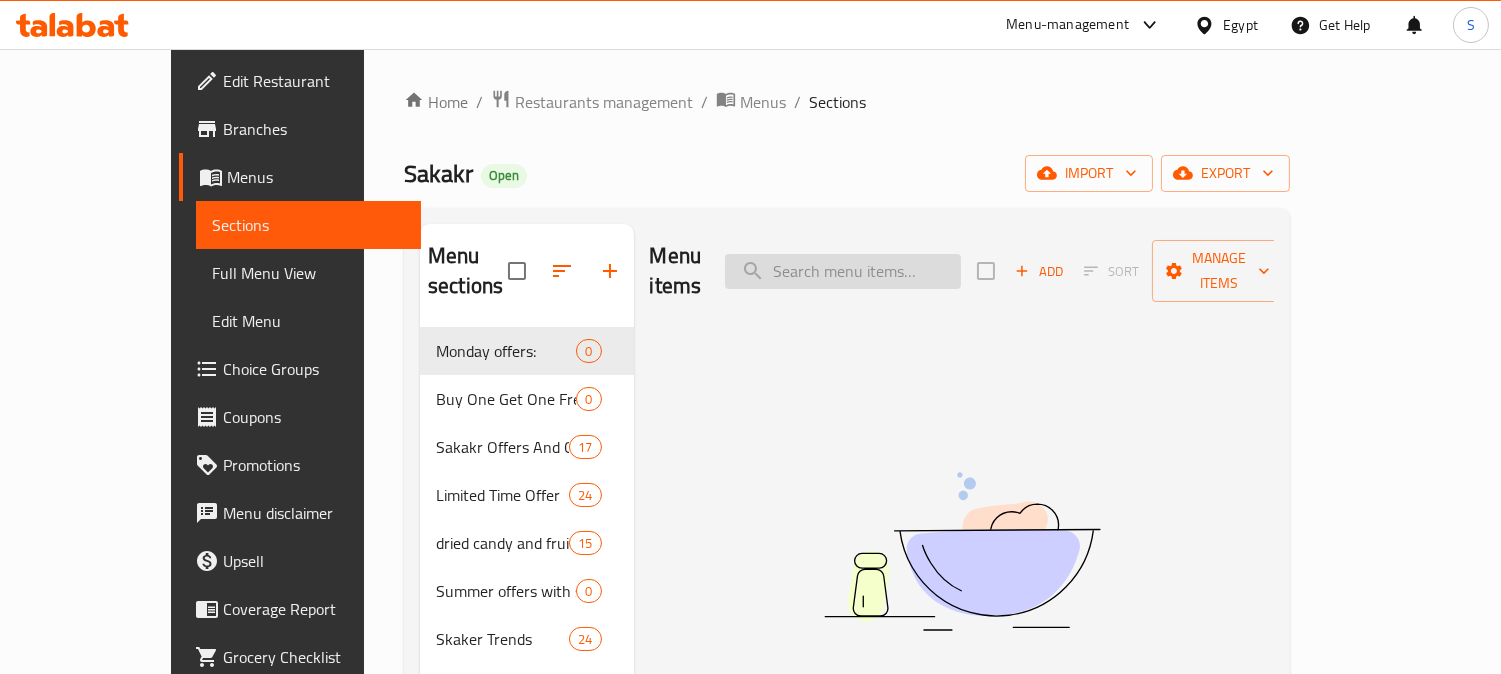 click at bounding box center [843, 271] 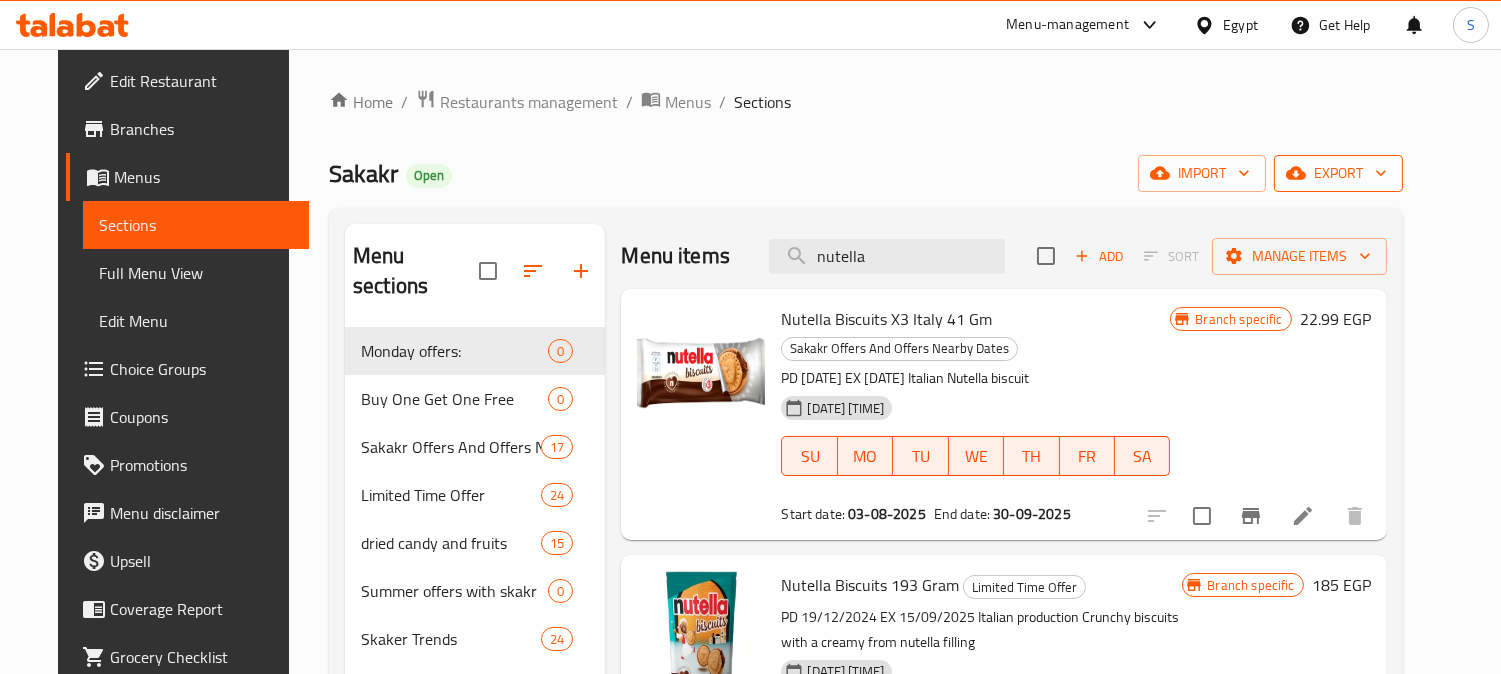 type on "nutella" 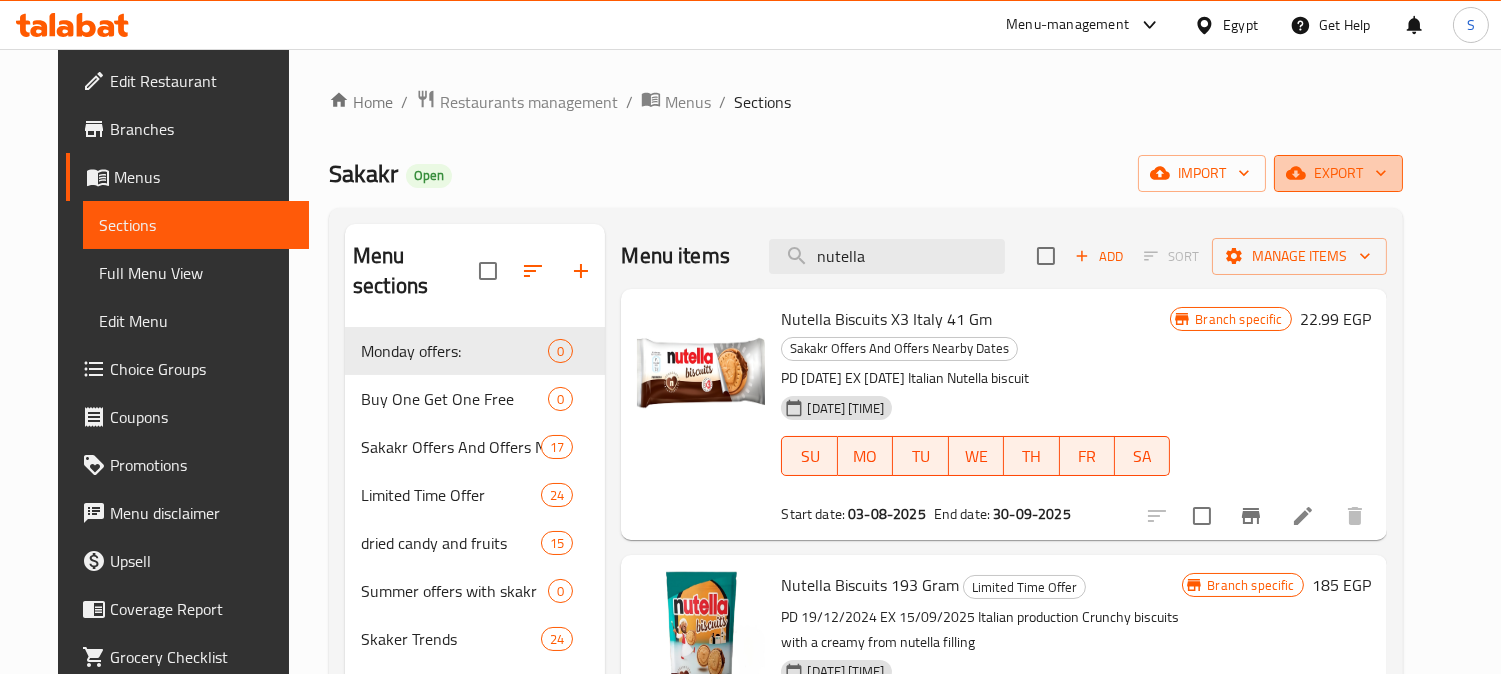 click on "export" at bounding box center [1338, 173] 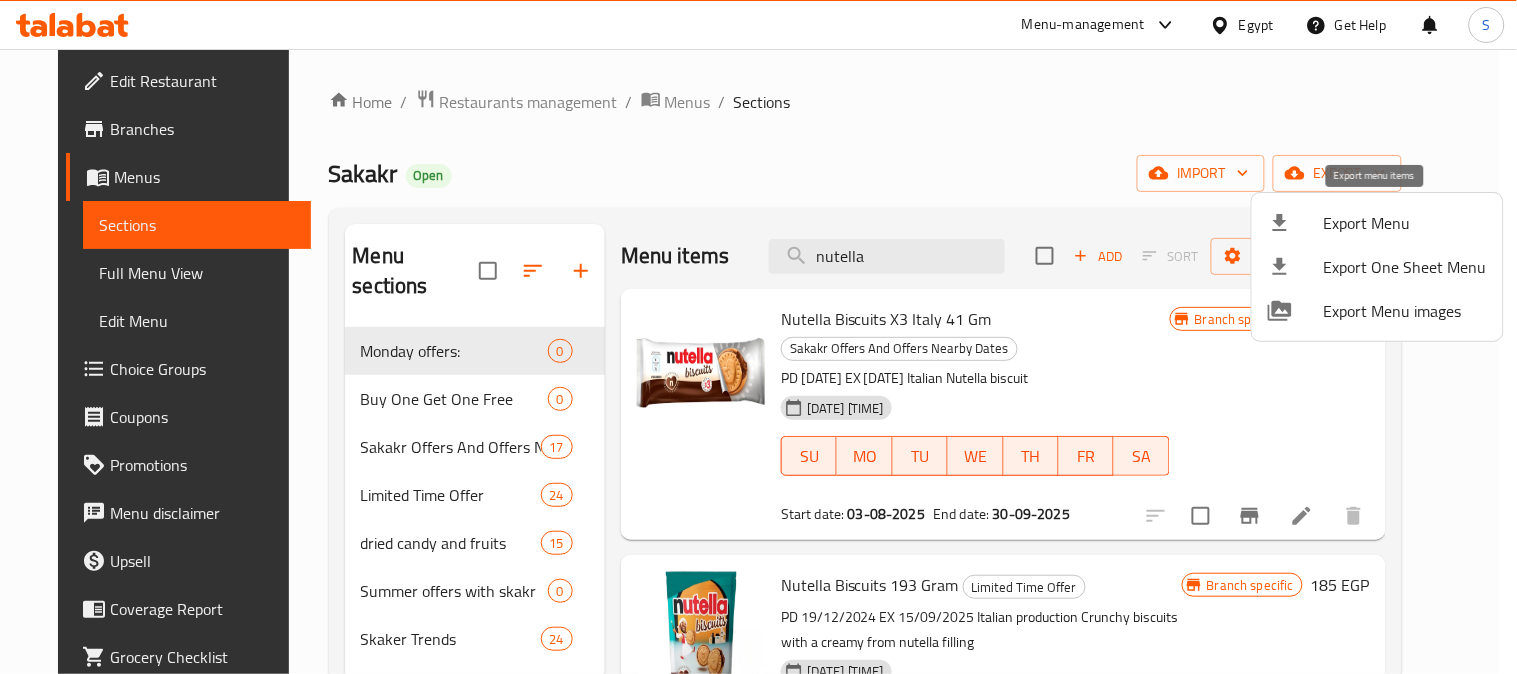 click on "Export Menu" at bounding box center (1405, 223) 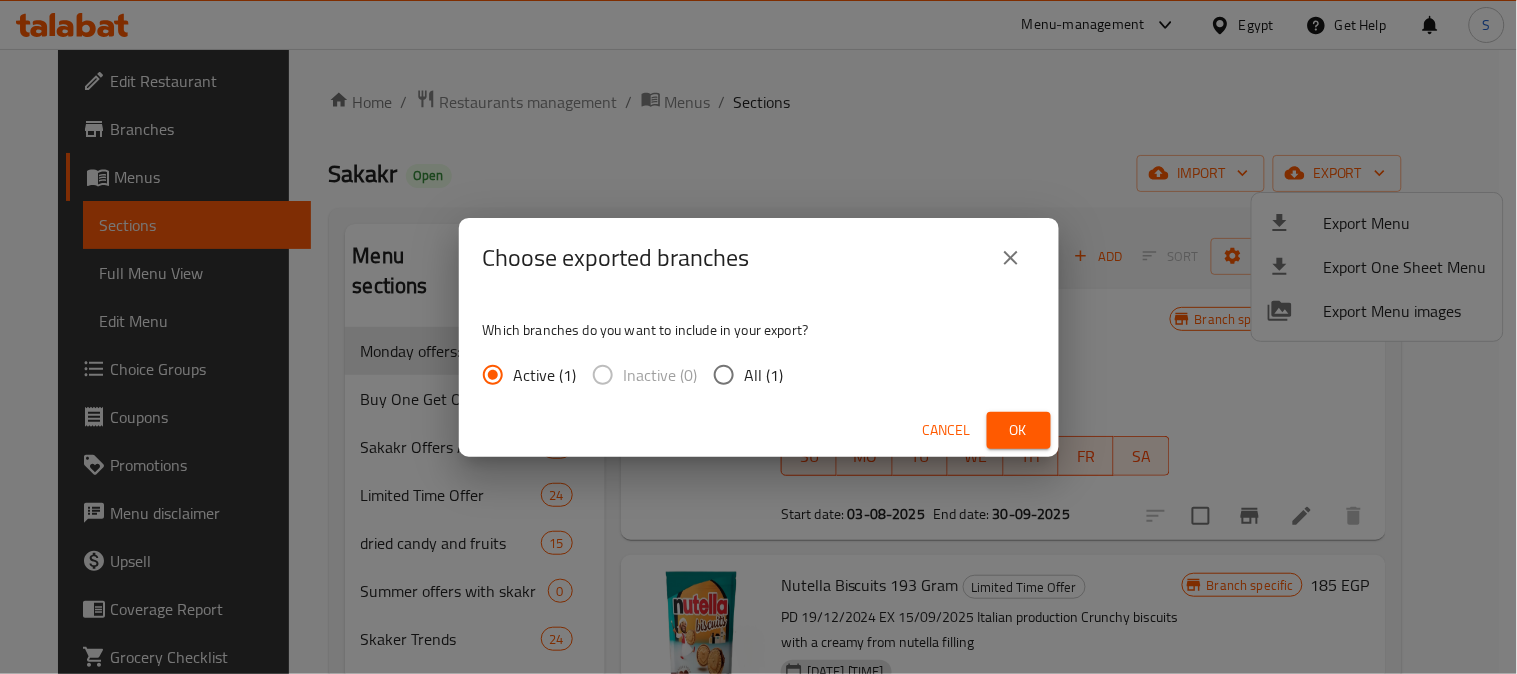 click on "All (1)" at bounding box center [724, 375] 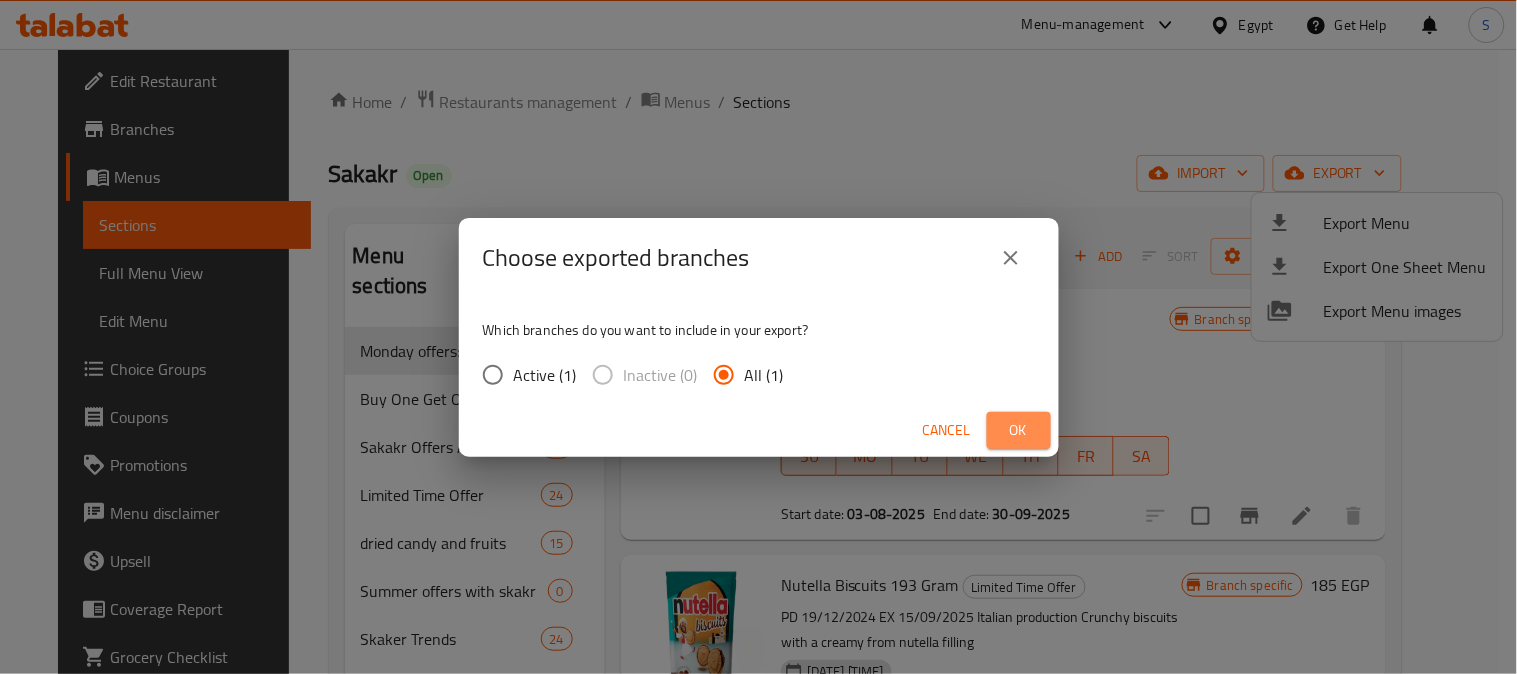 click on "Ok" at bounding box center (1019, 430) 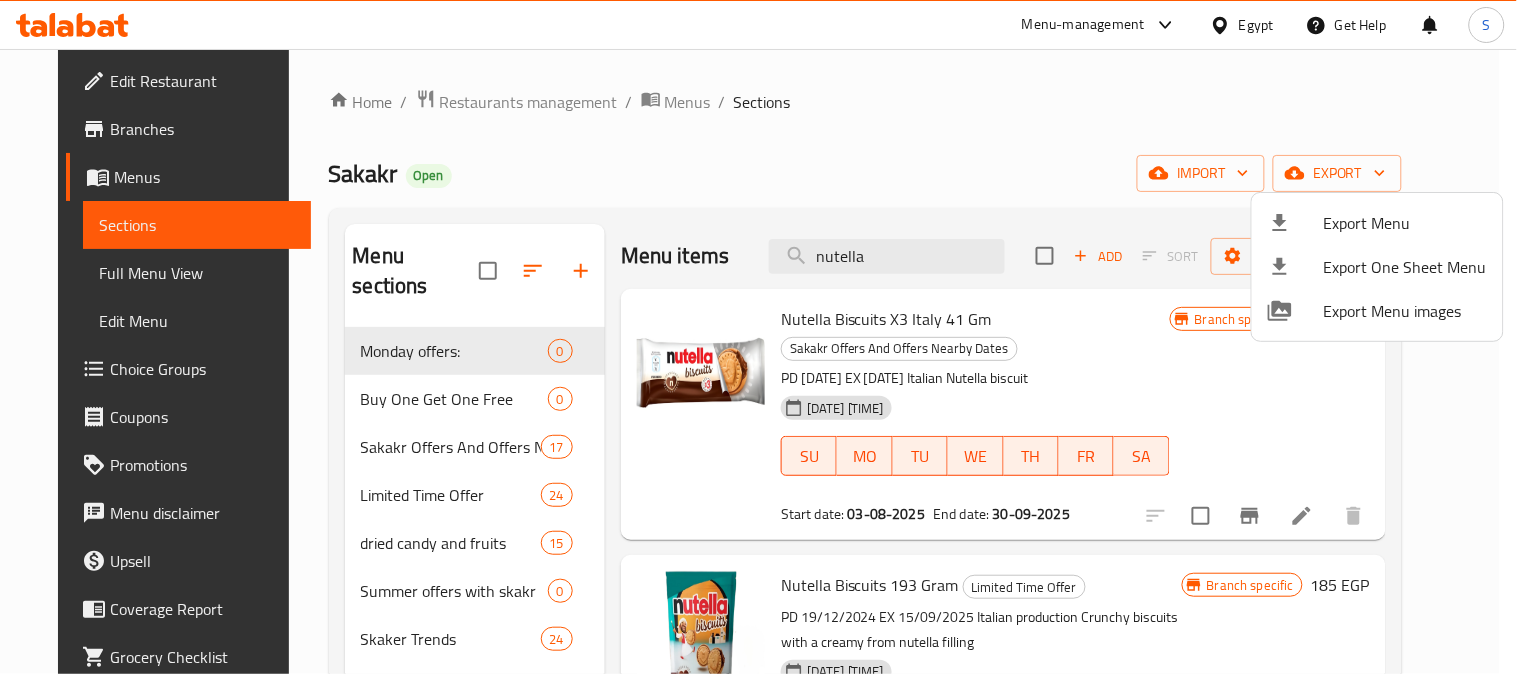 click at bounding box center [758, 337] 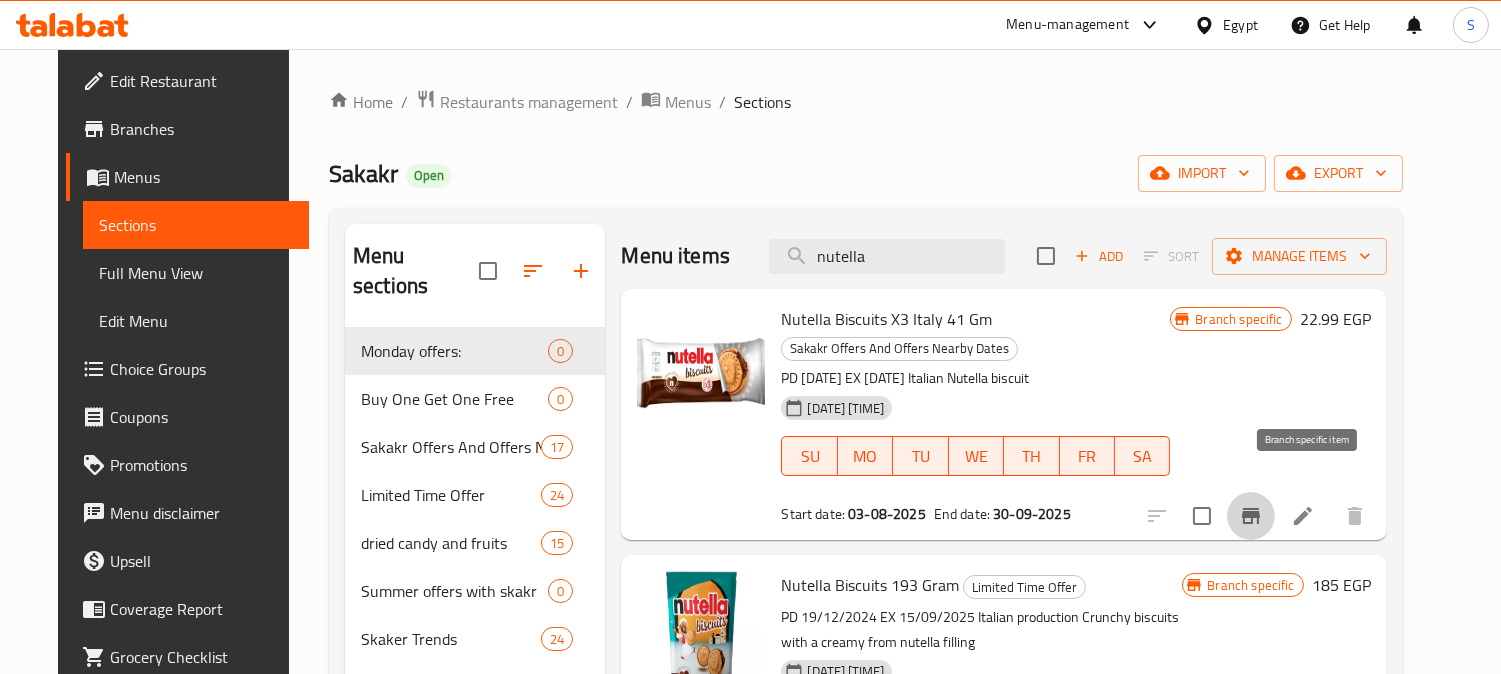 click 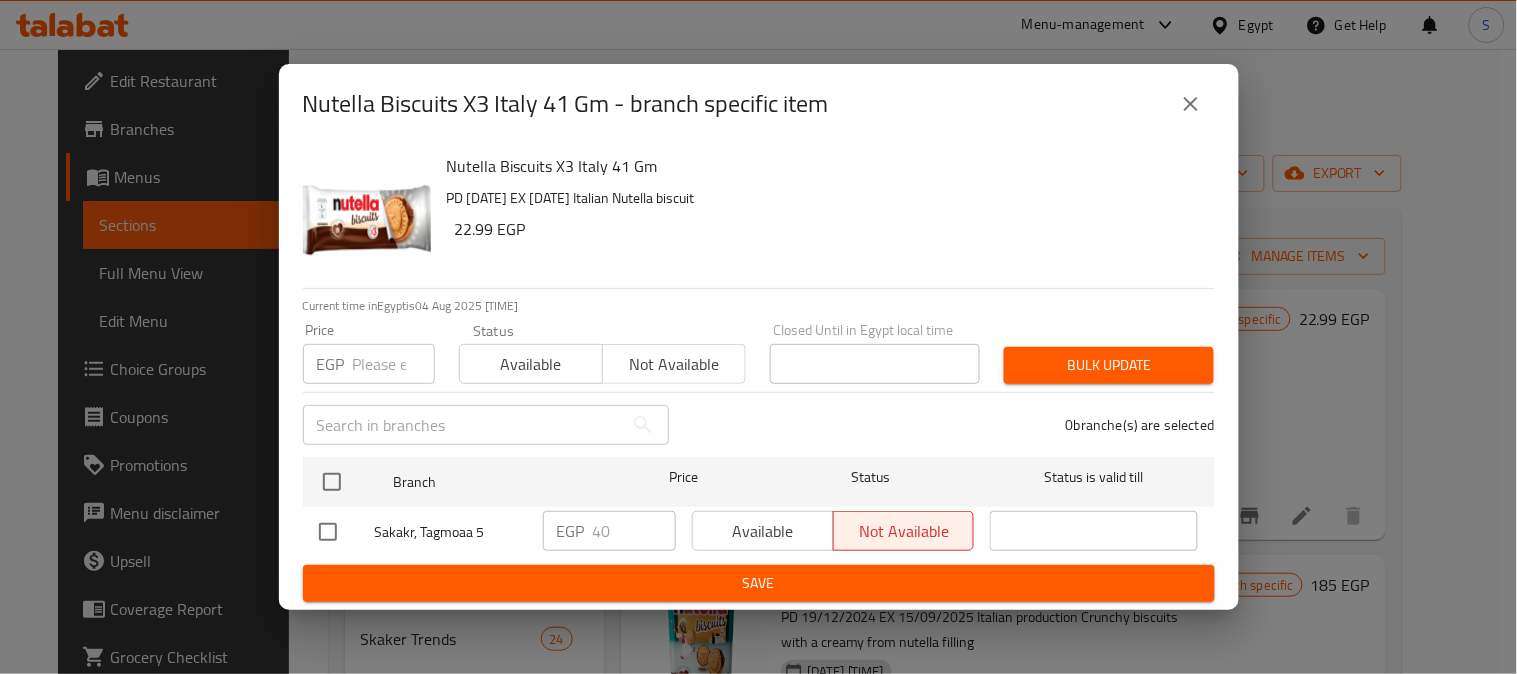 click at bounding box center [347, 532] 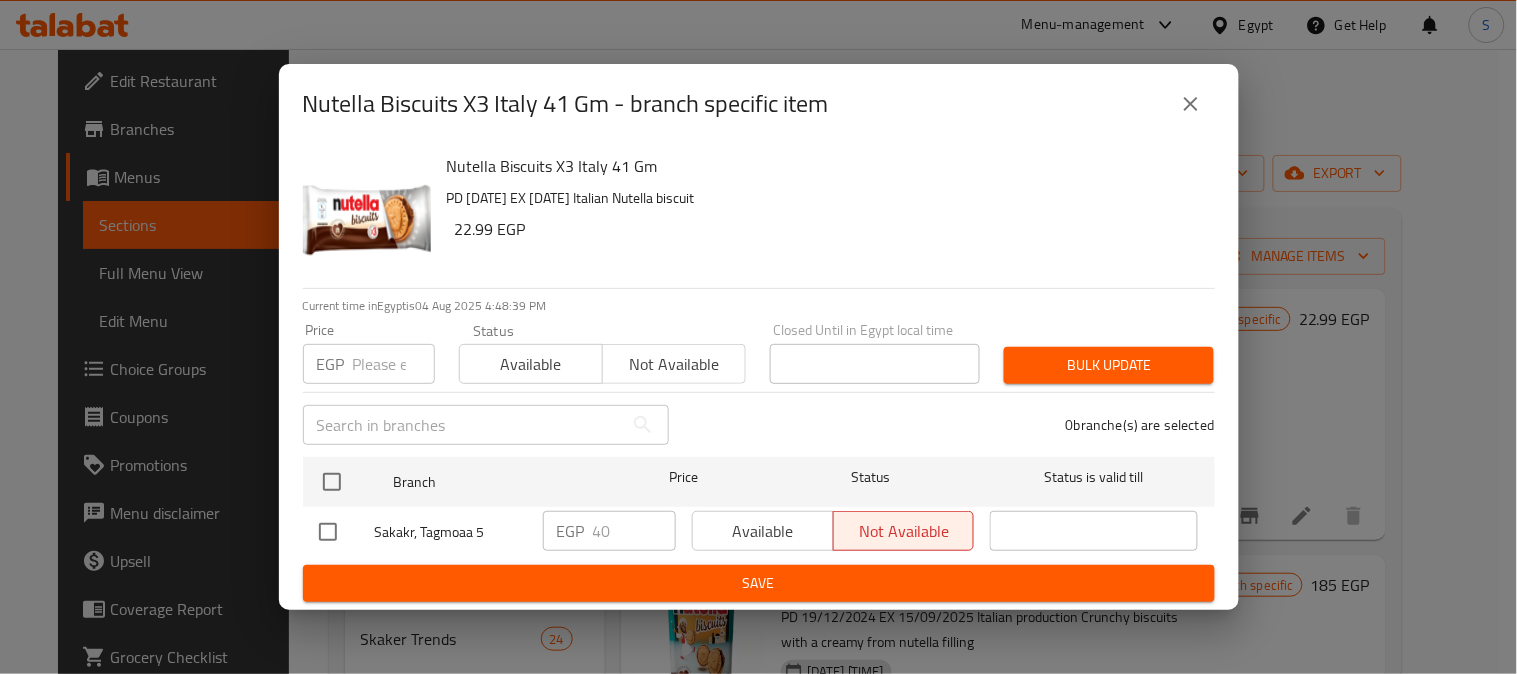 click at bounding box center [328, 532] 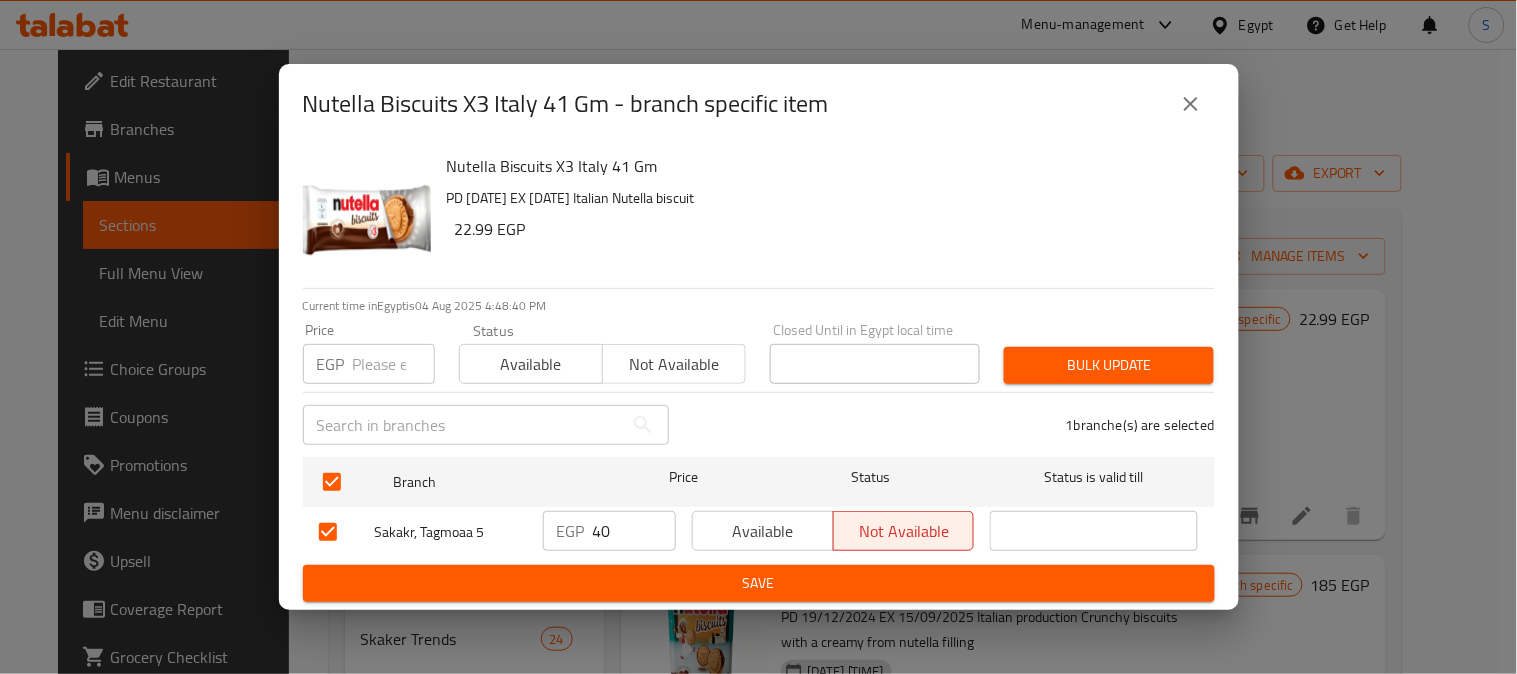 click on "Available" at bounding box center (763, 531) 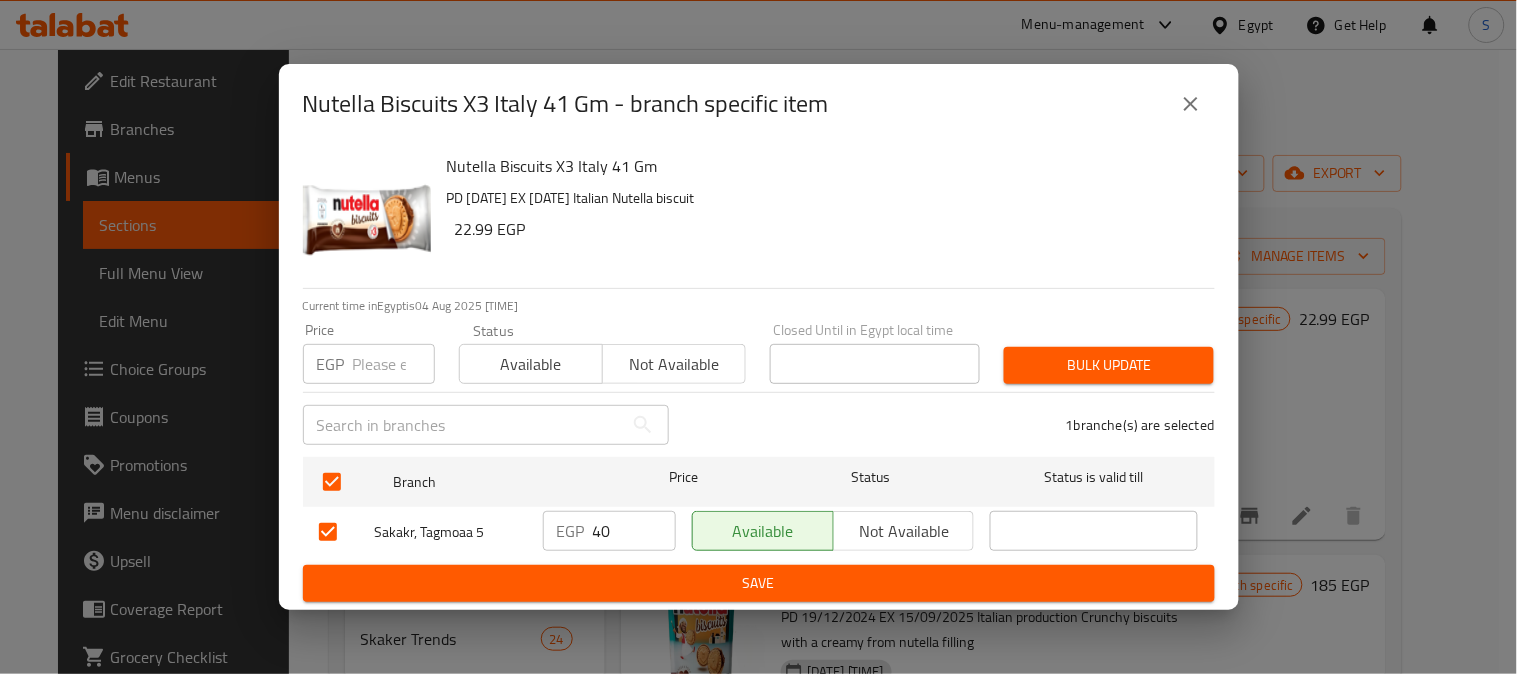 click on "Save" at bounding box center [759, 583] 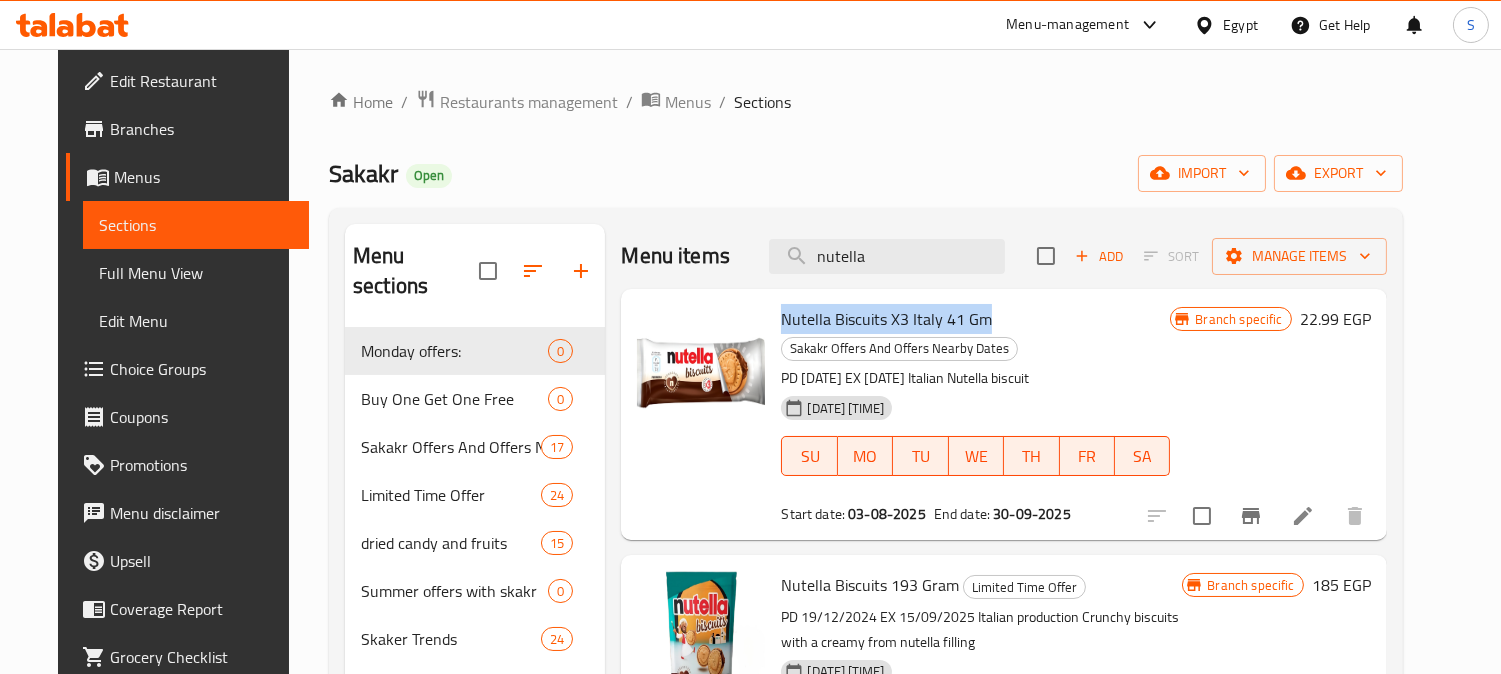 drag, startPoint x: 771, startPoint y: 318, endPoint x: 970, endPoint y: 323, distance: 199.0628 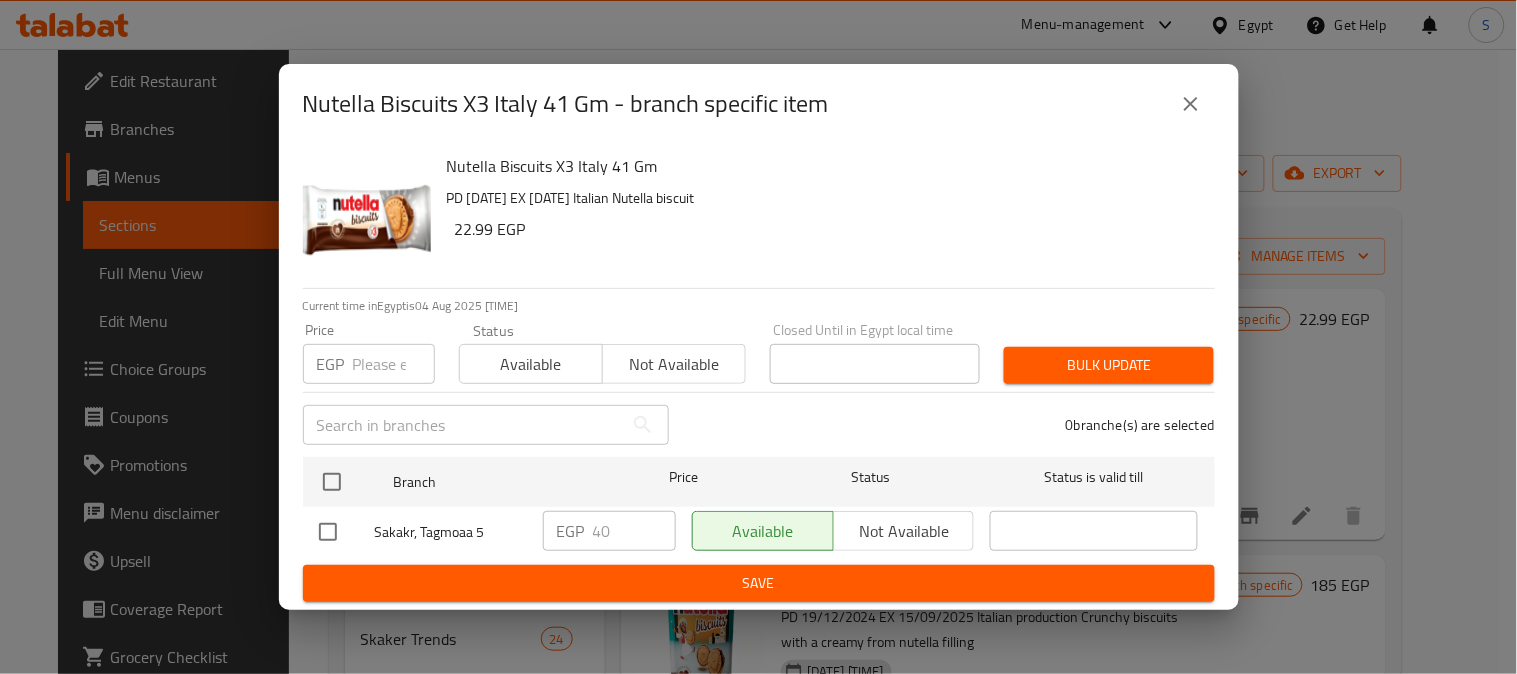 click at bounding box center (328, 532) 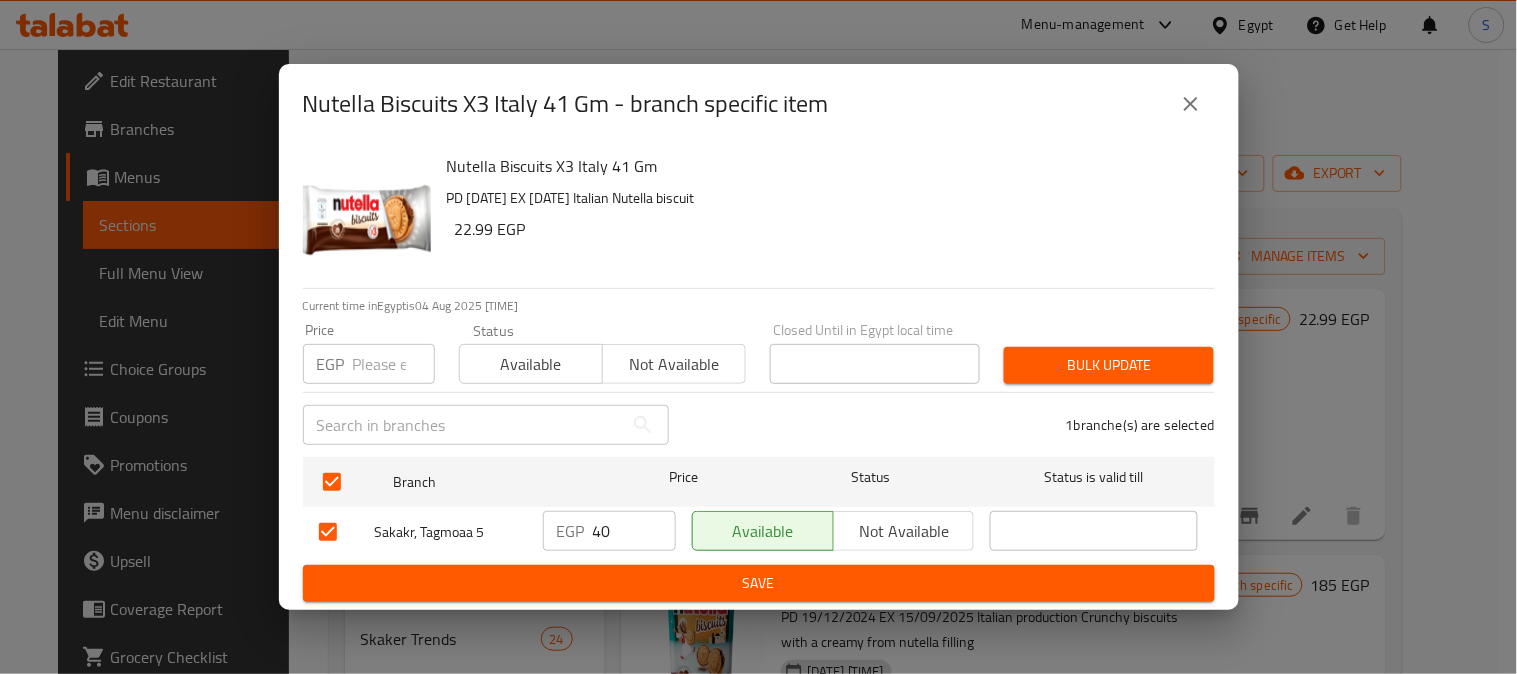 click on "Not available" at bounding box center [904, 531] 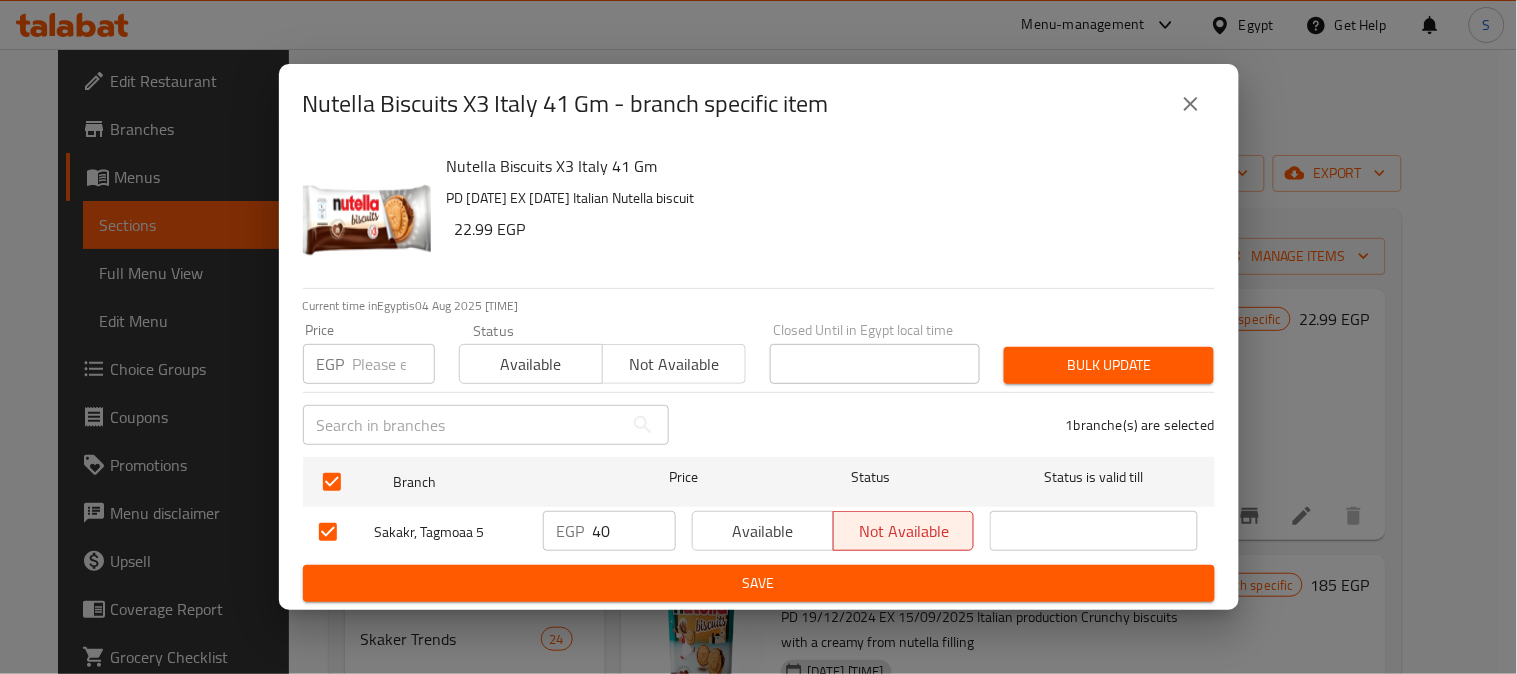 drag, startPoint x: 770, startPoint y: 596, endPoint x: 756, endPoint y: 587, distance: 16.643316 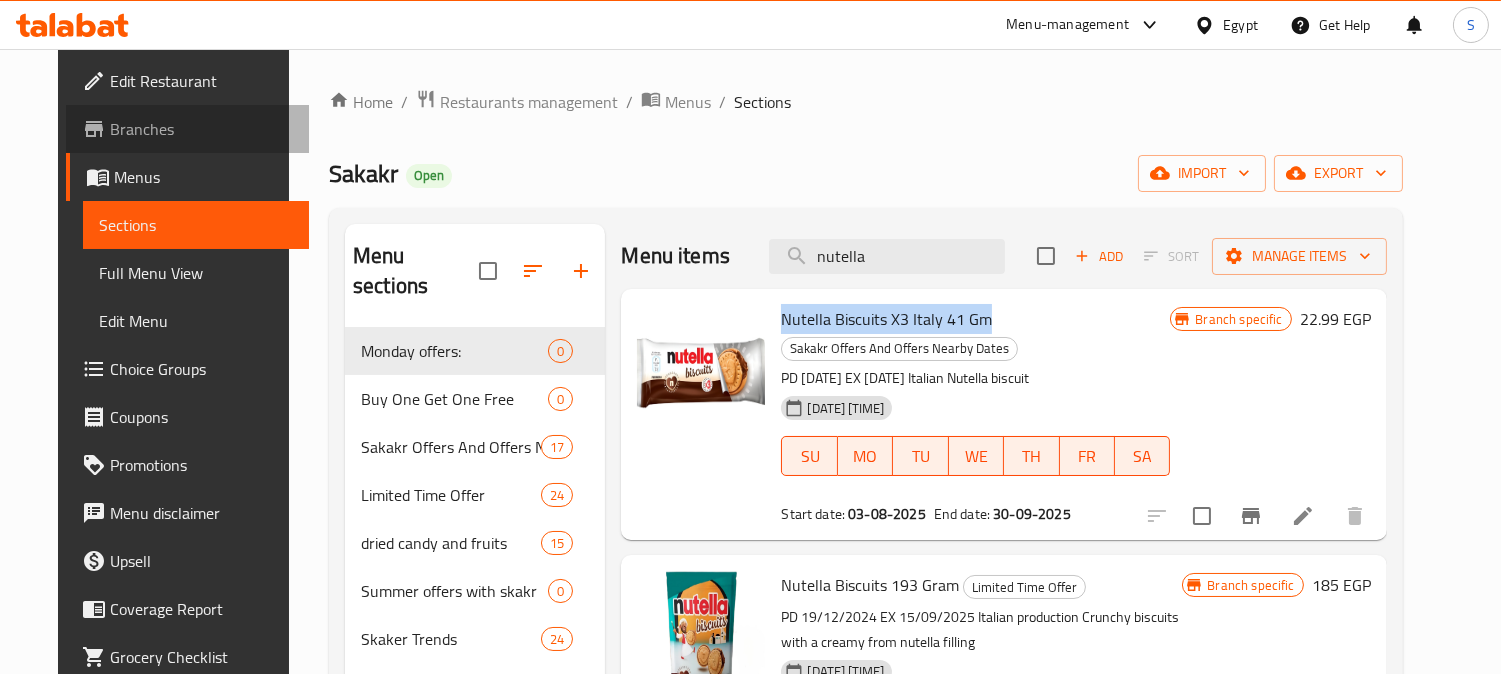 click on "Branches" at bounding box center [187, 129] 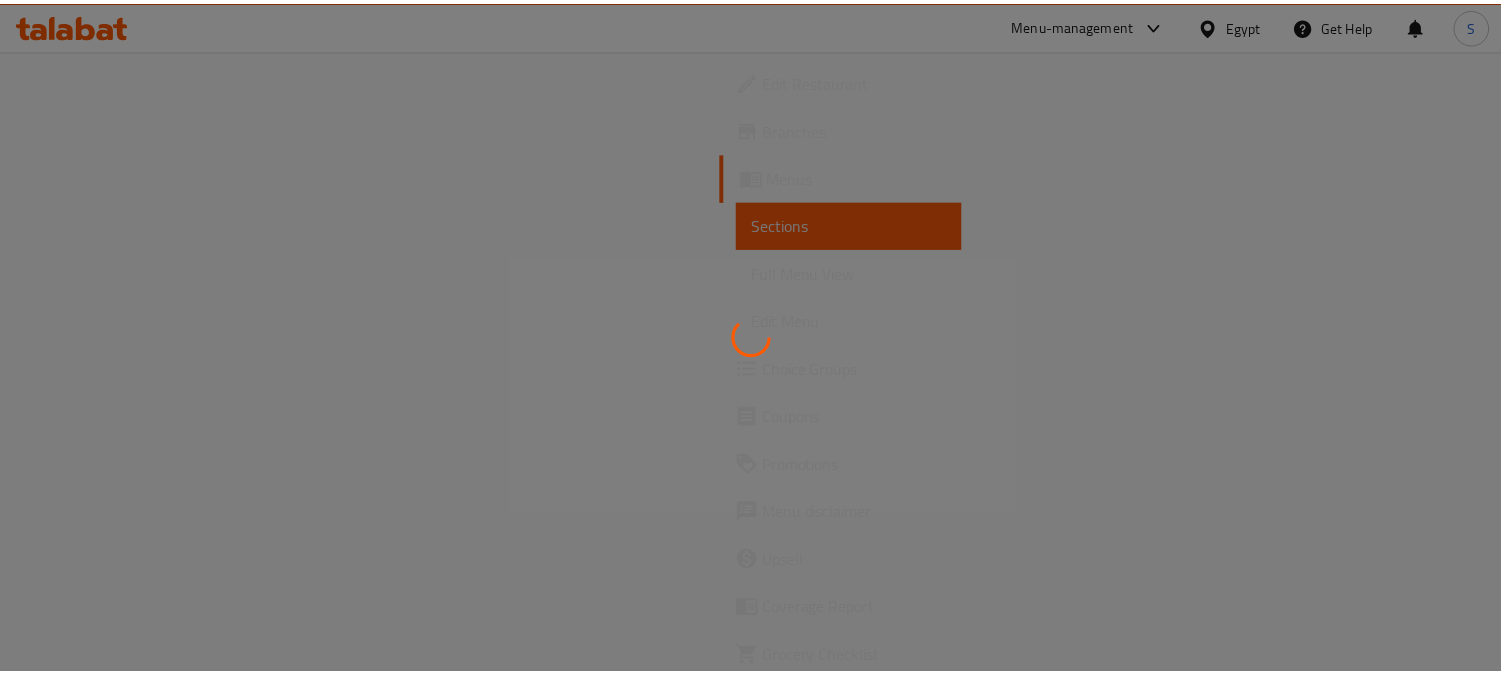 scroll, scrollTop: 0, scrollLeft: 0, axis: both 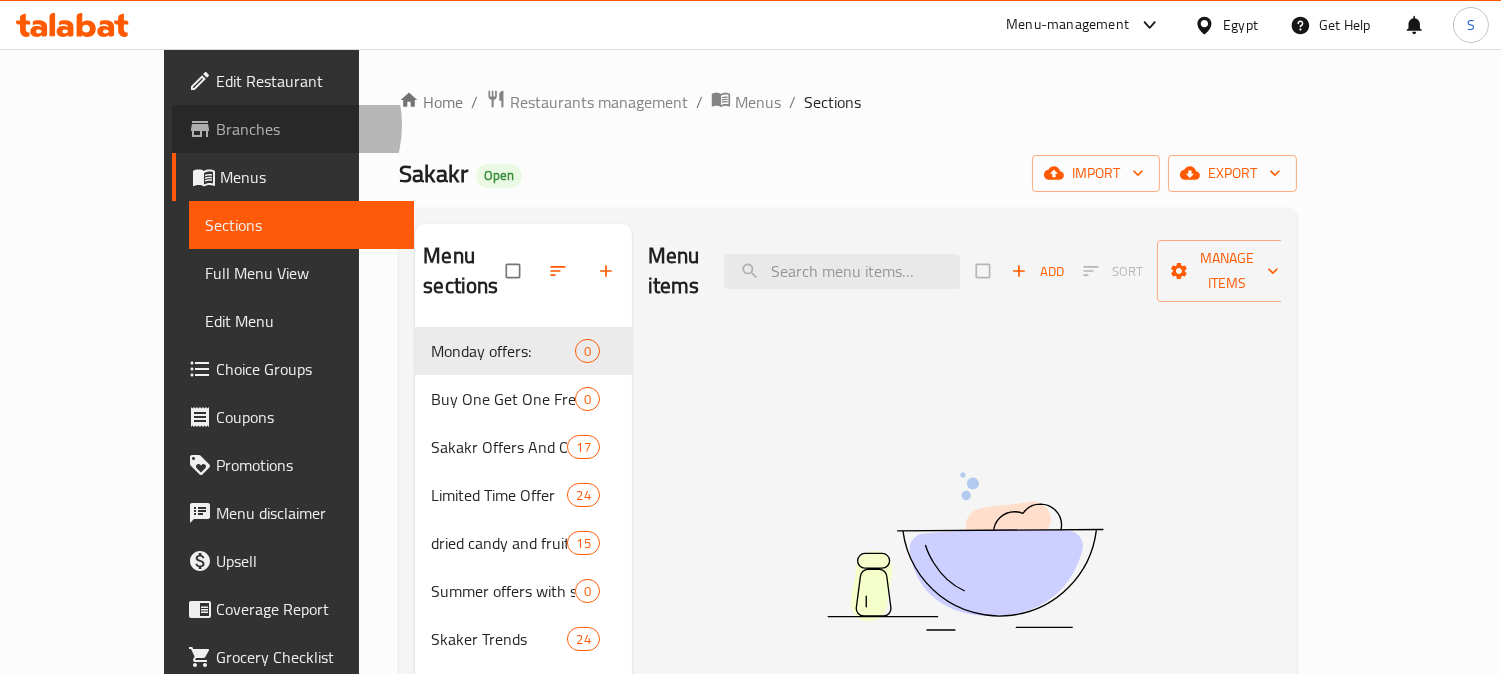 click on "Branches" at bounding box center (307, 129) 